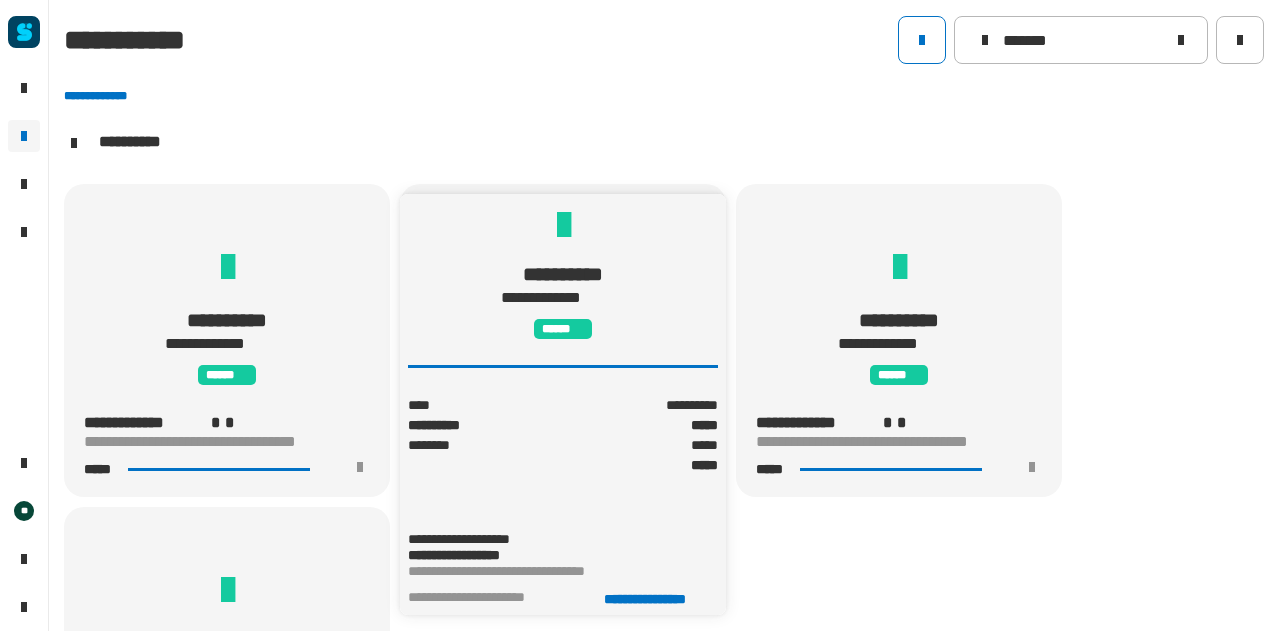scroll, scrollTop: 0, scrollLeft: 0, axis: both 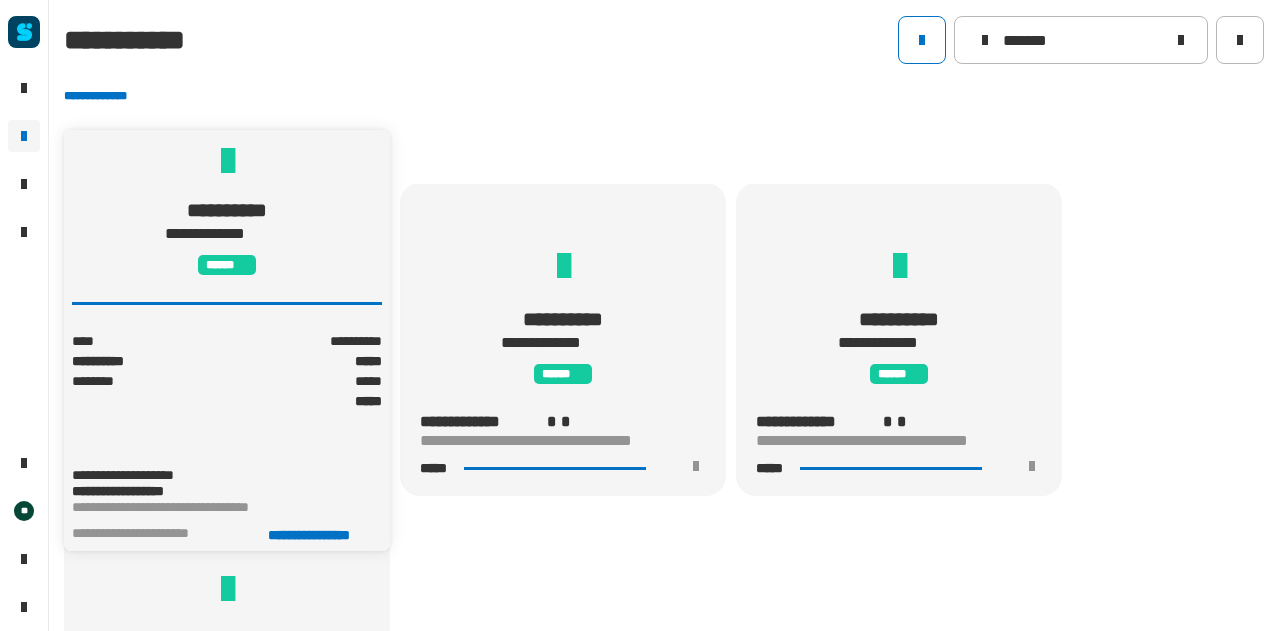 click on "*****" 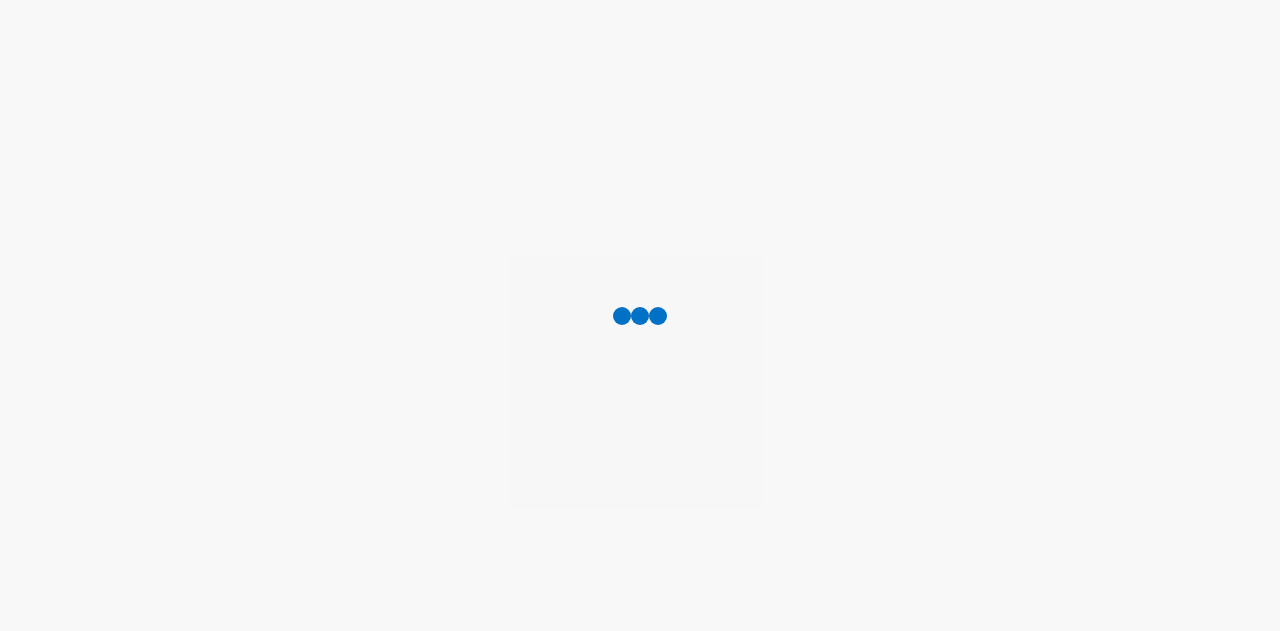scroll, scrollTop: 0, scrollLeft: 0, axis: both 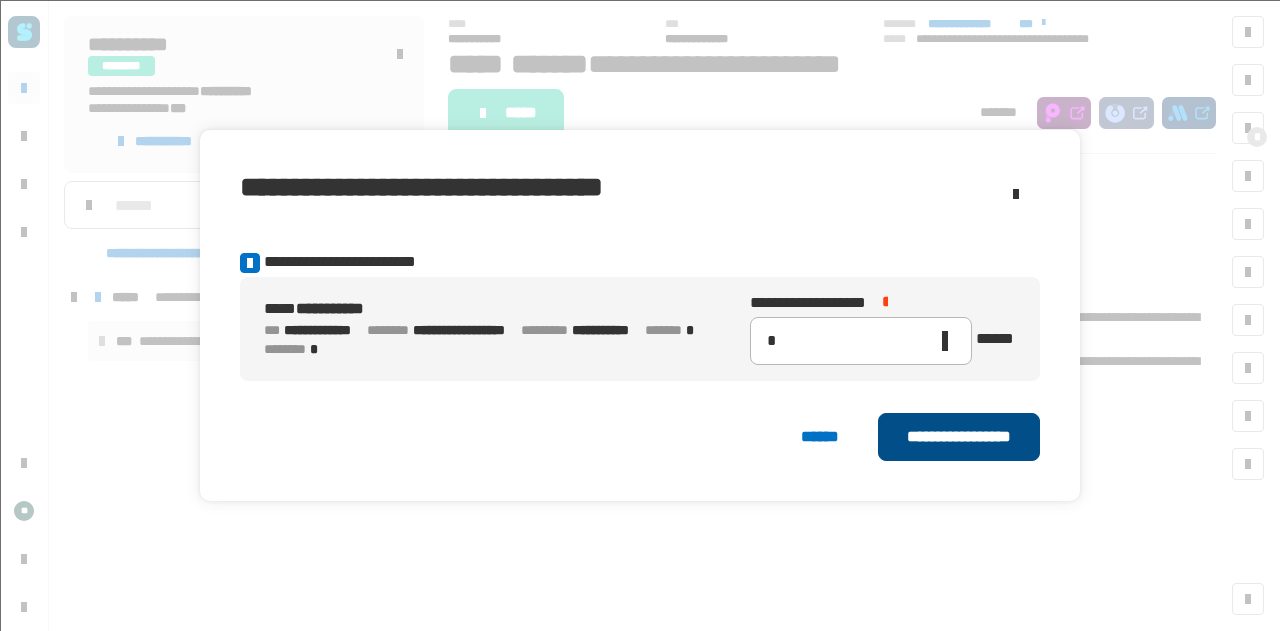 click on "**********" 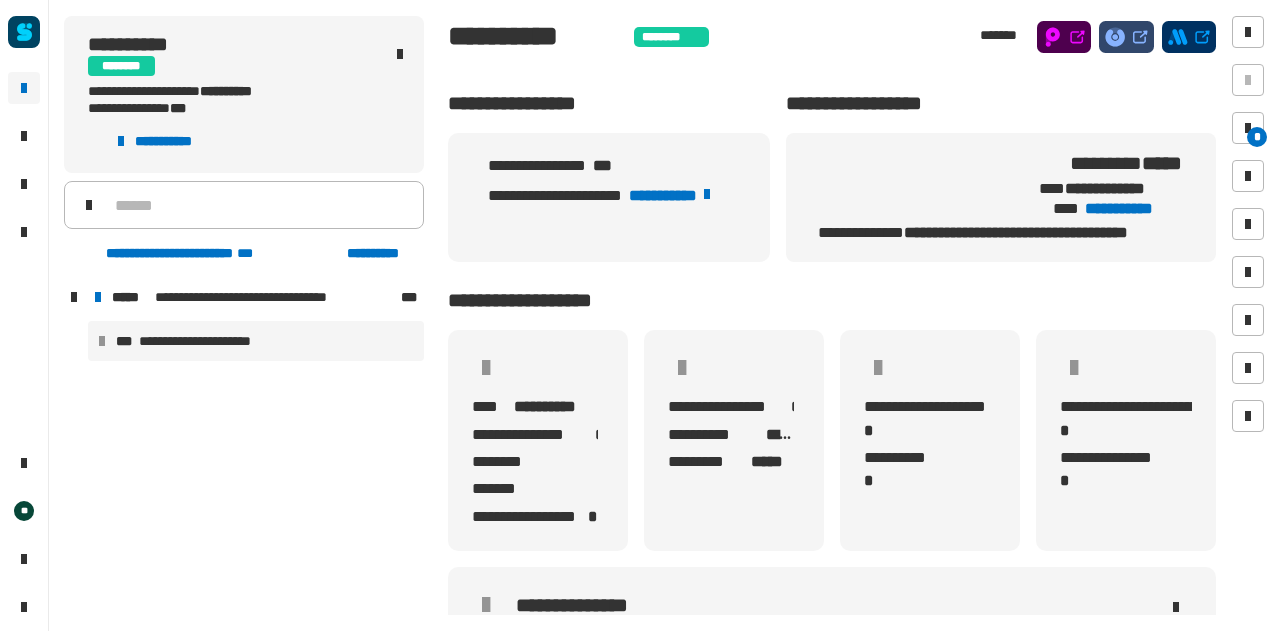 click on "**********" at bounding box center [208, 341] 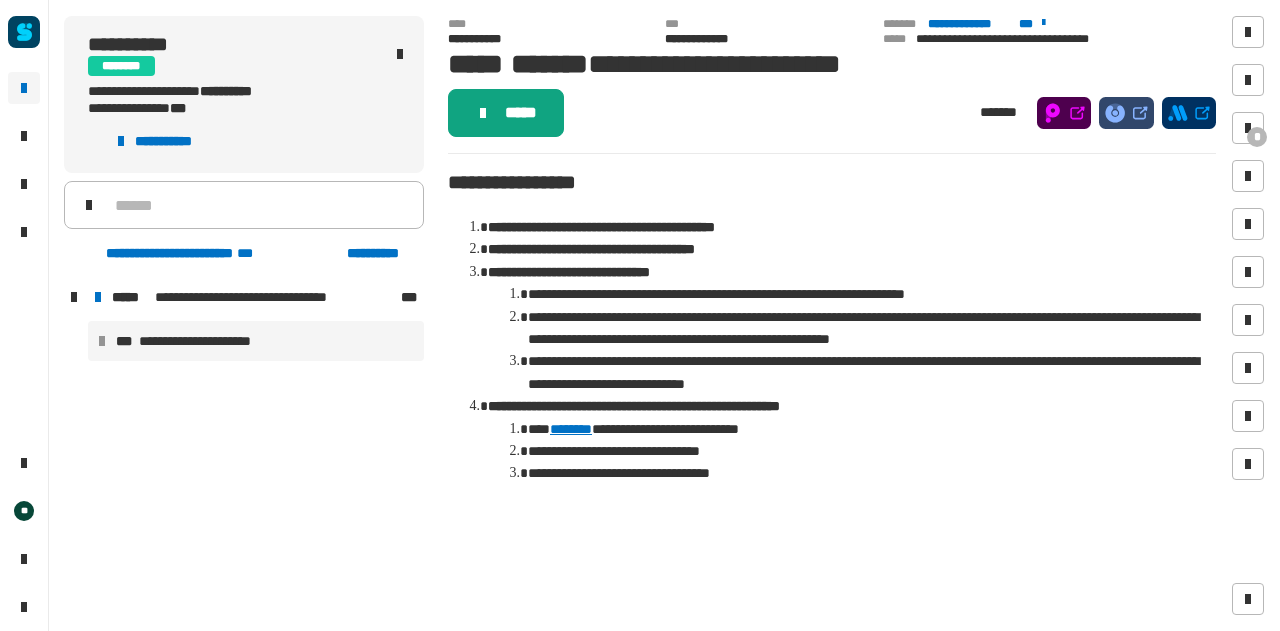 click 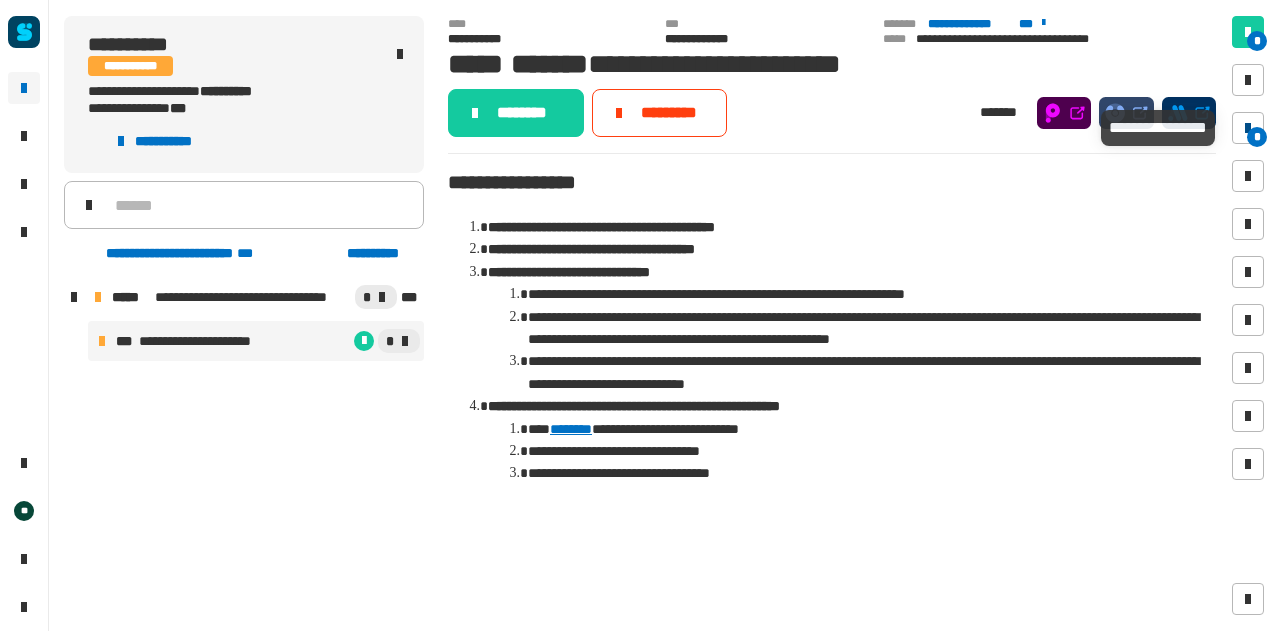 click at bounding box center [1248, 128] 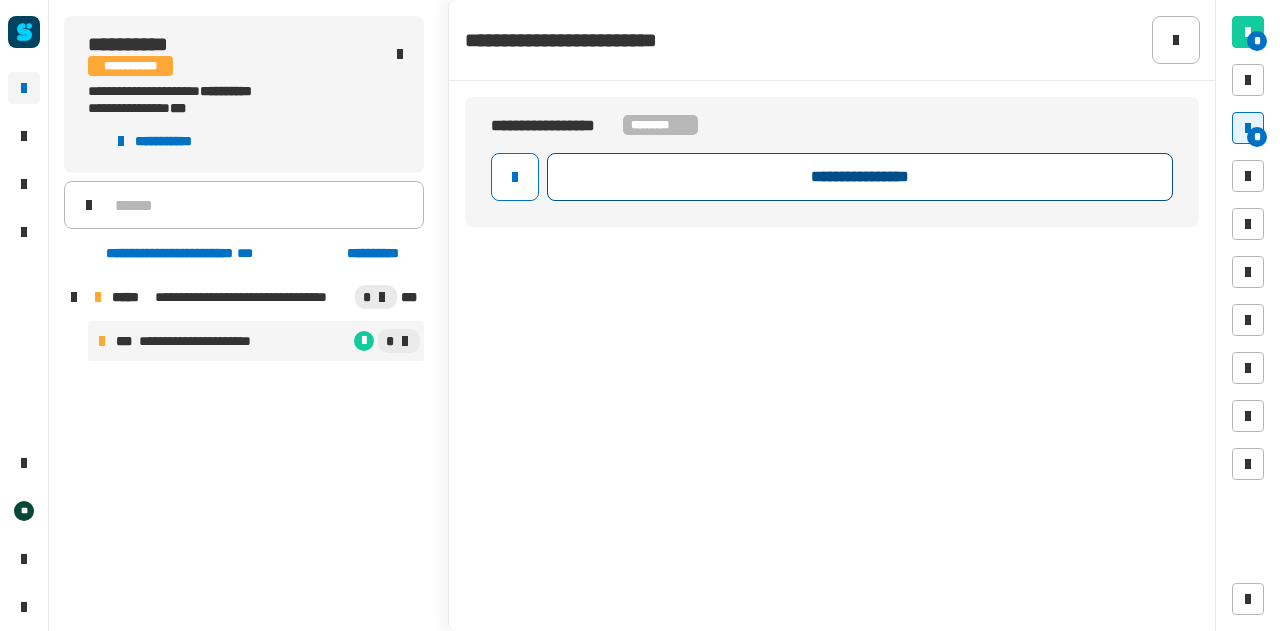 click on "**********" 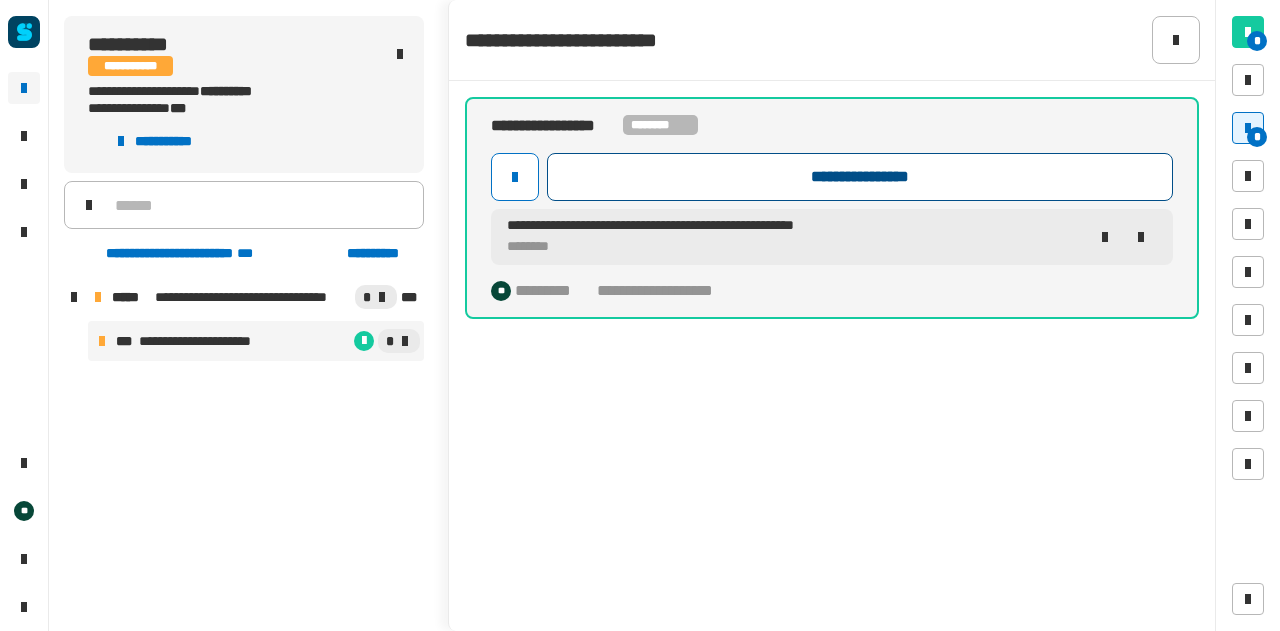 click on "**********" 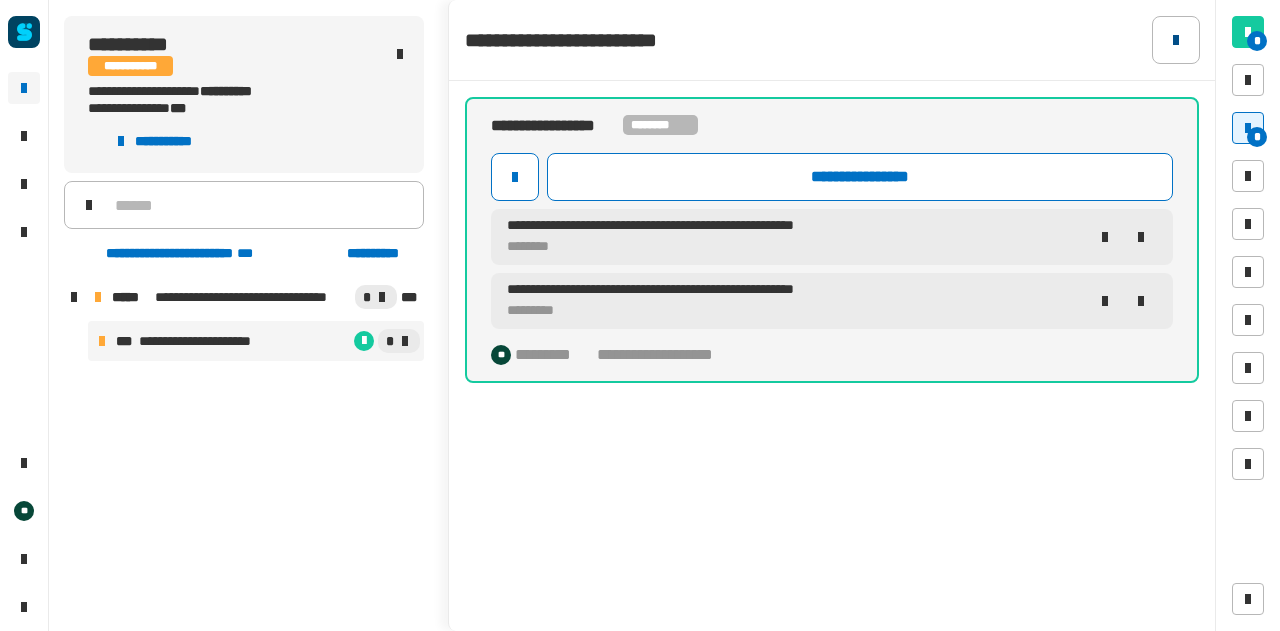 click 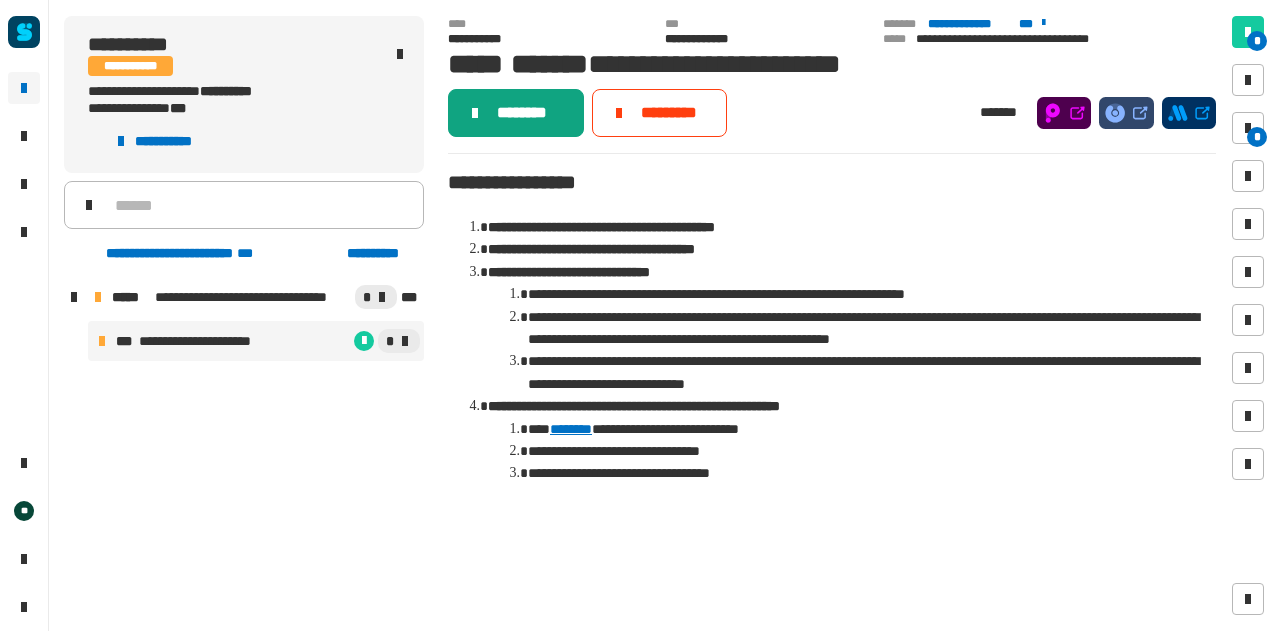 click on "********" 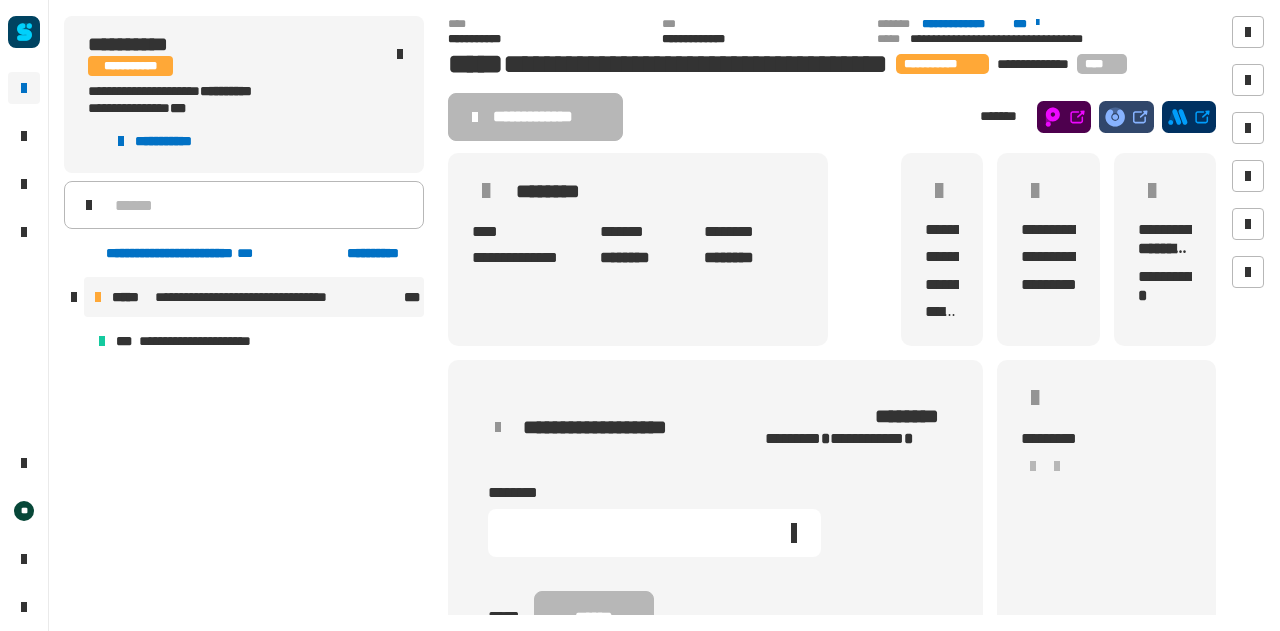 click 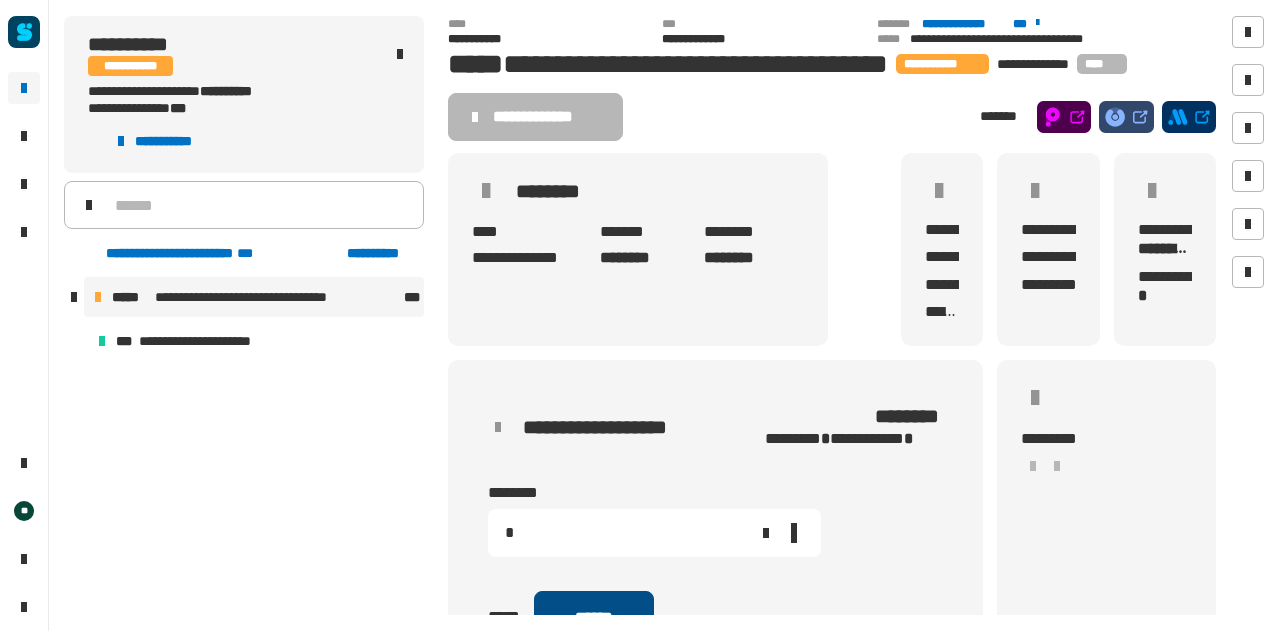 type on "*" 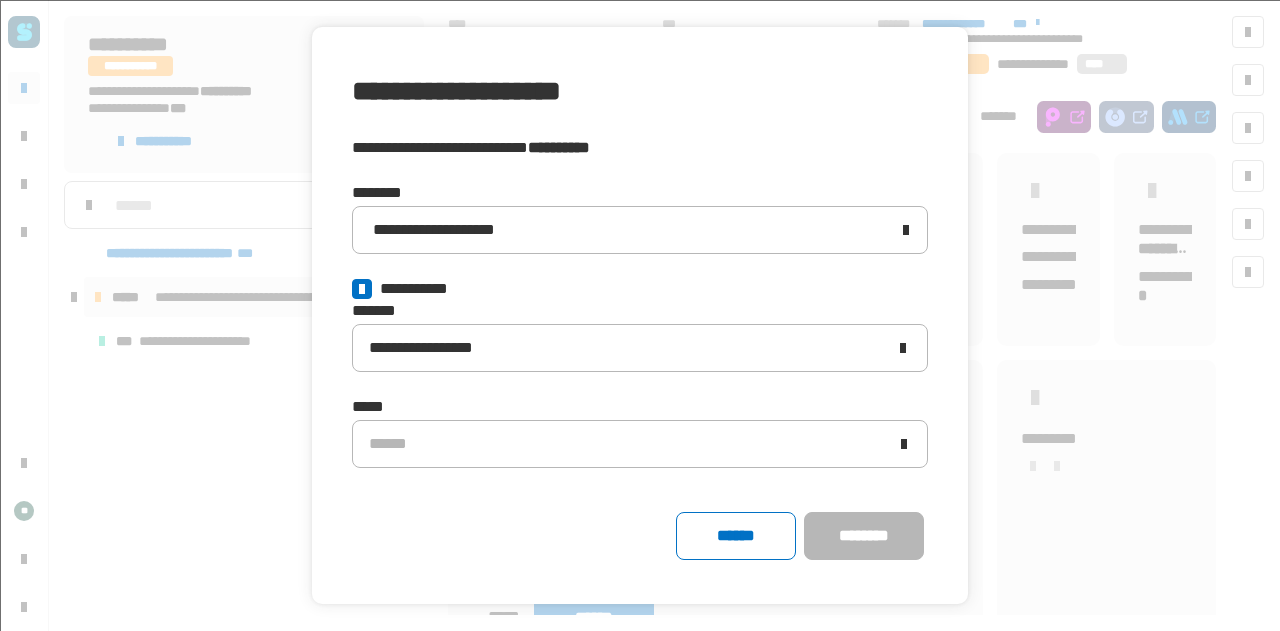click 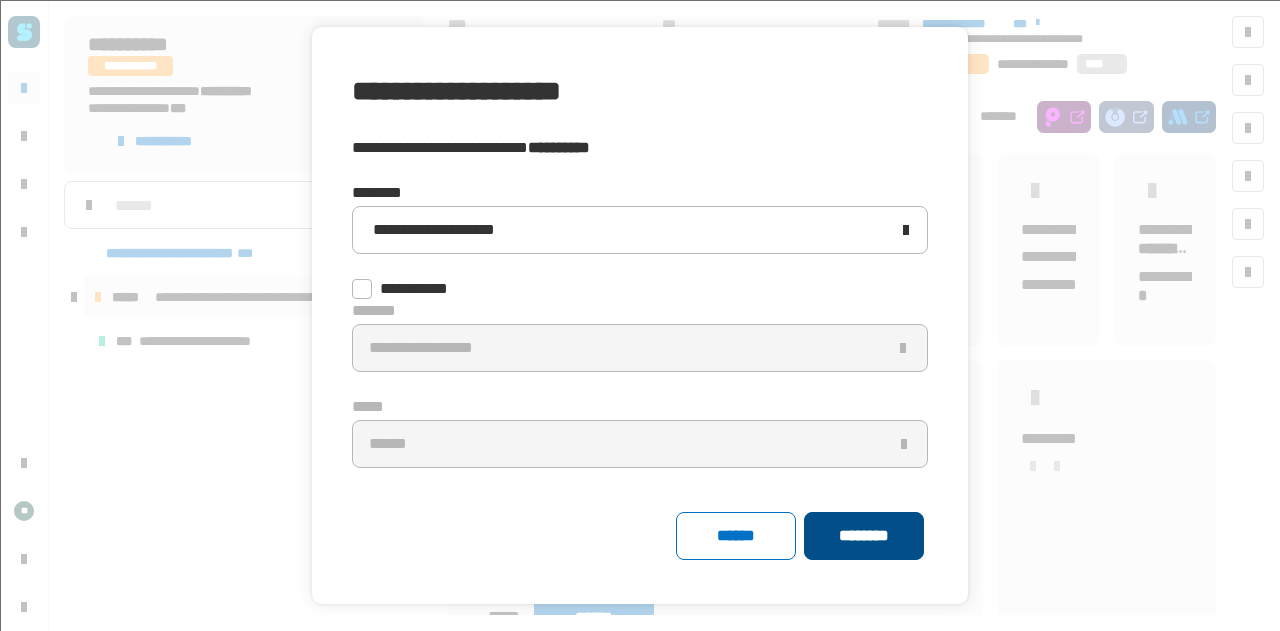 click on "********" 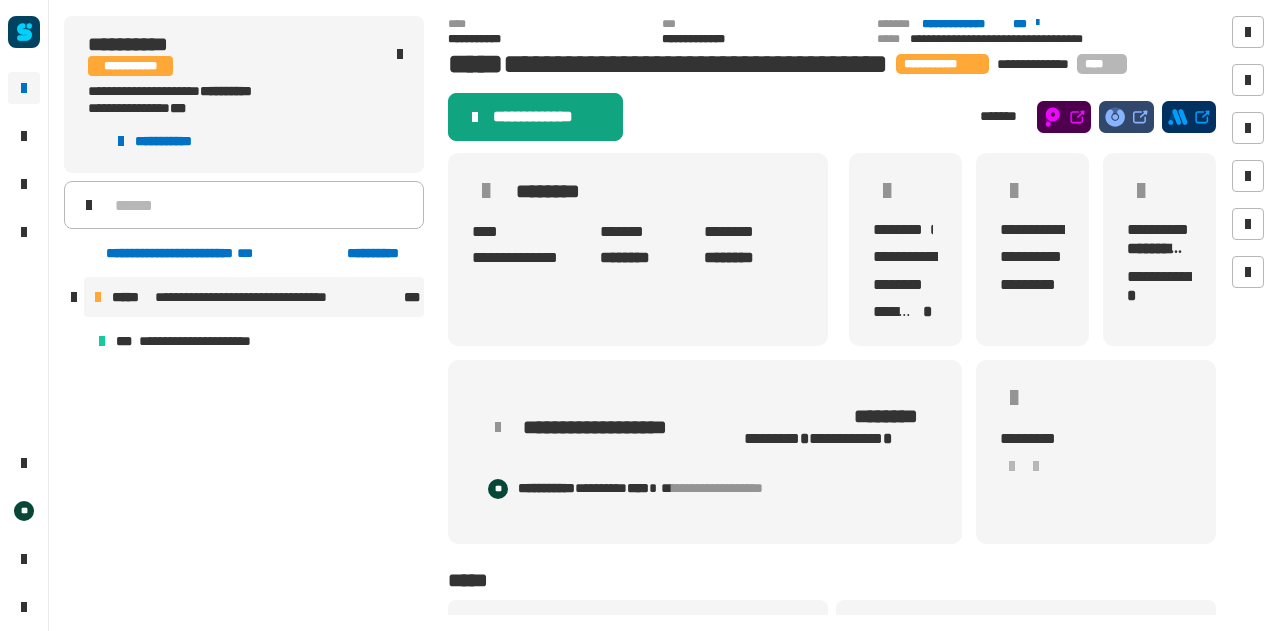 click on "**********" 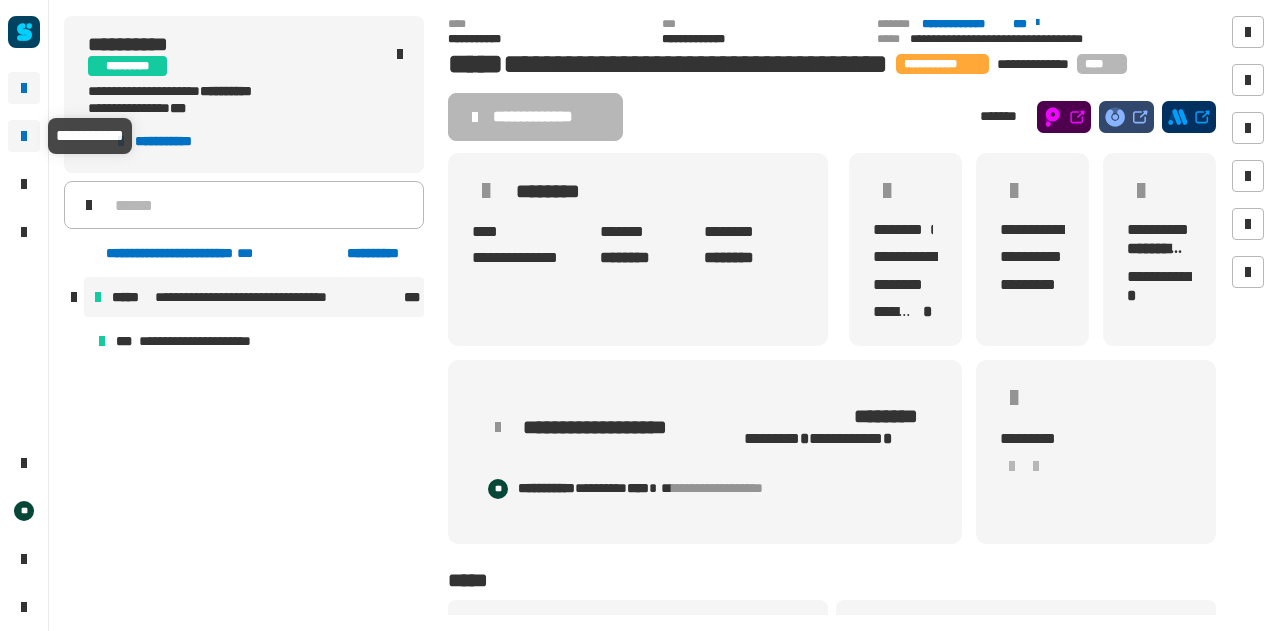 click 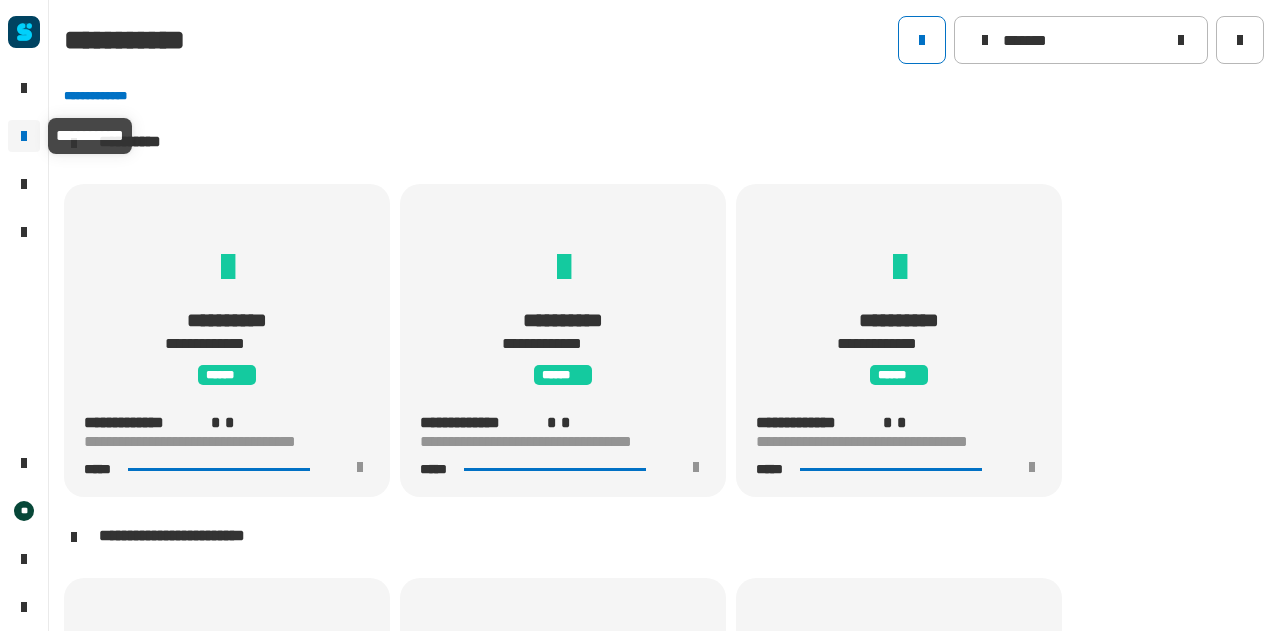 scroll, scrollTop: 1, scrollLeft: 0, axis: vertical 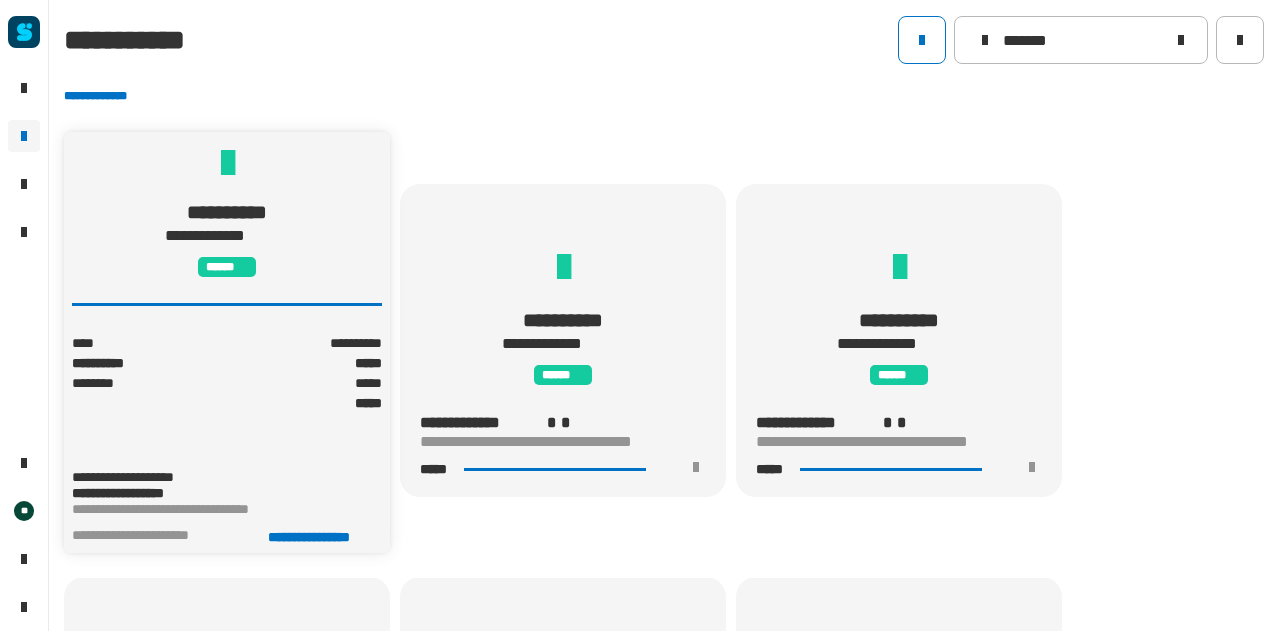click 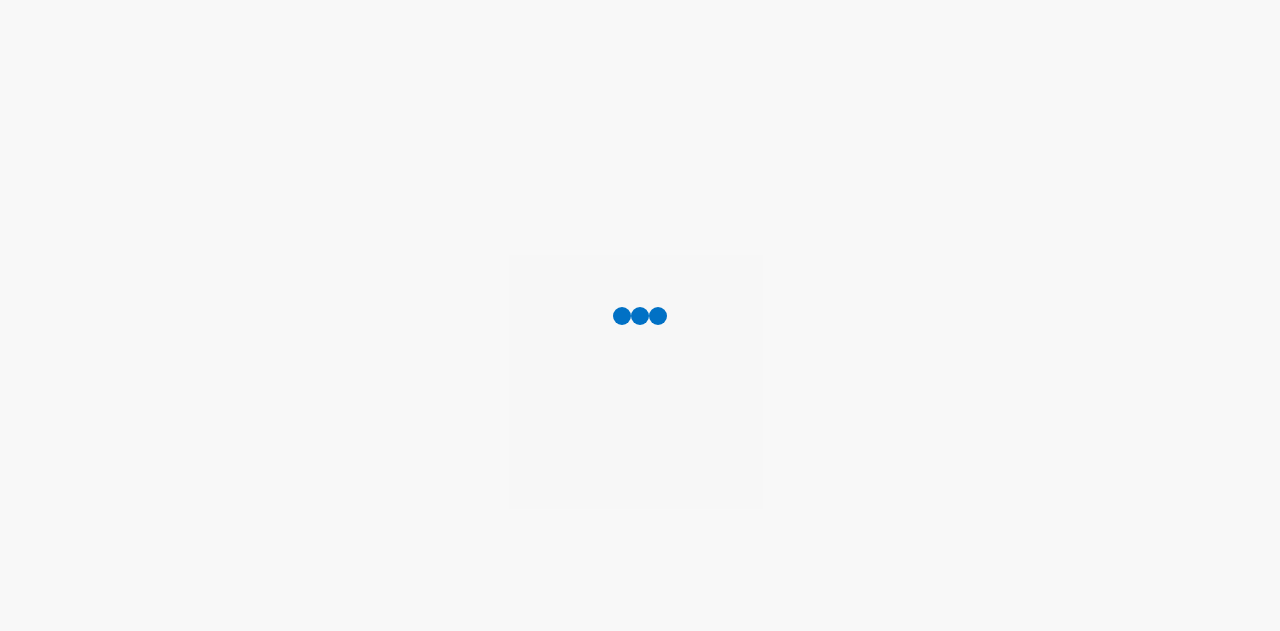 scroll, scrollTop: 0, scrollLeft: 0, axis: both 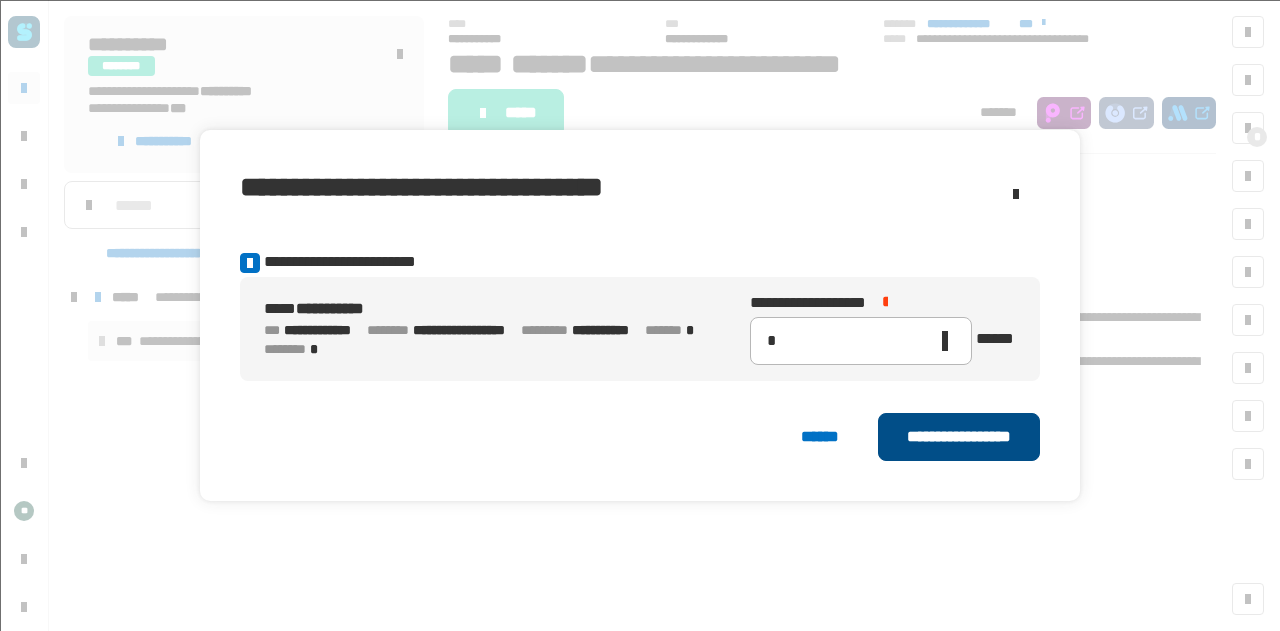 click on "**********" 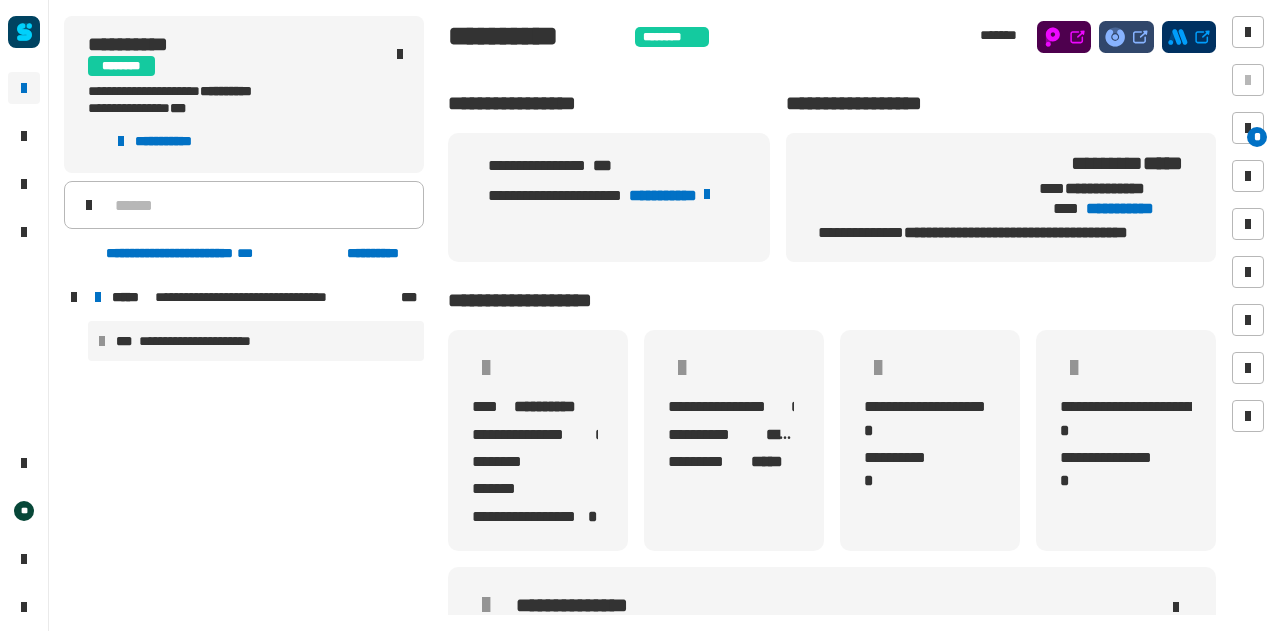 click on "**********" at bounding box center (208, 341) 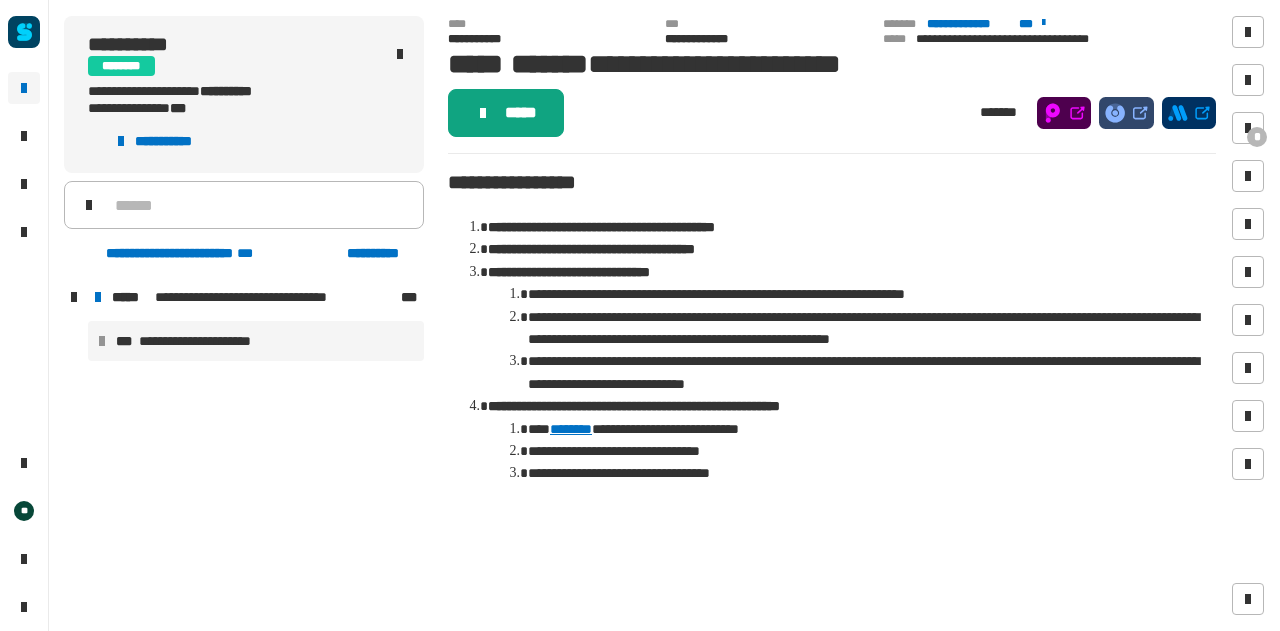 click on "*****" 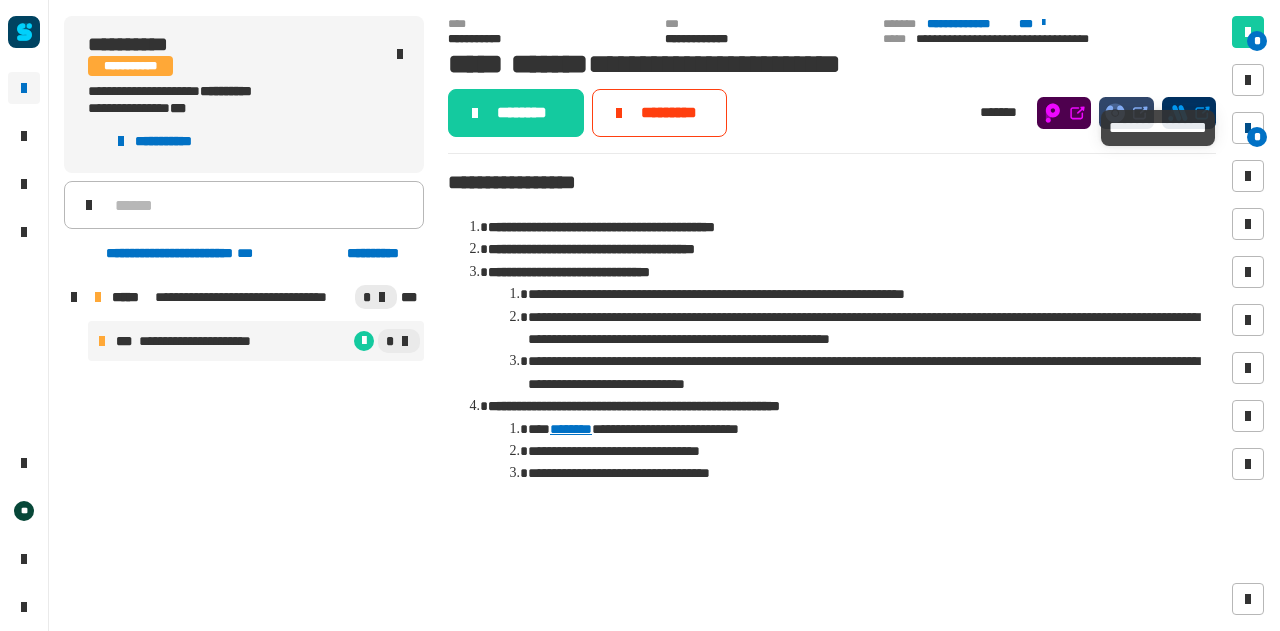 click on "*" at bounding box center (1248, 128) 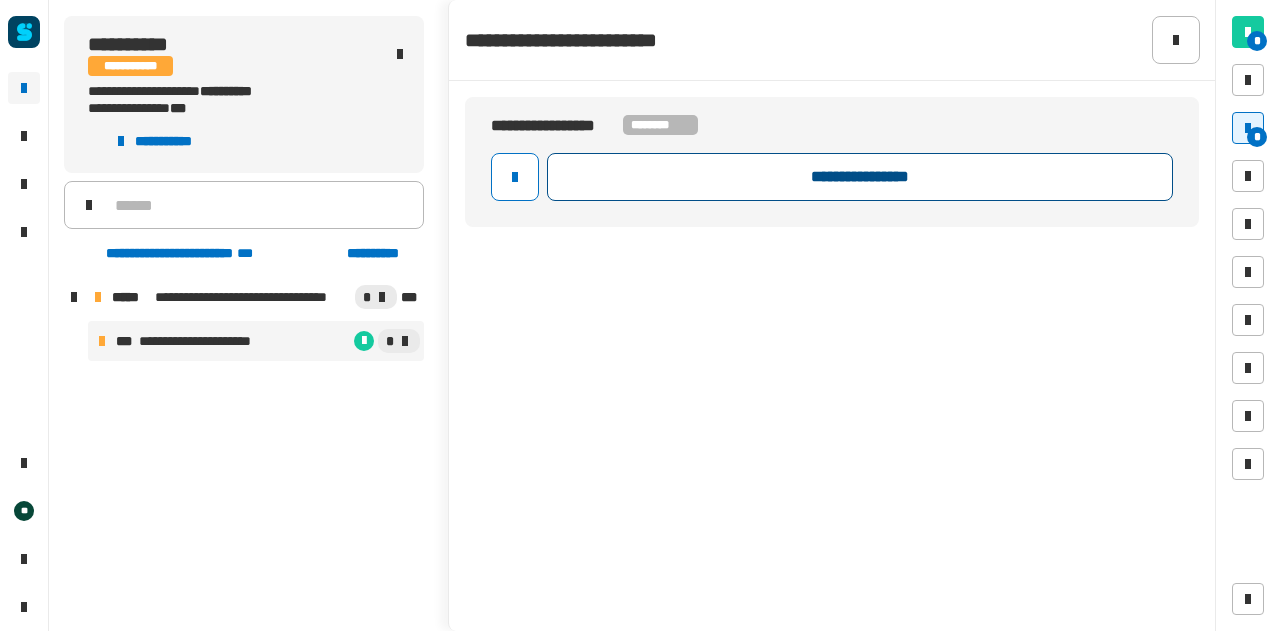 click on "**********" 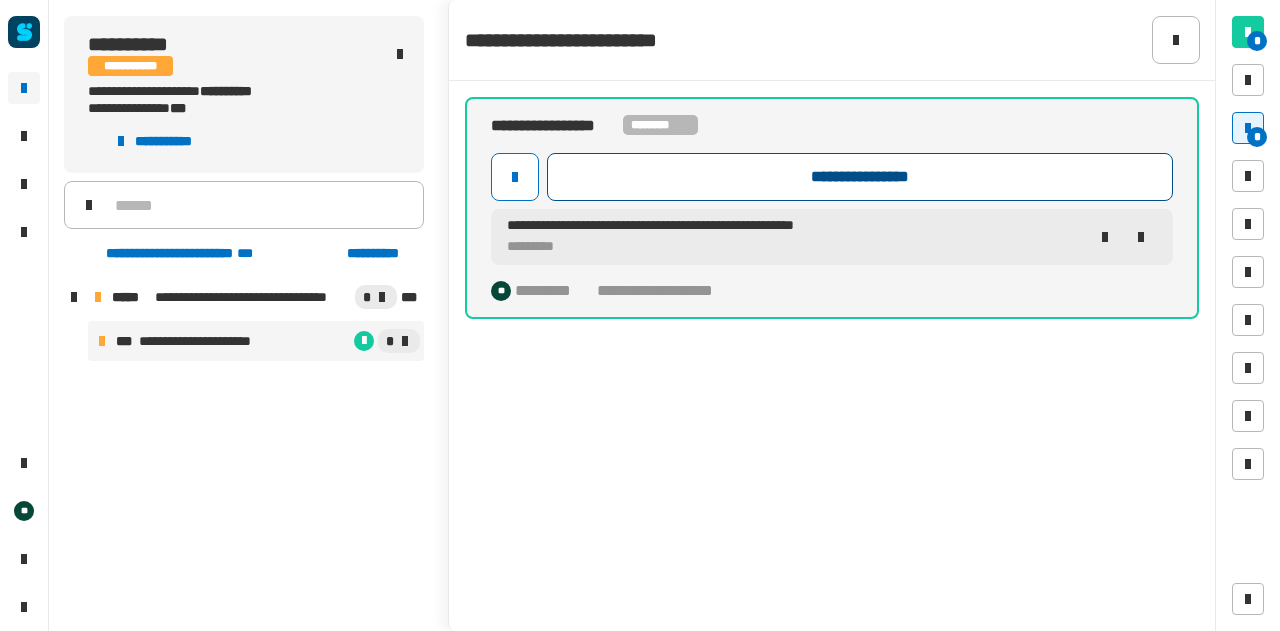 click on "**********" 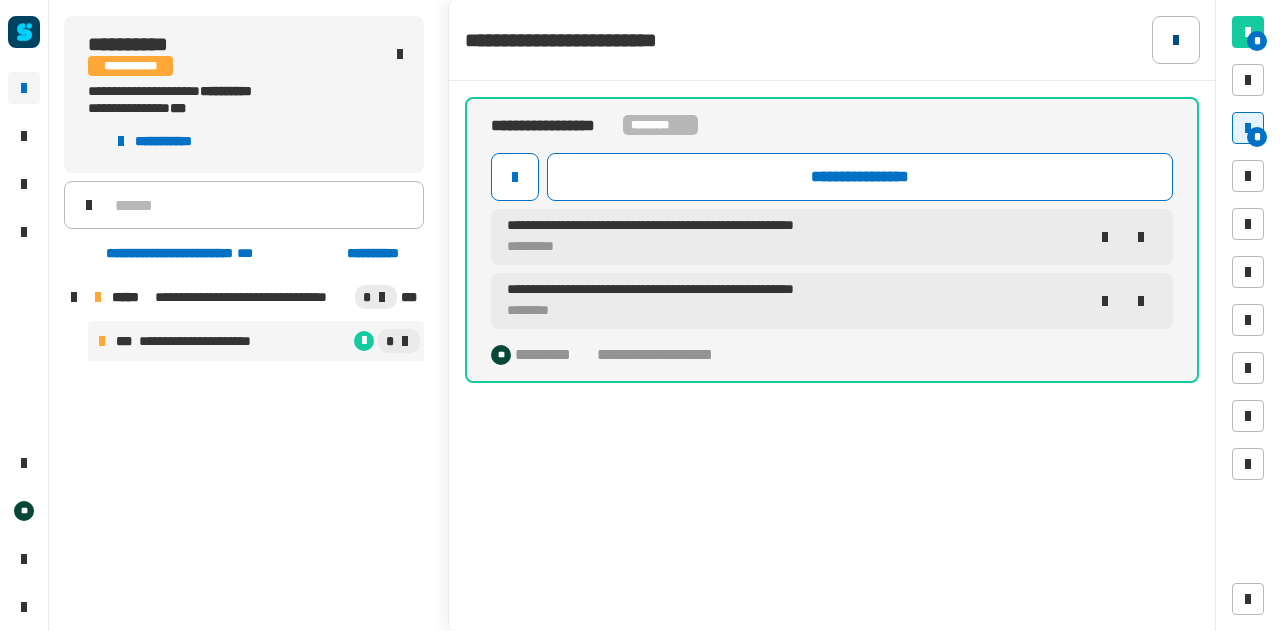 click 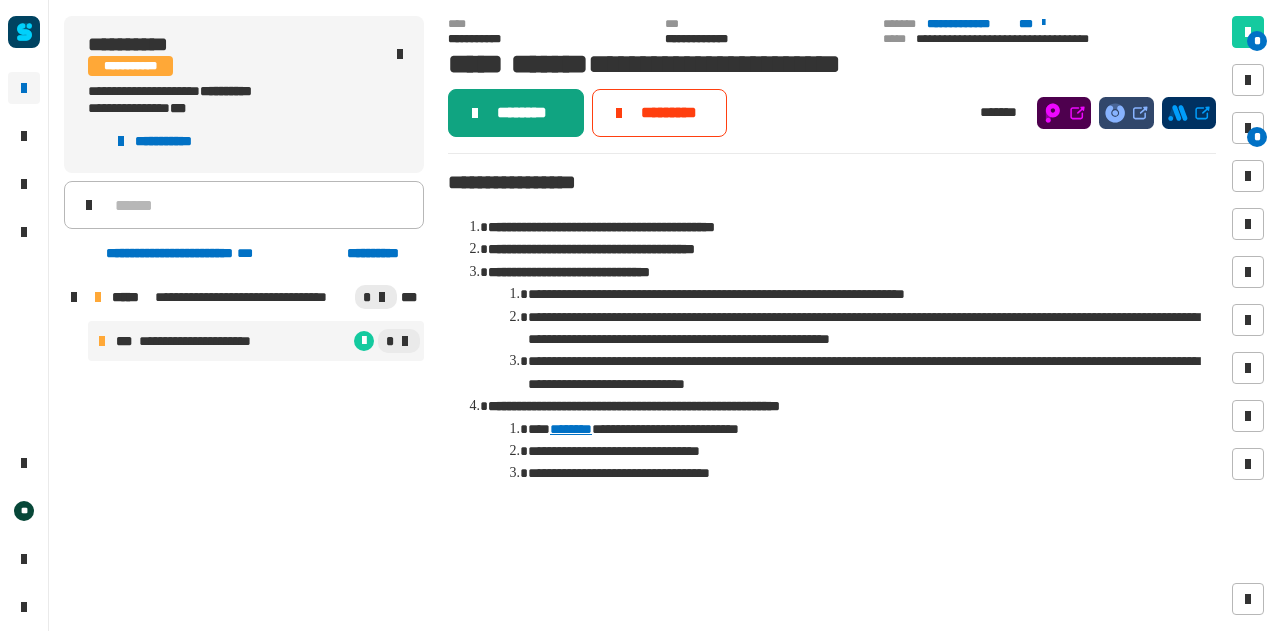click on "********" 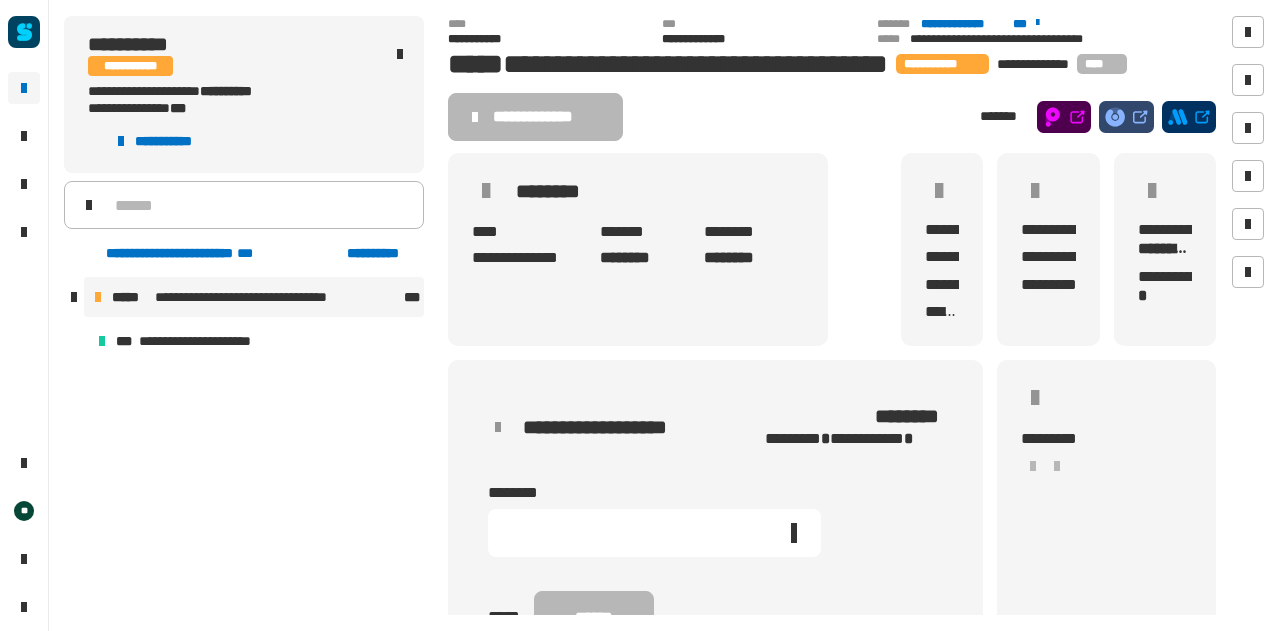click 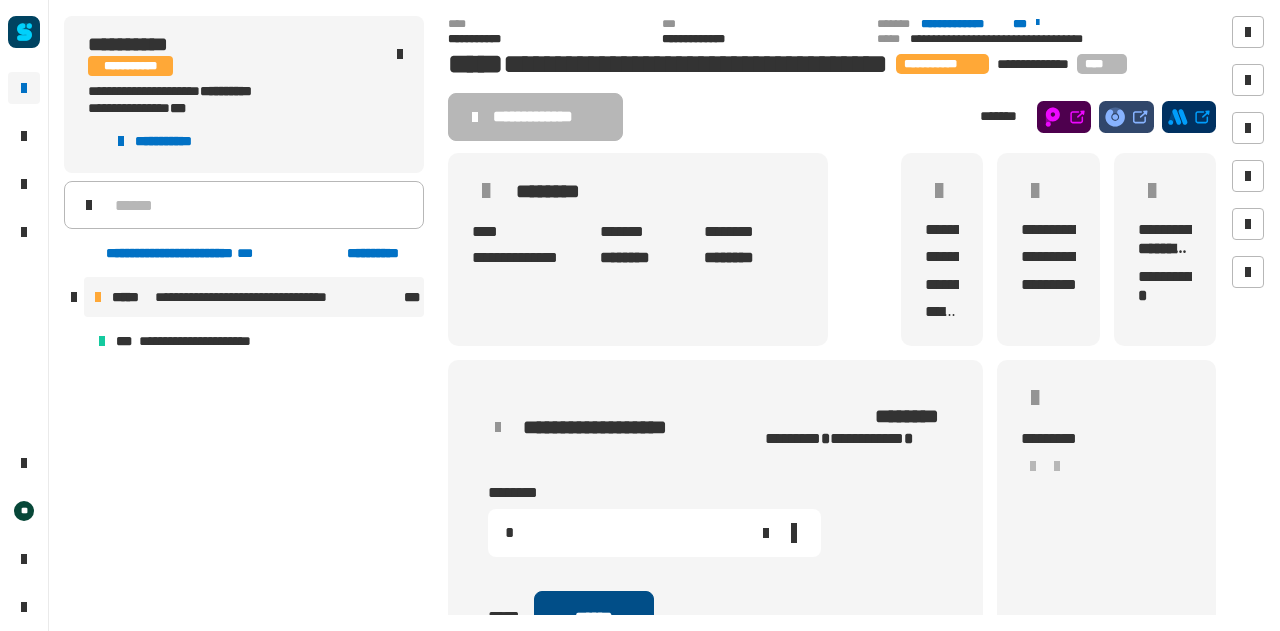type on "*" 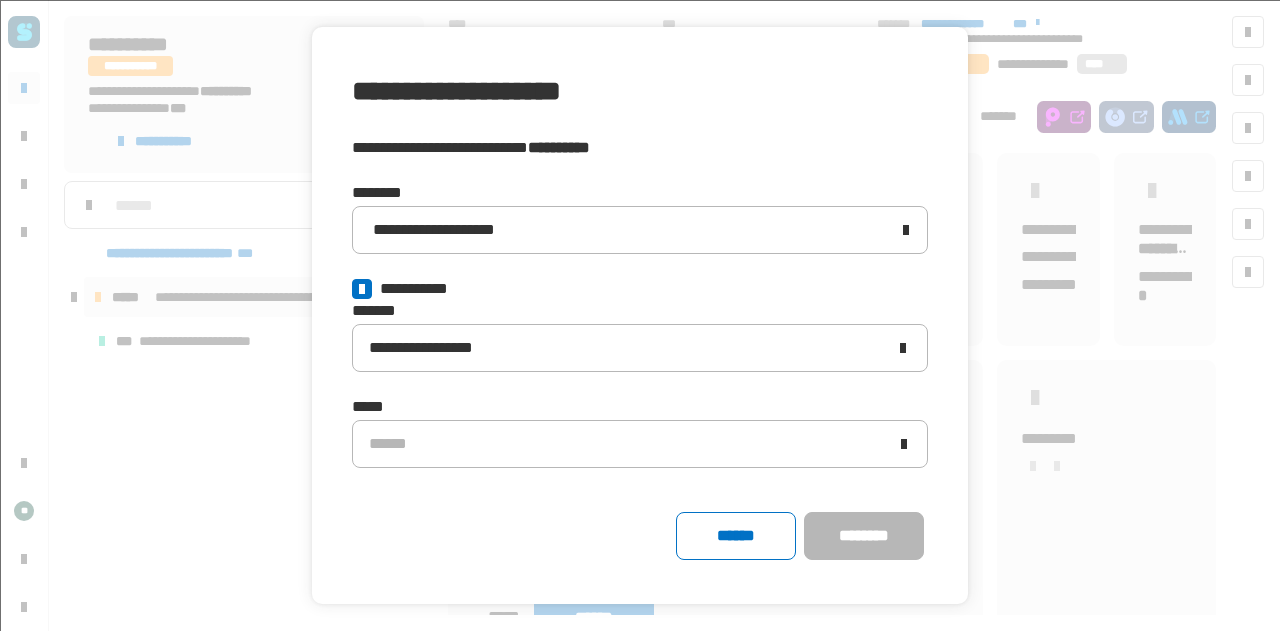 click 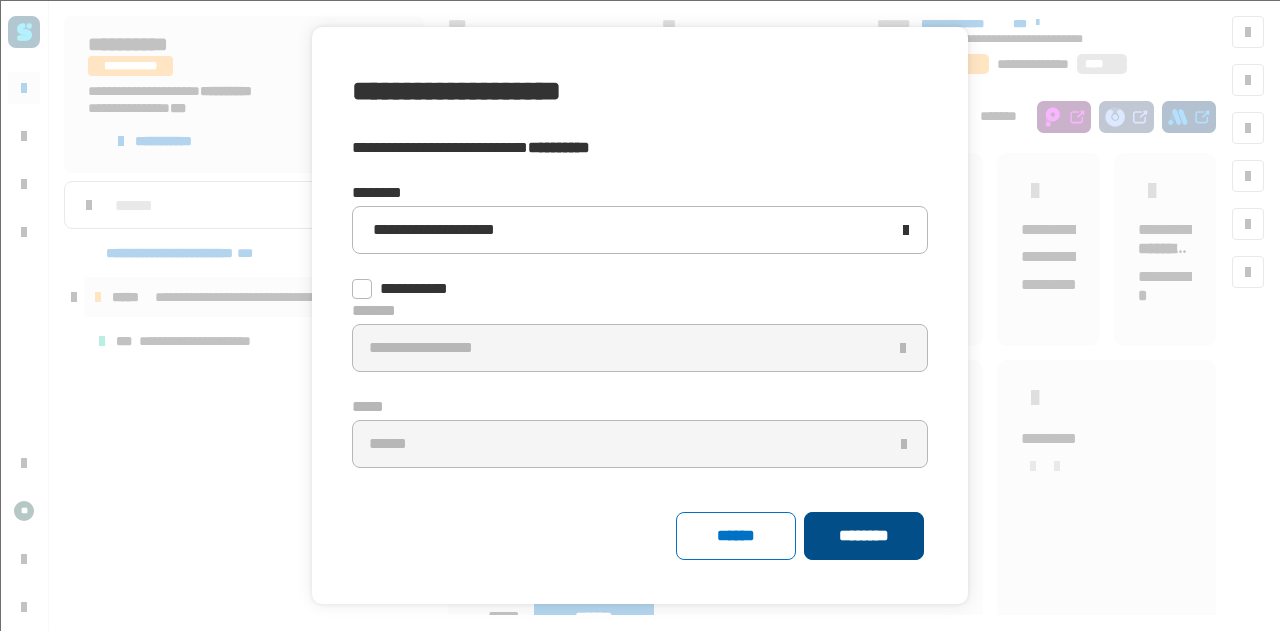 click on "********" 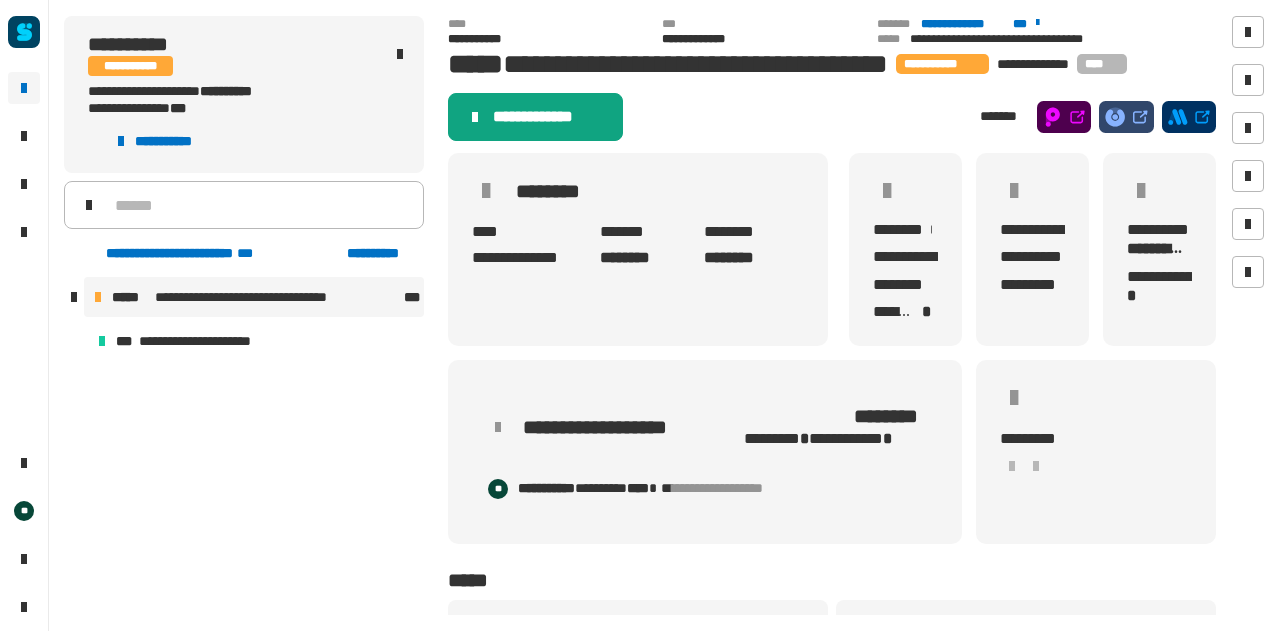 click on "**********" 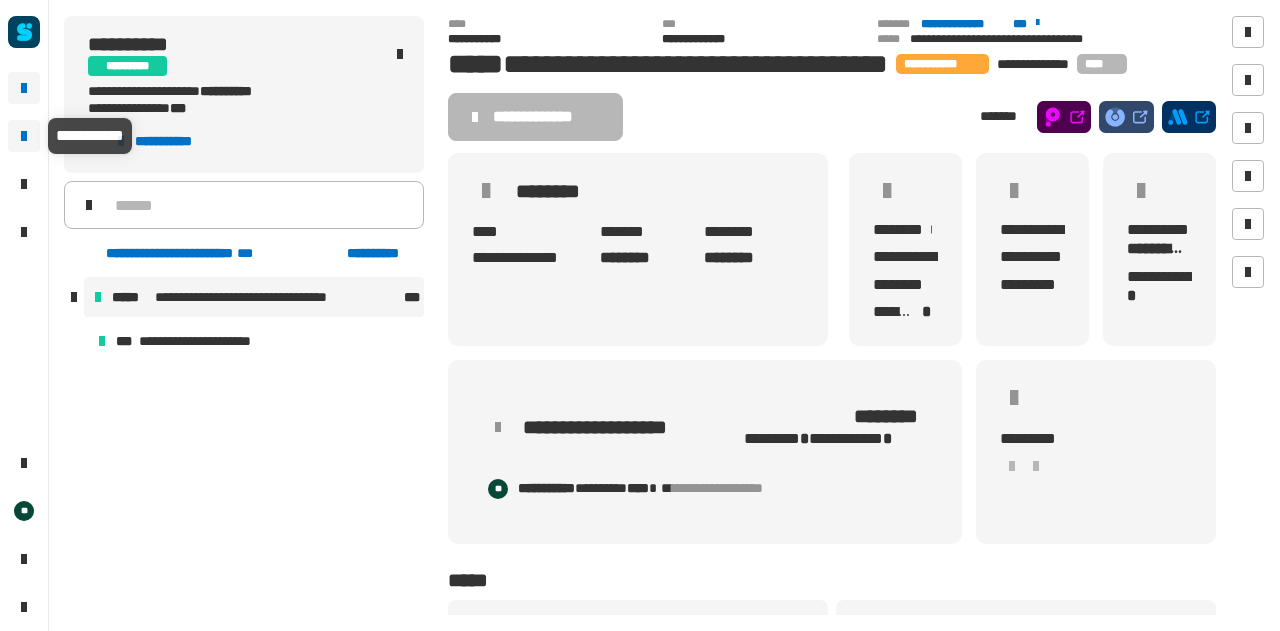 click 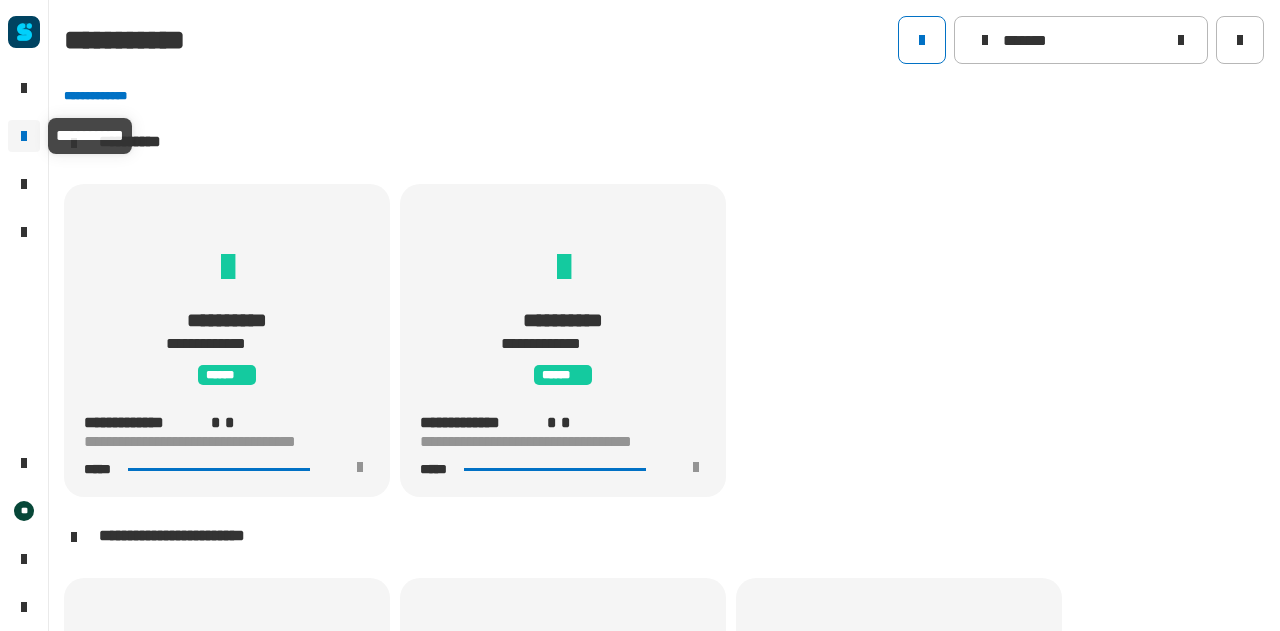 scroll, scrollTop: 1, scrollLeft: 0, axis: vertical 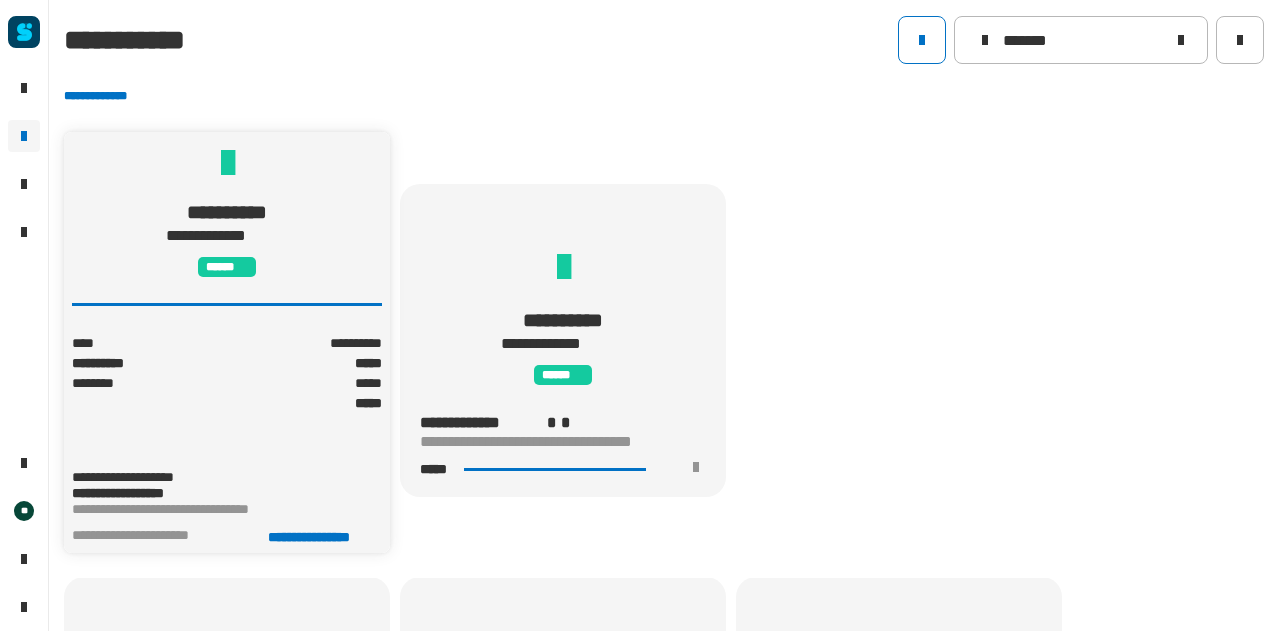 click on "**********" 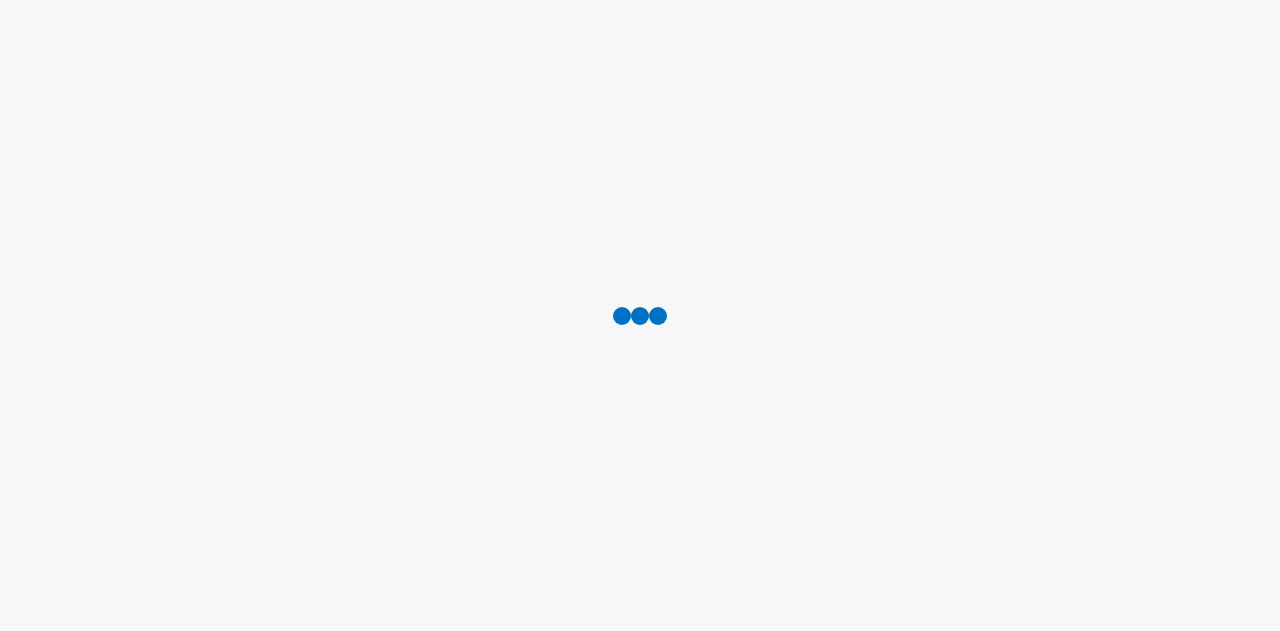 scroll, scrollTop: 0, scrollLeft: 0, axis: both 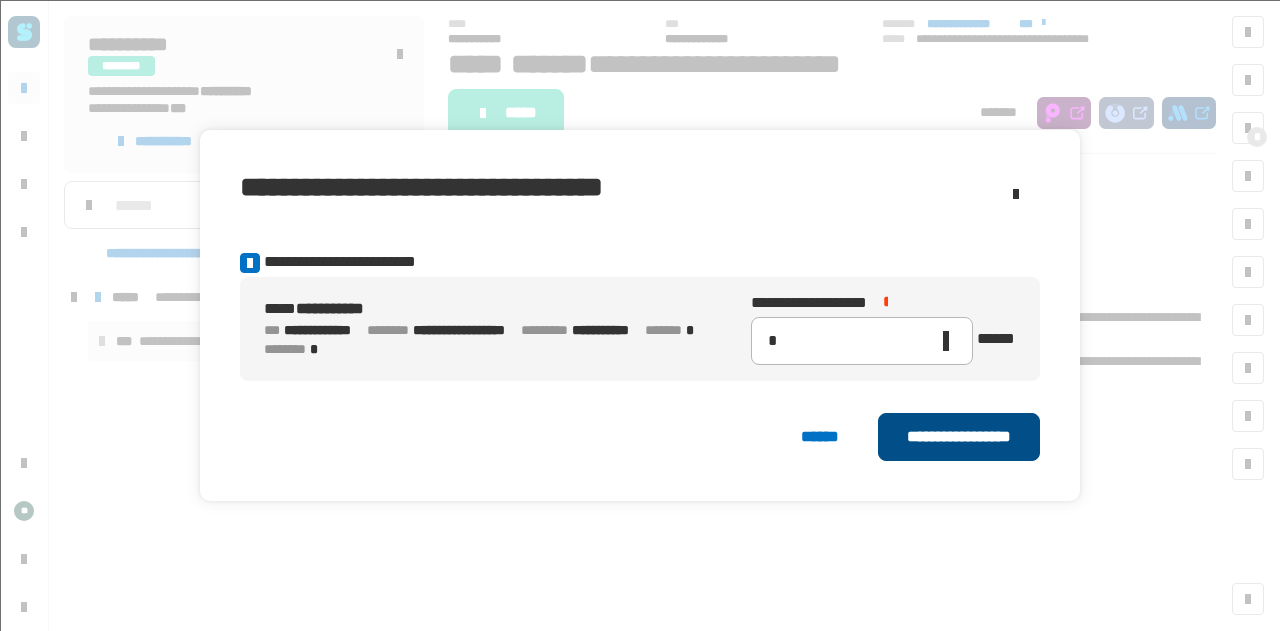 click on "**********" 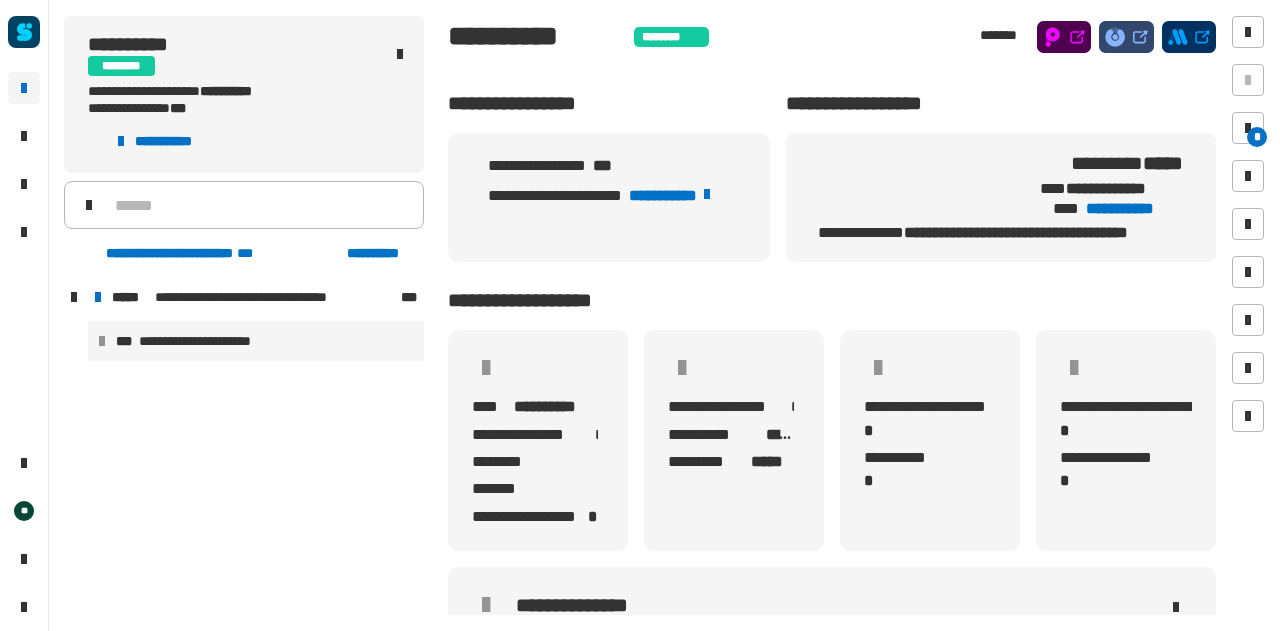 click on "**********" at bounding box center (208, 341) 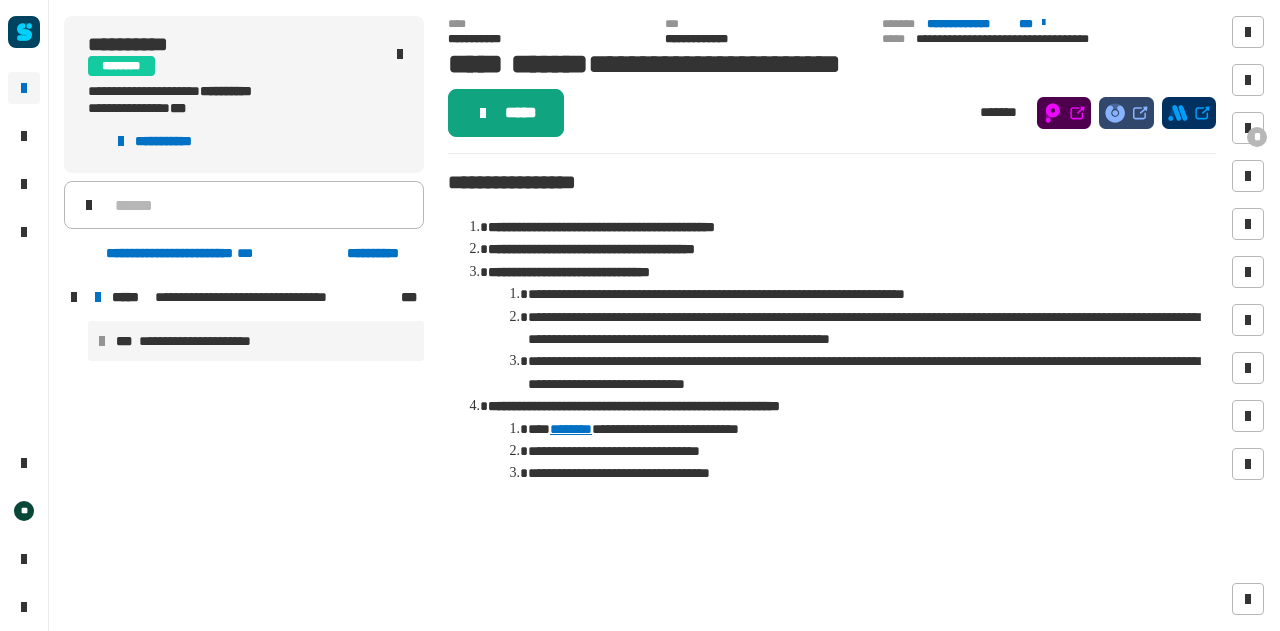 click on "*****" 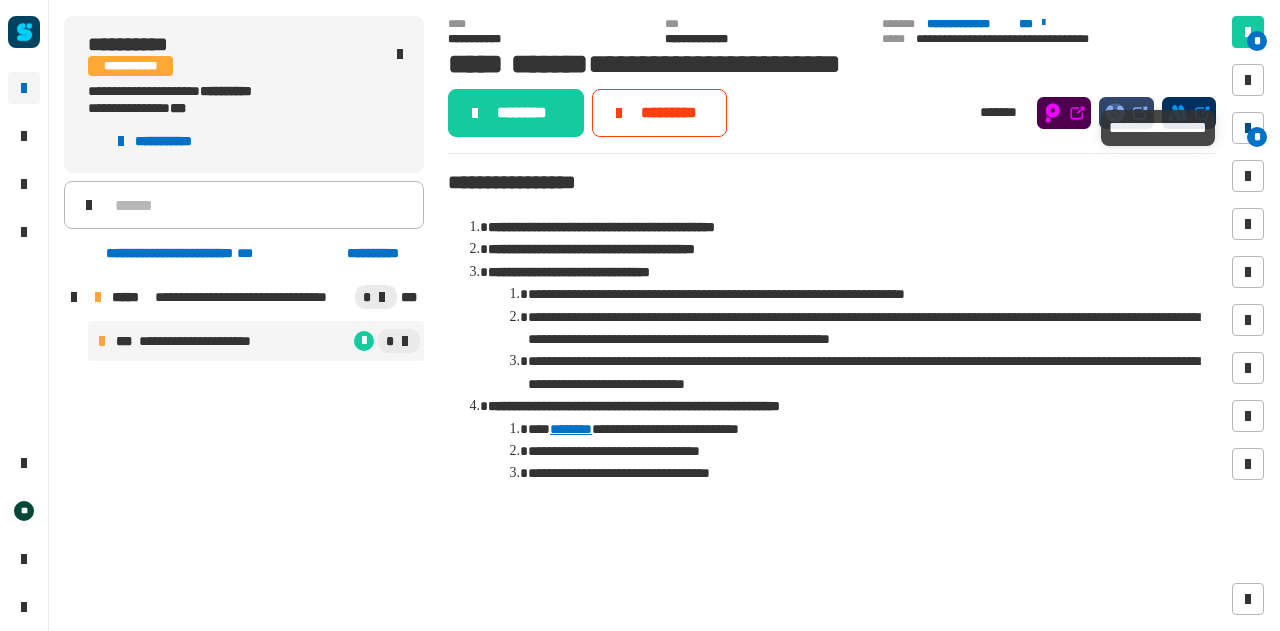 click at bounding box center (1248, 128) 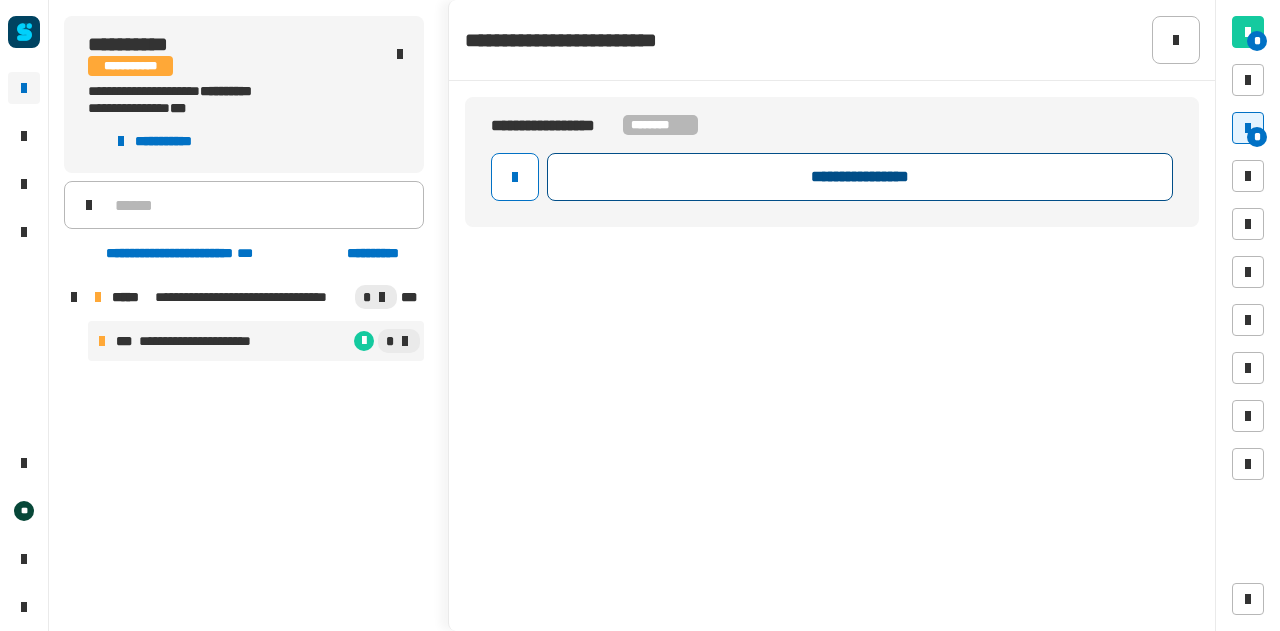 click on "**********" 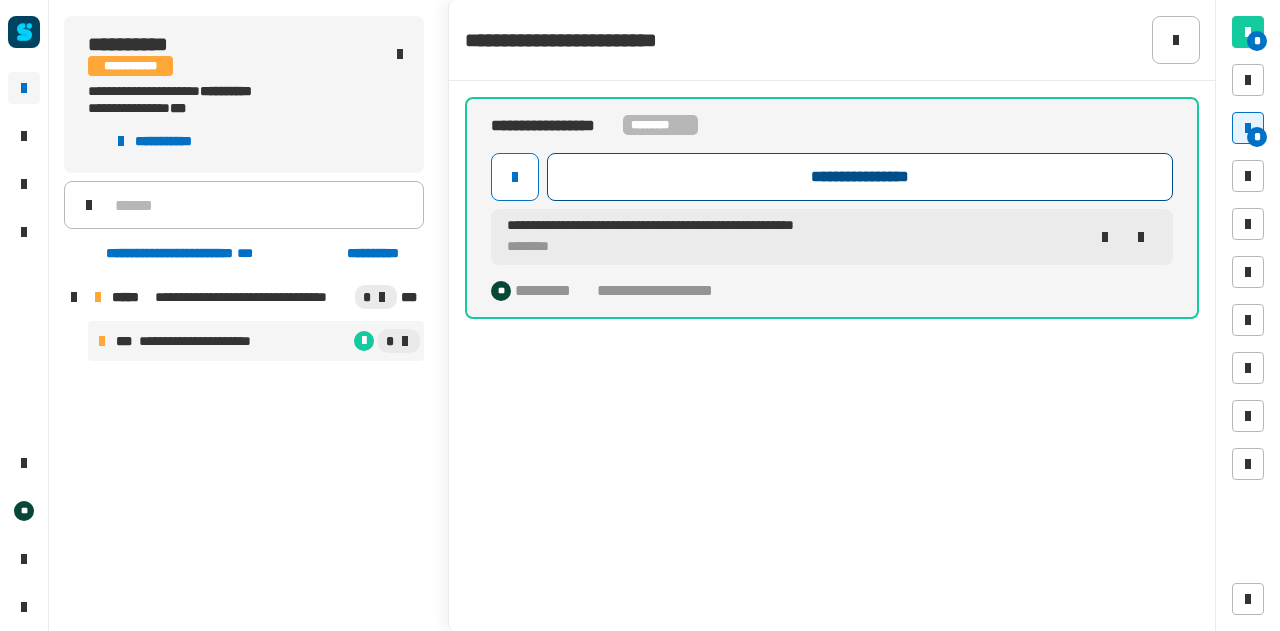 click on "**********" 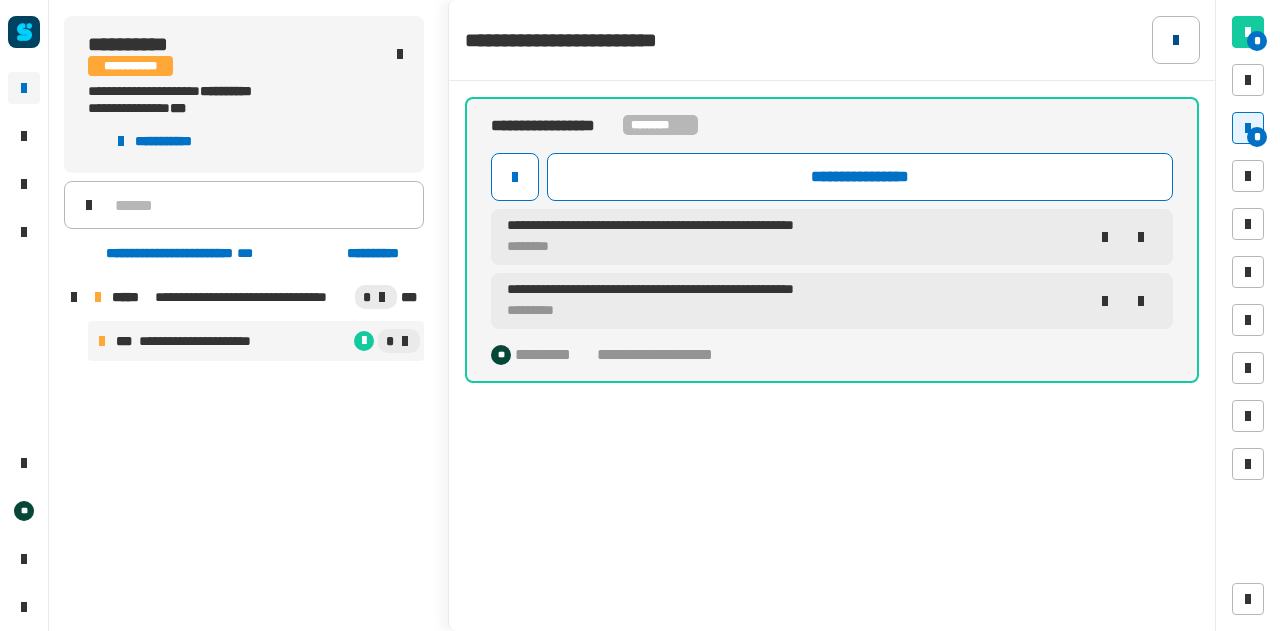 click 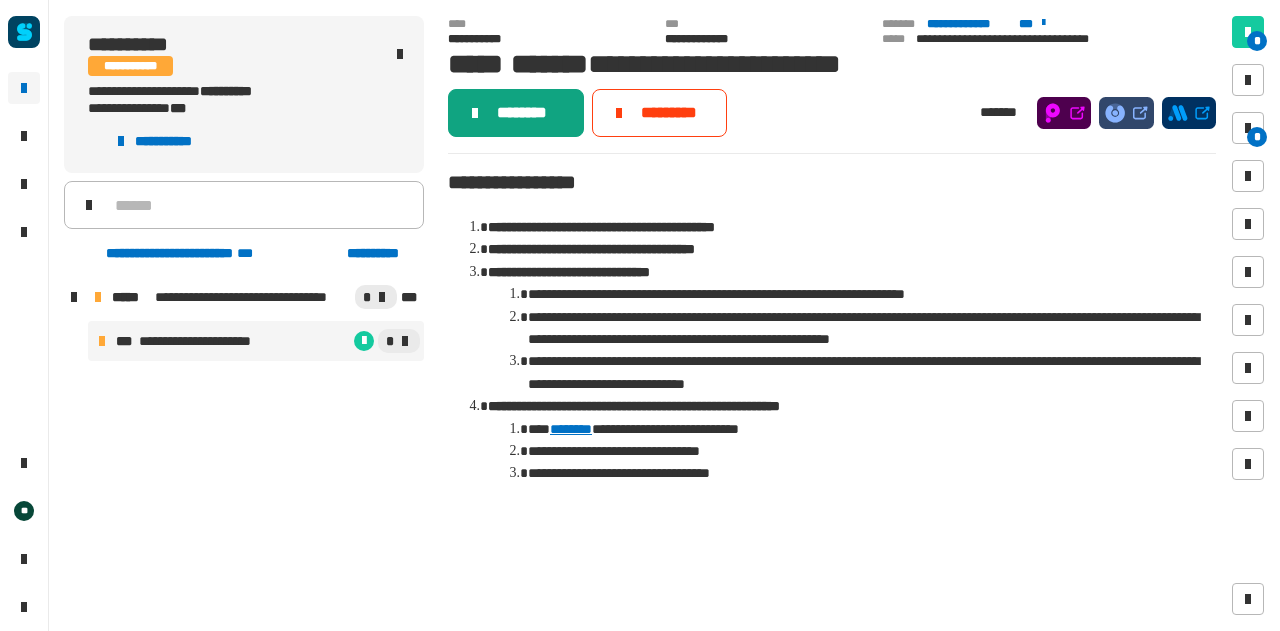click on "********" 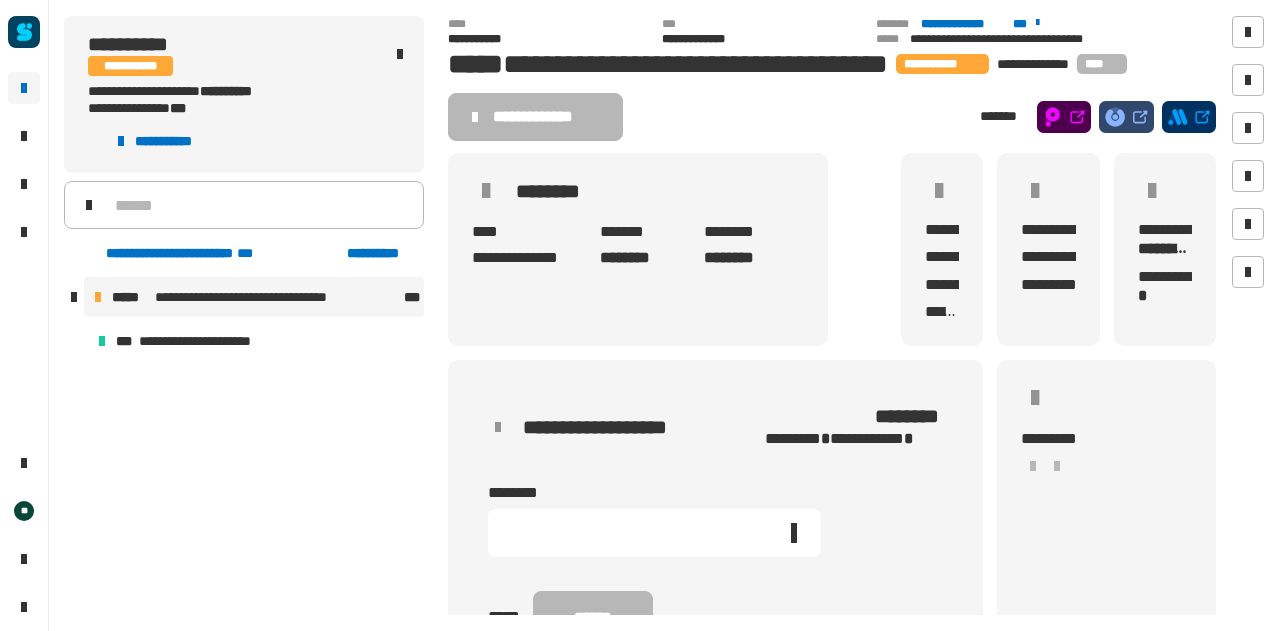 click 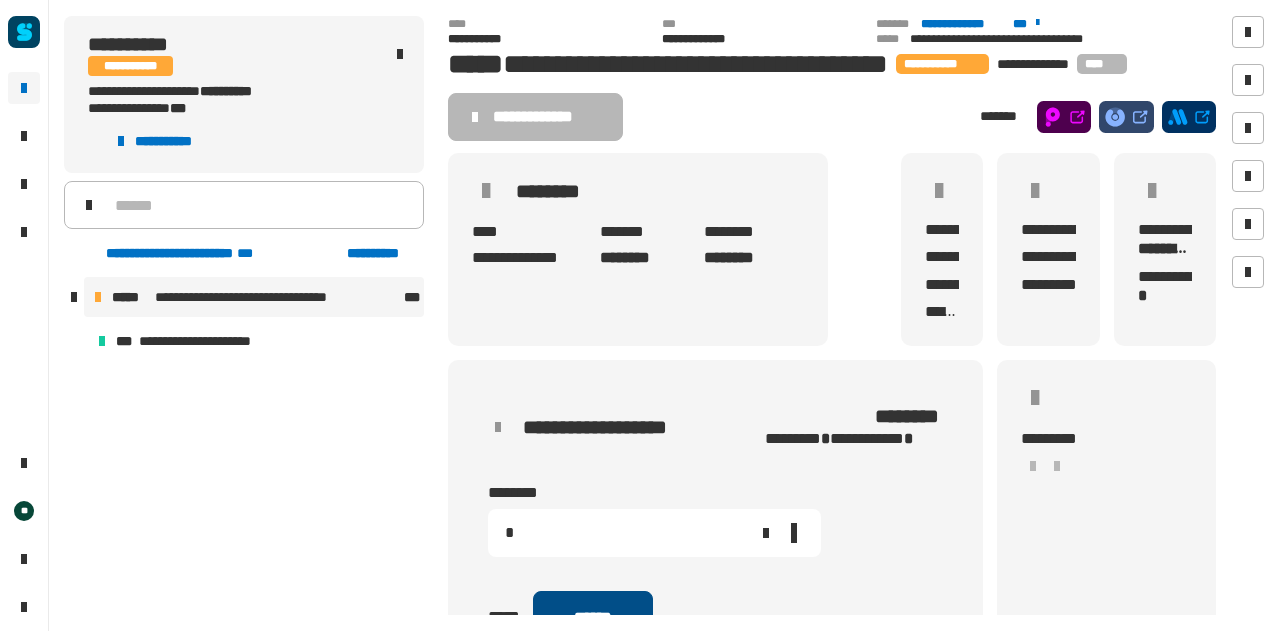 type on "*" 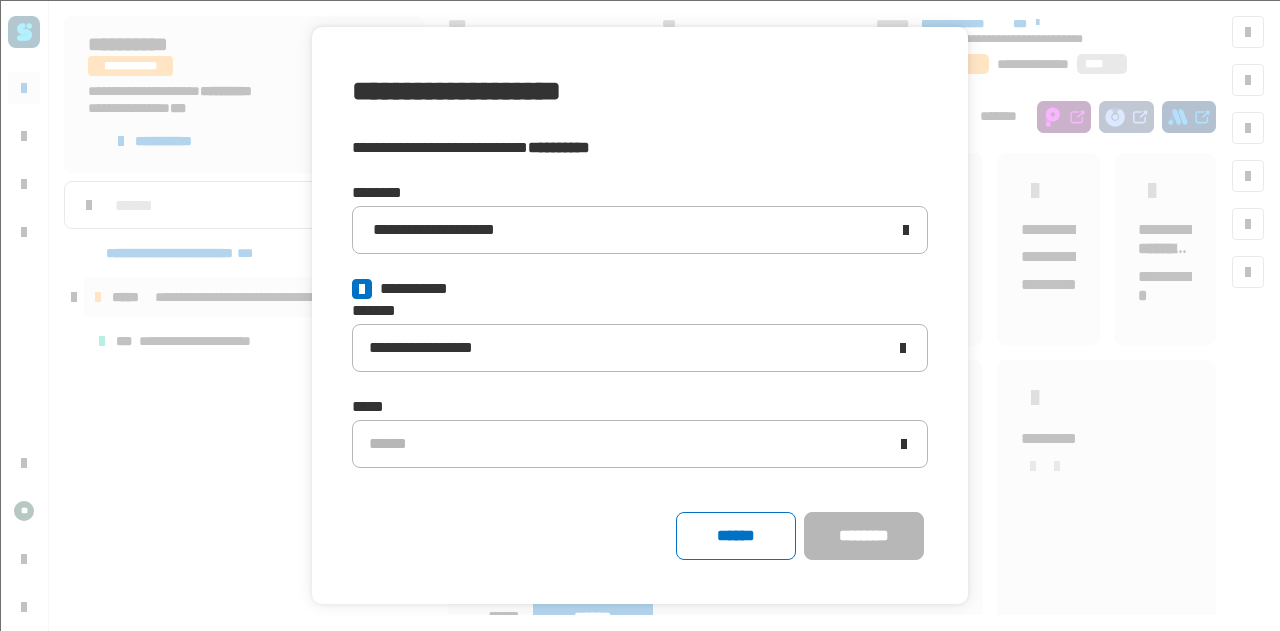 click 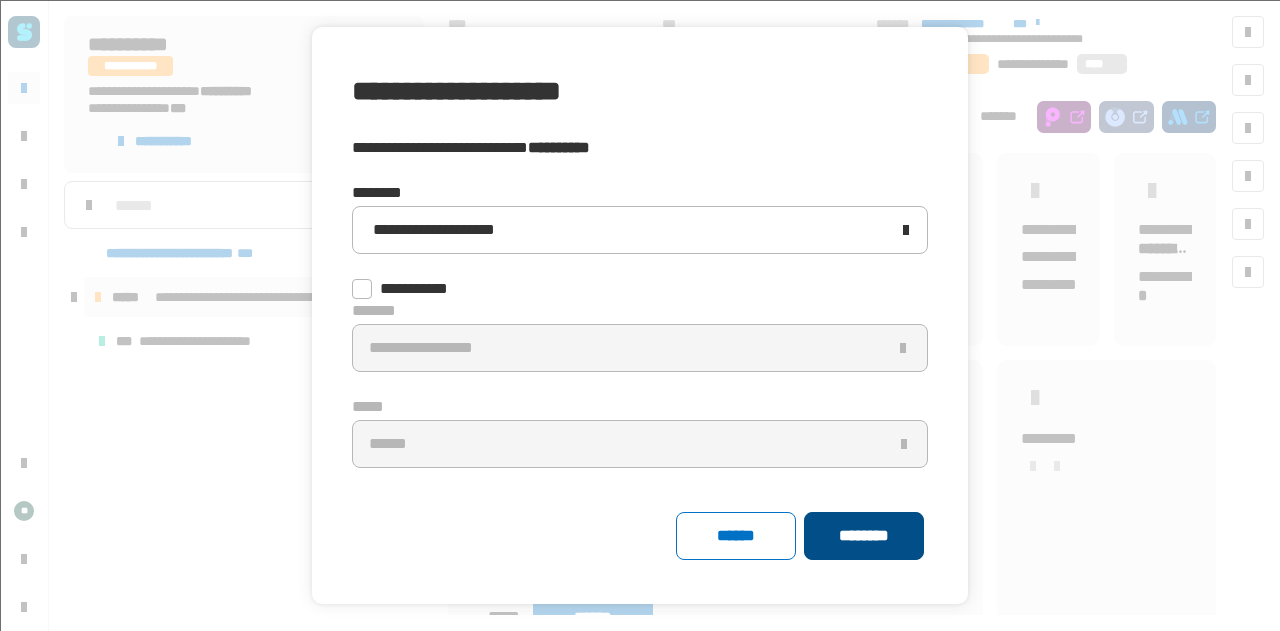 click on "********" 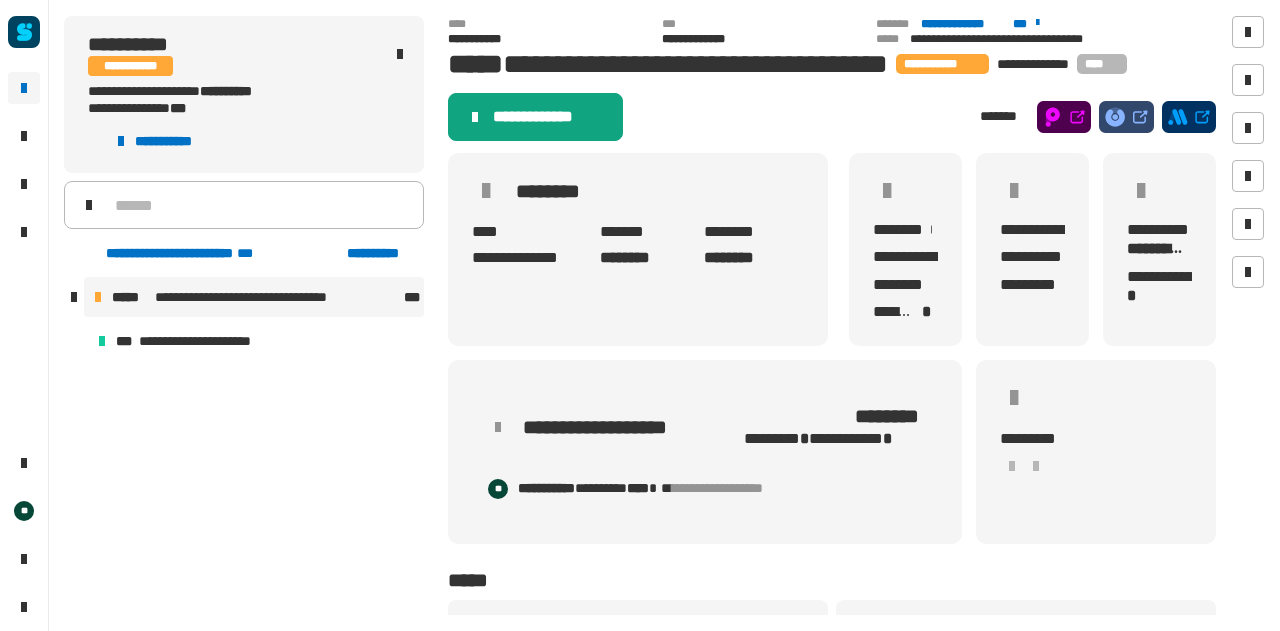 click on "**********" 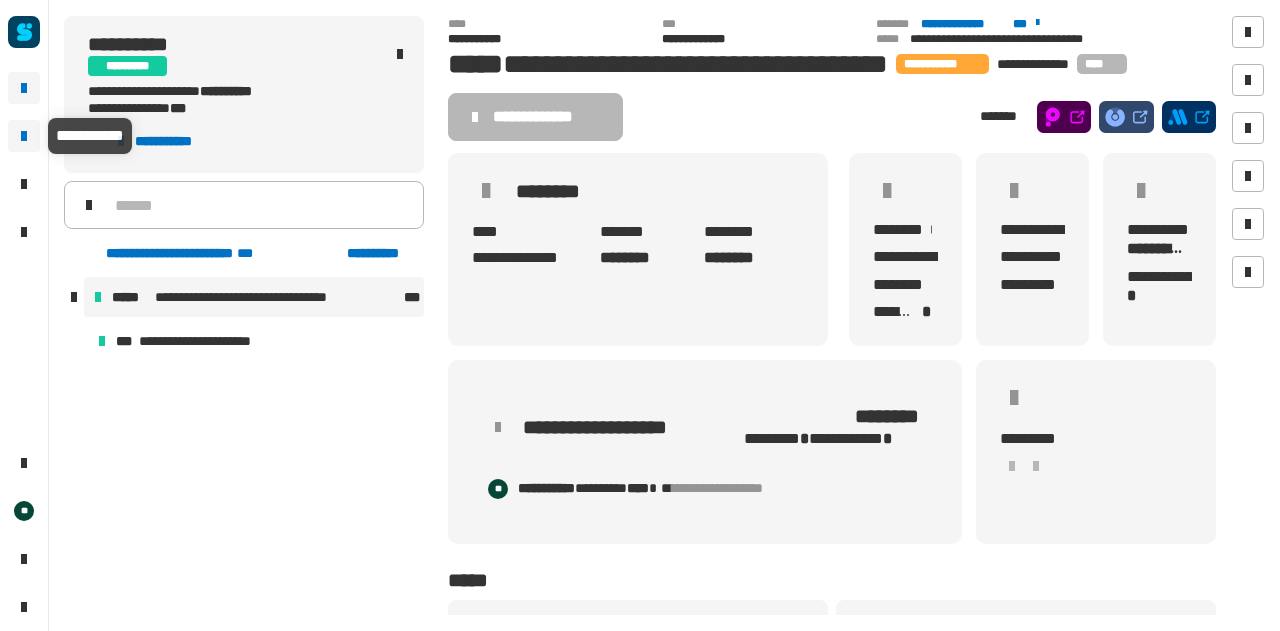 click 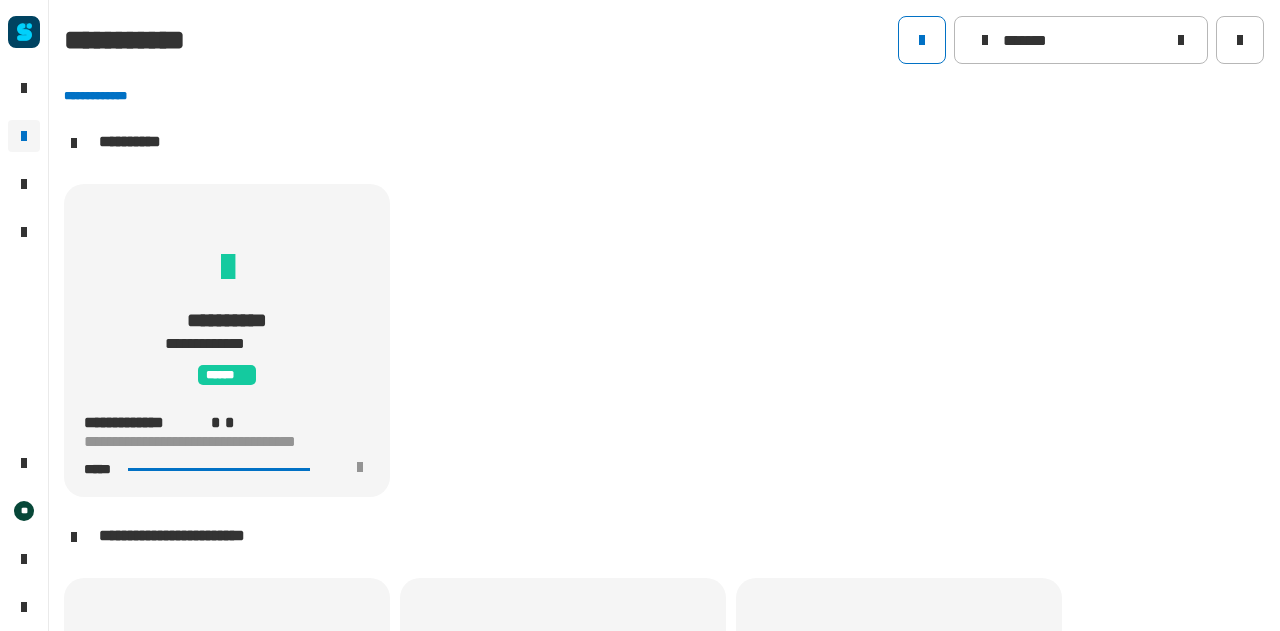 scroll, scrollTop: 1, scrollLeft: 0, axis: vertical 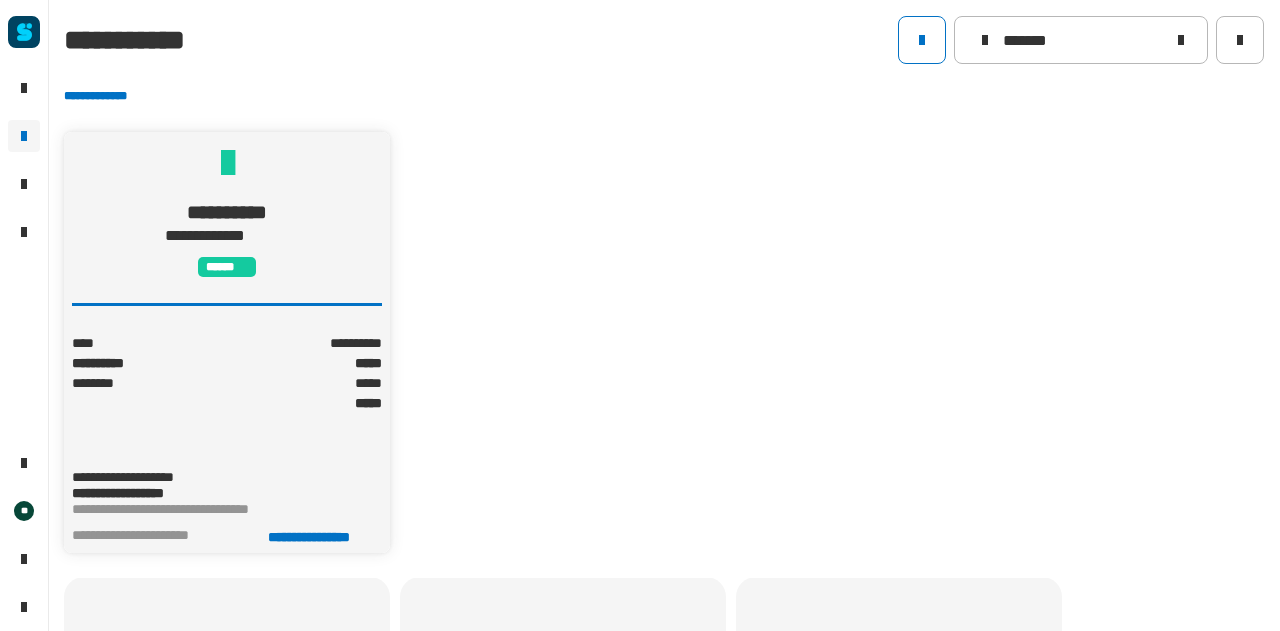 click on "*****" 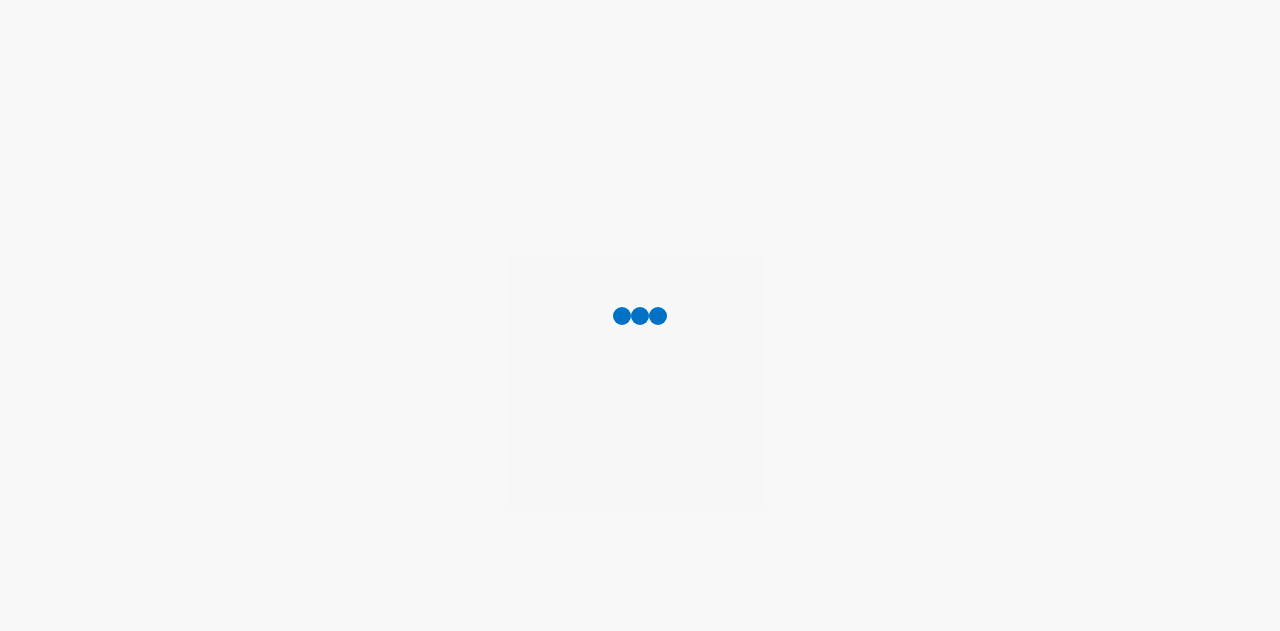 scroll, scrollTop: 0, scrollLeft: 0, axis: both 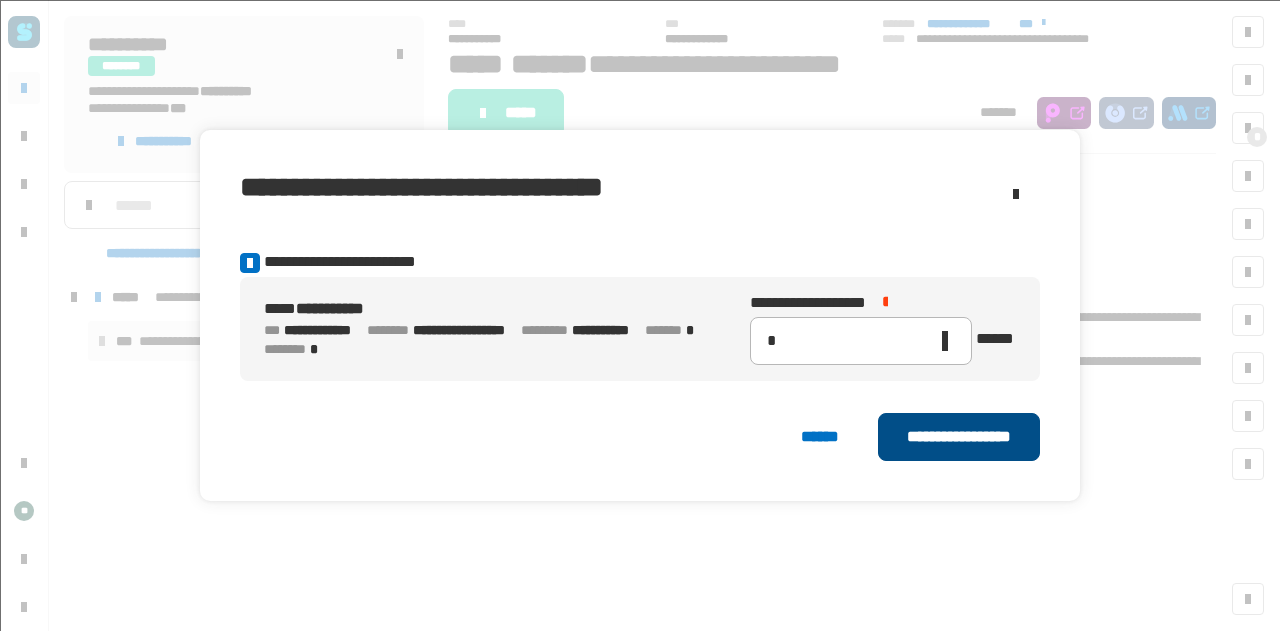 click on "**********" 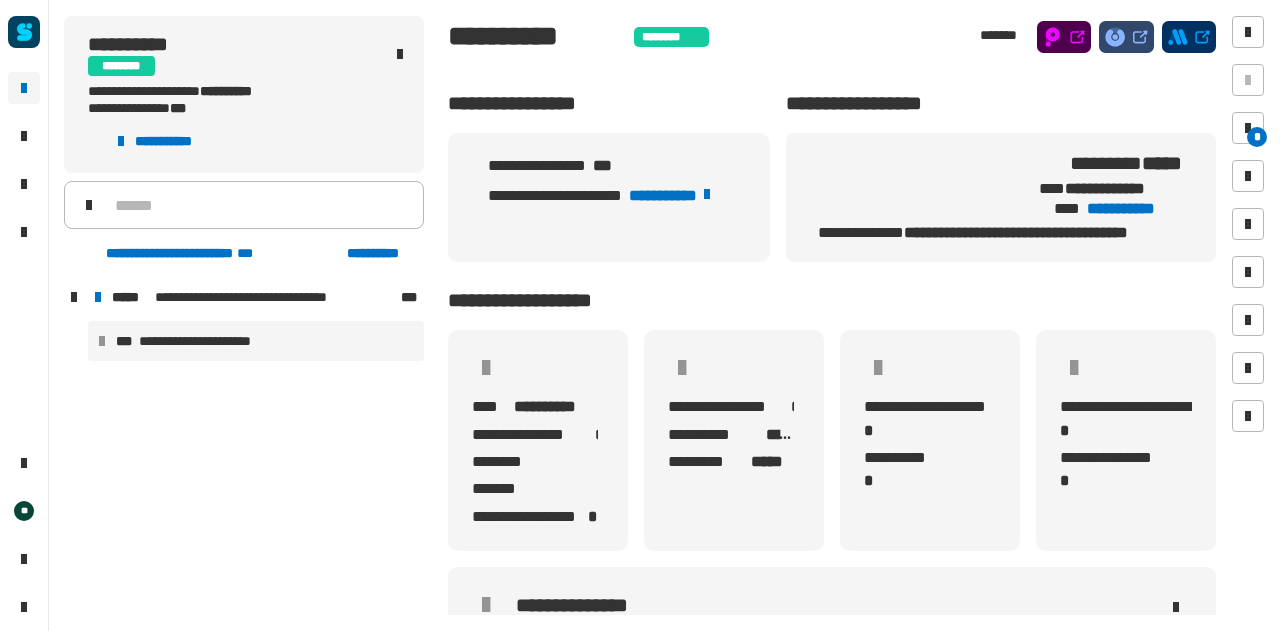 click on "**********" at bounding box center (208, 341) 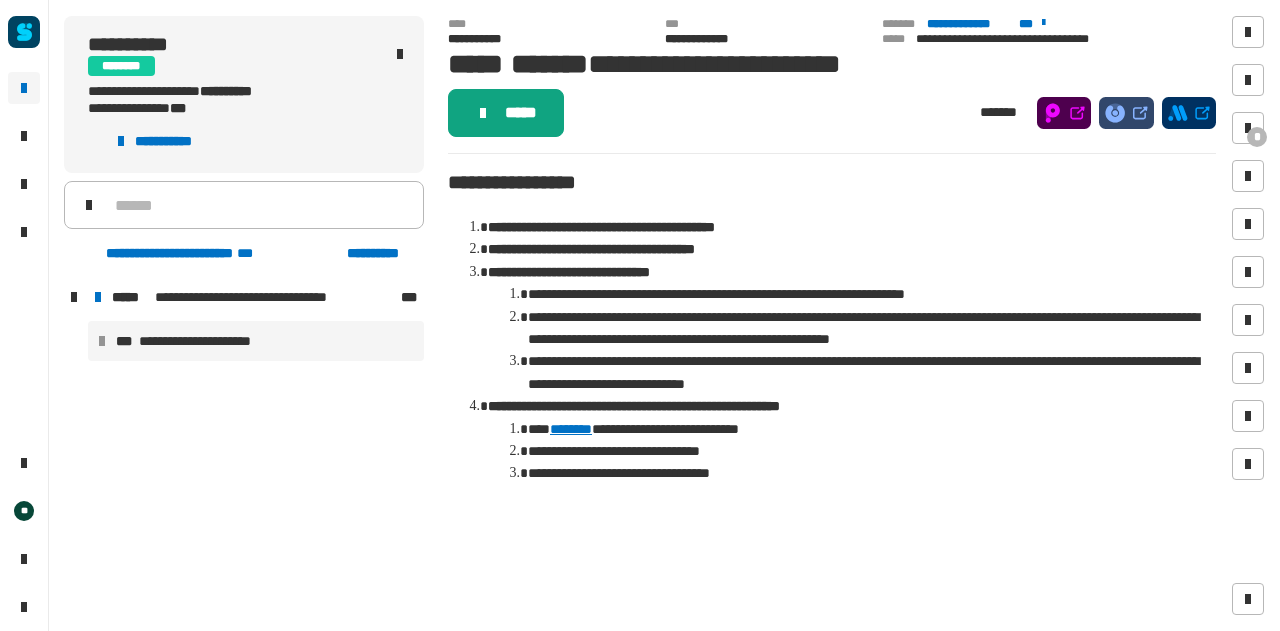 click on "*****" 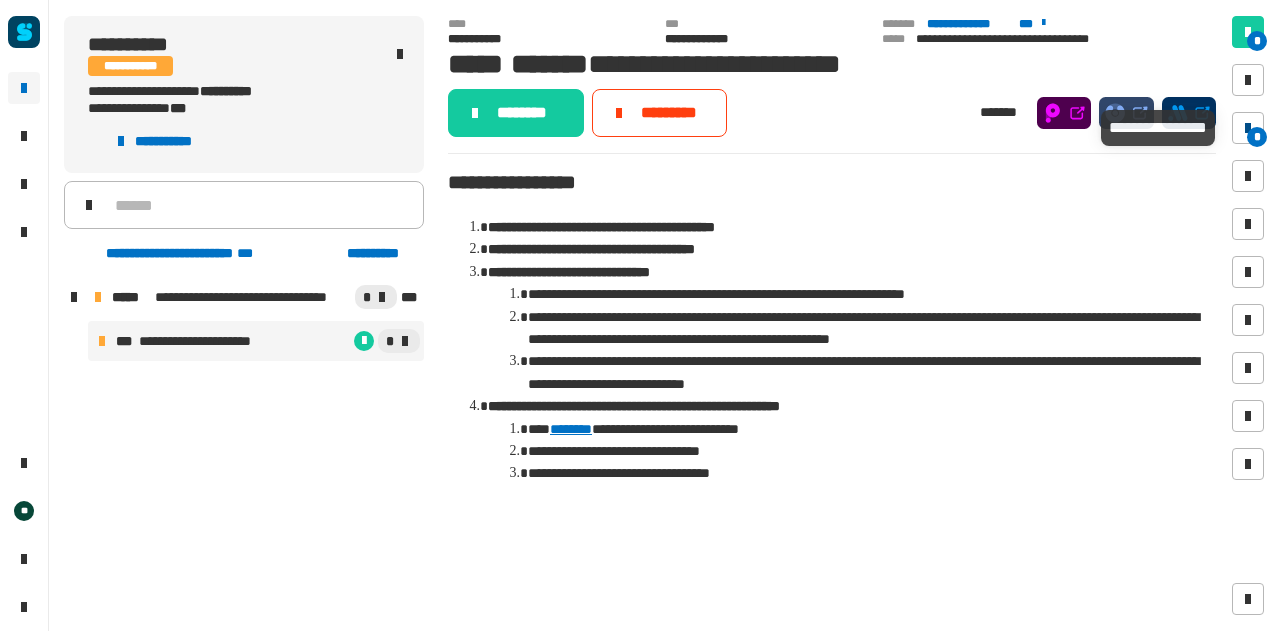 click at bounding box center (1248, 128) 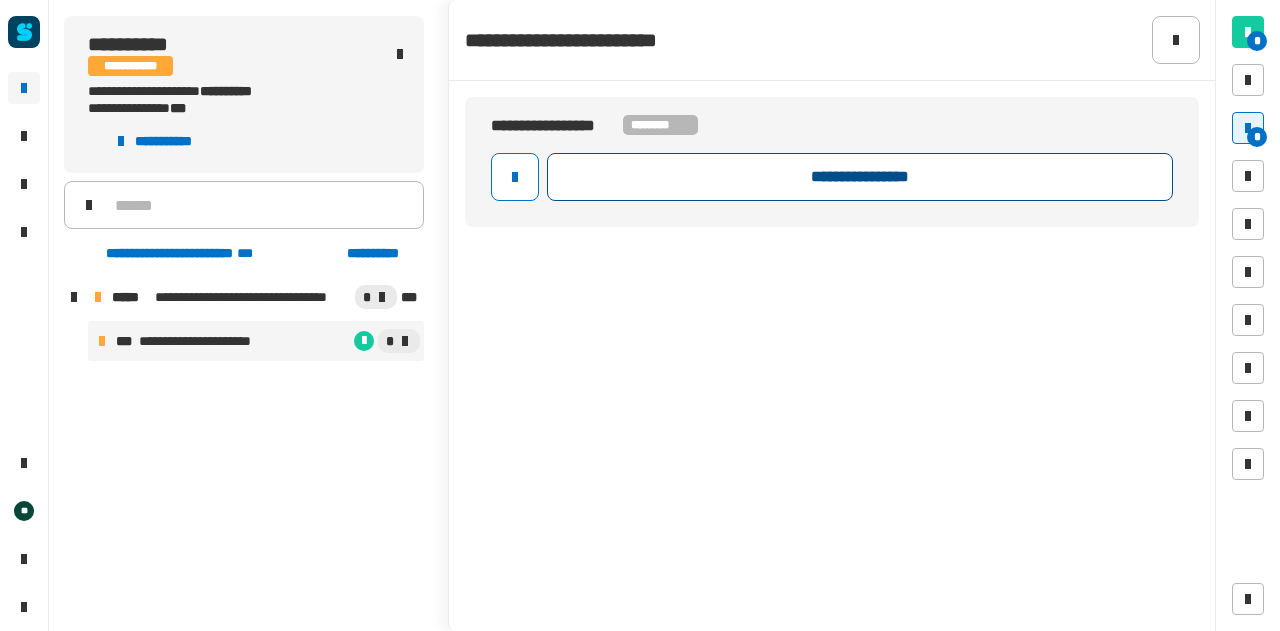 click on "**********" 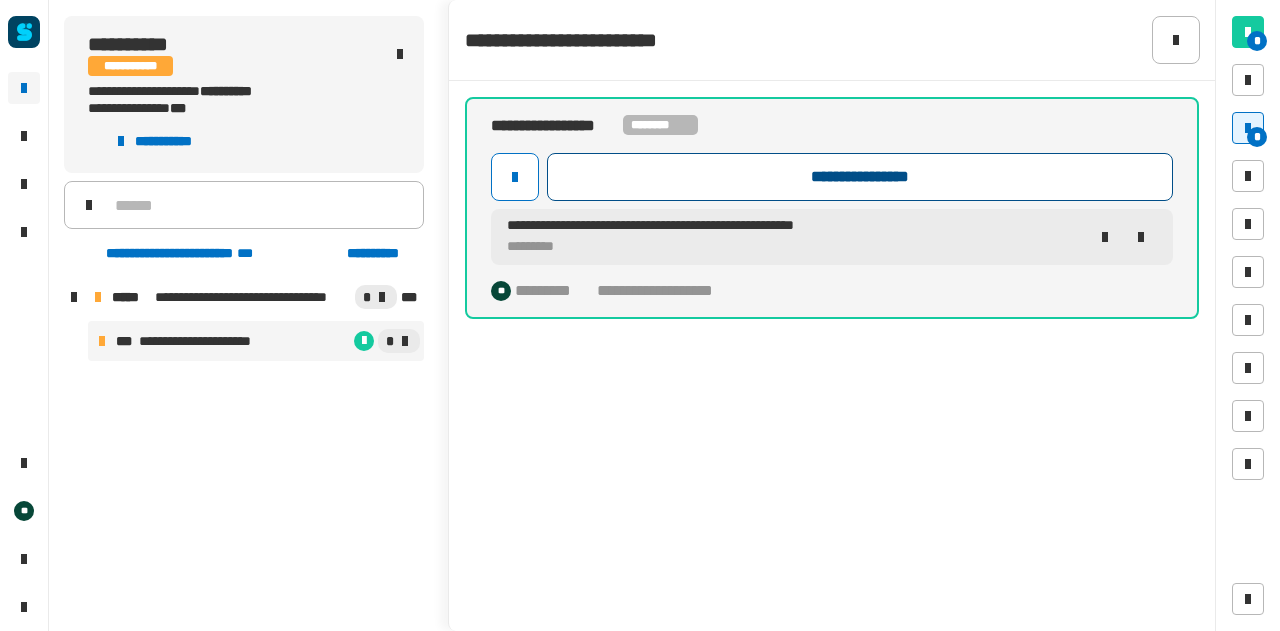 click on "**********" 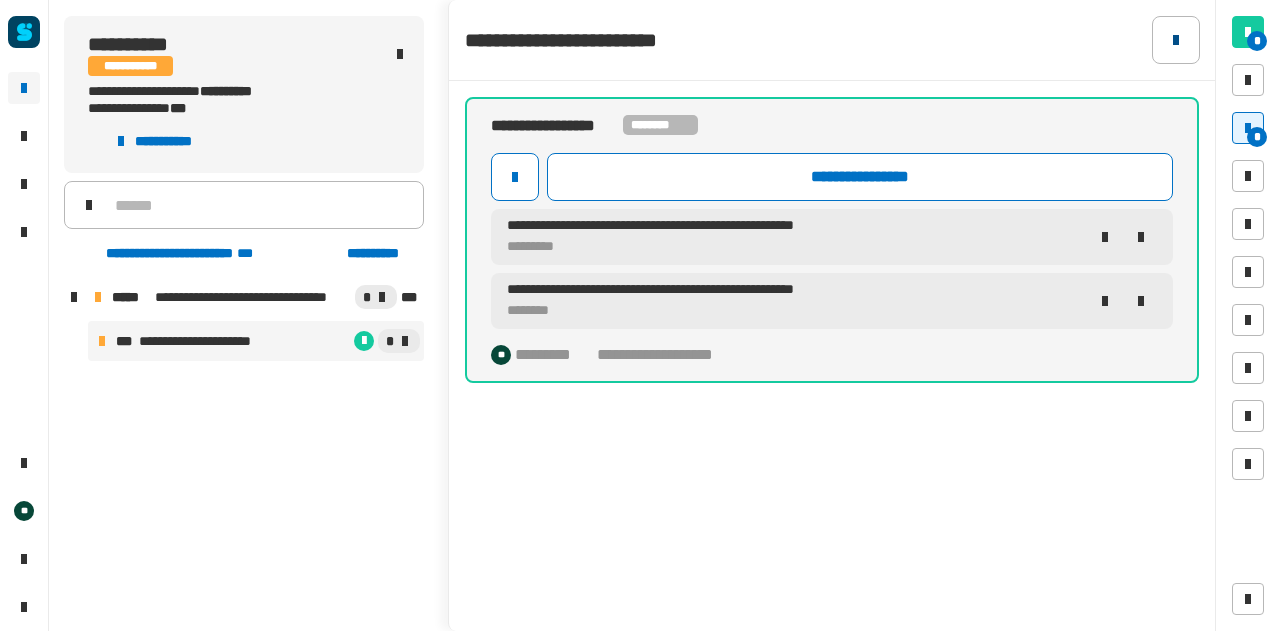click 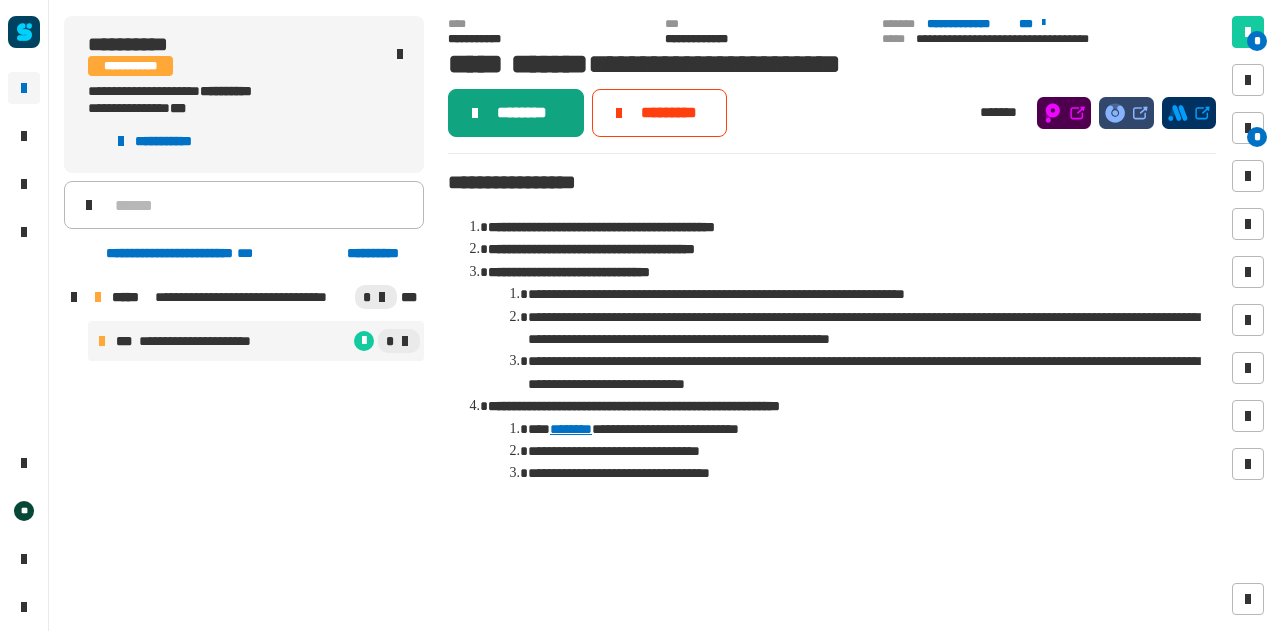 click on "********" 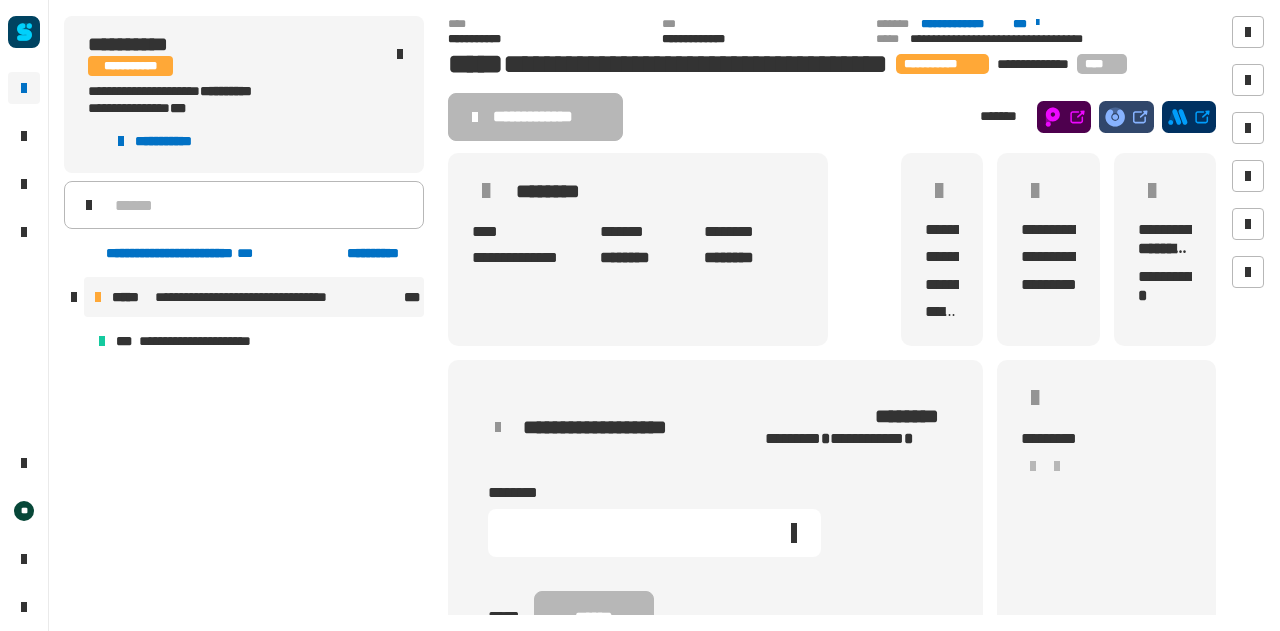 click 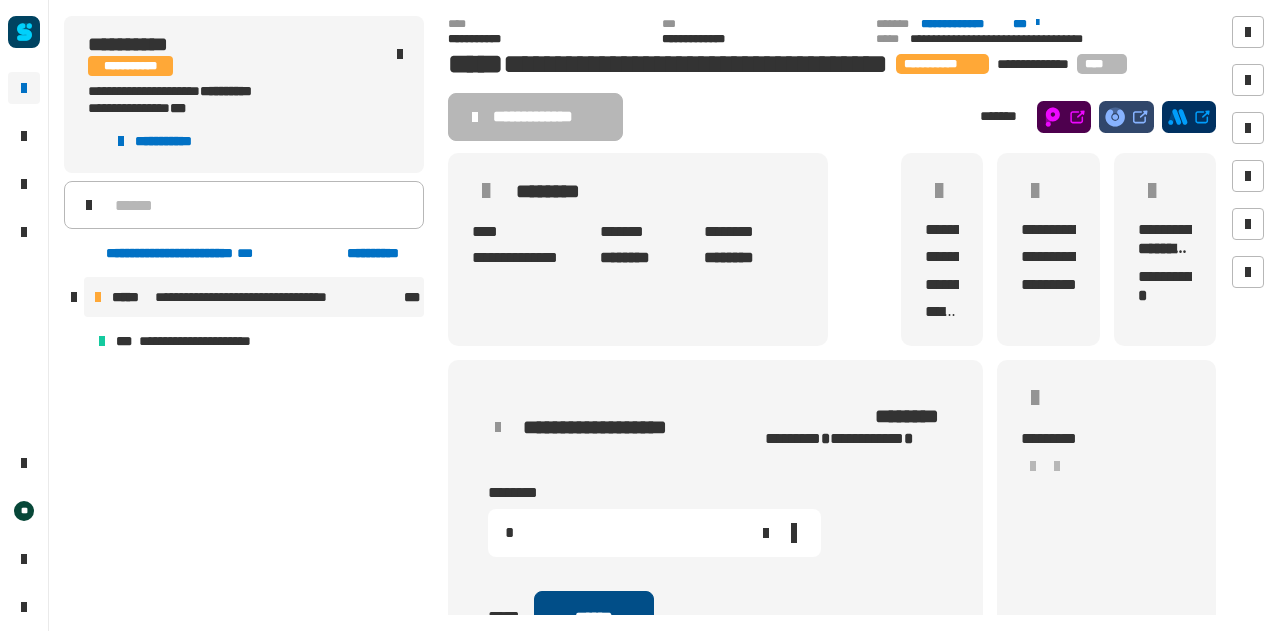 type on "*" 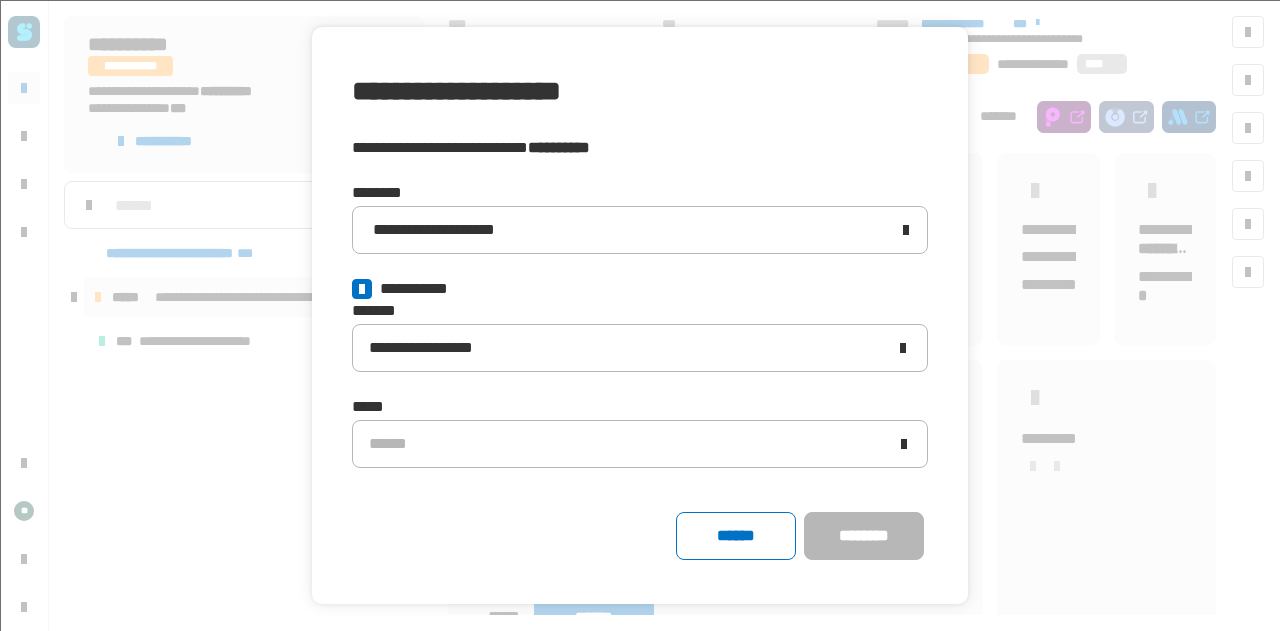 click 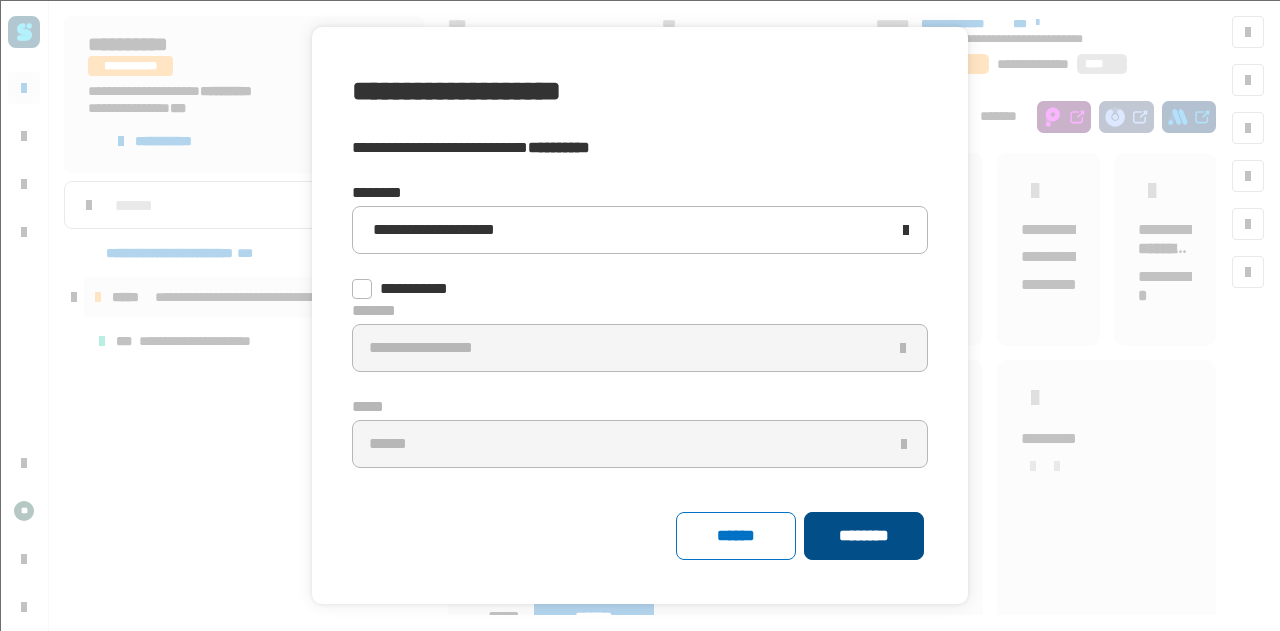 click on "********" 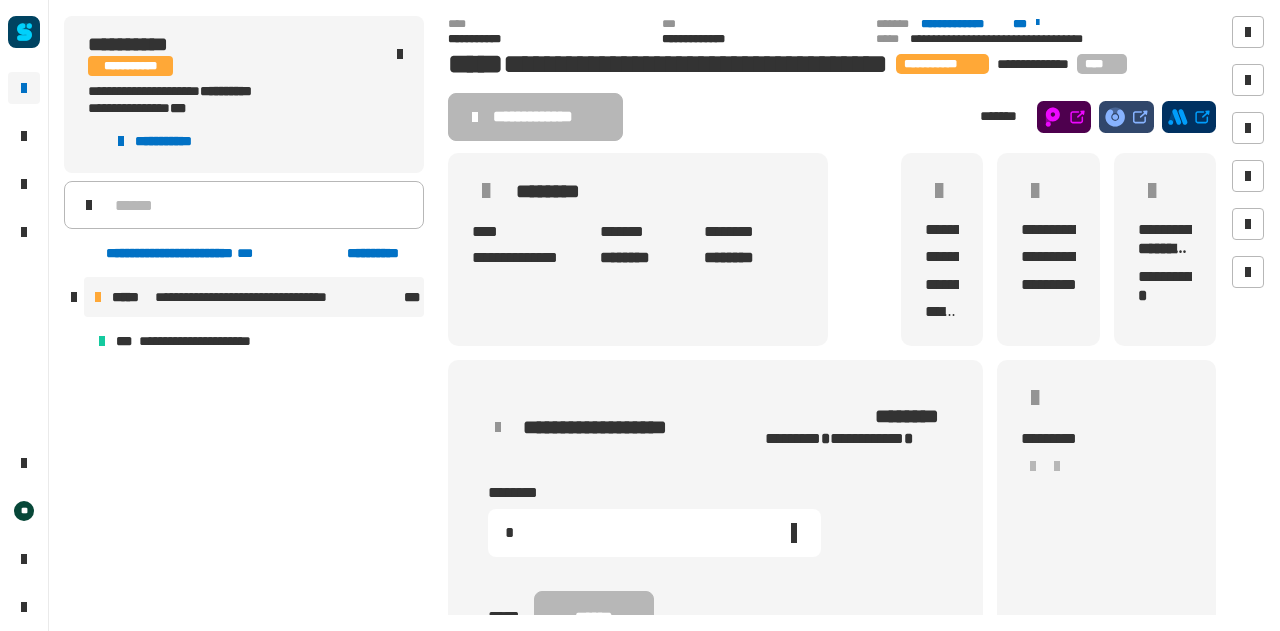 type 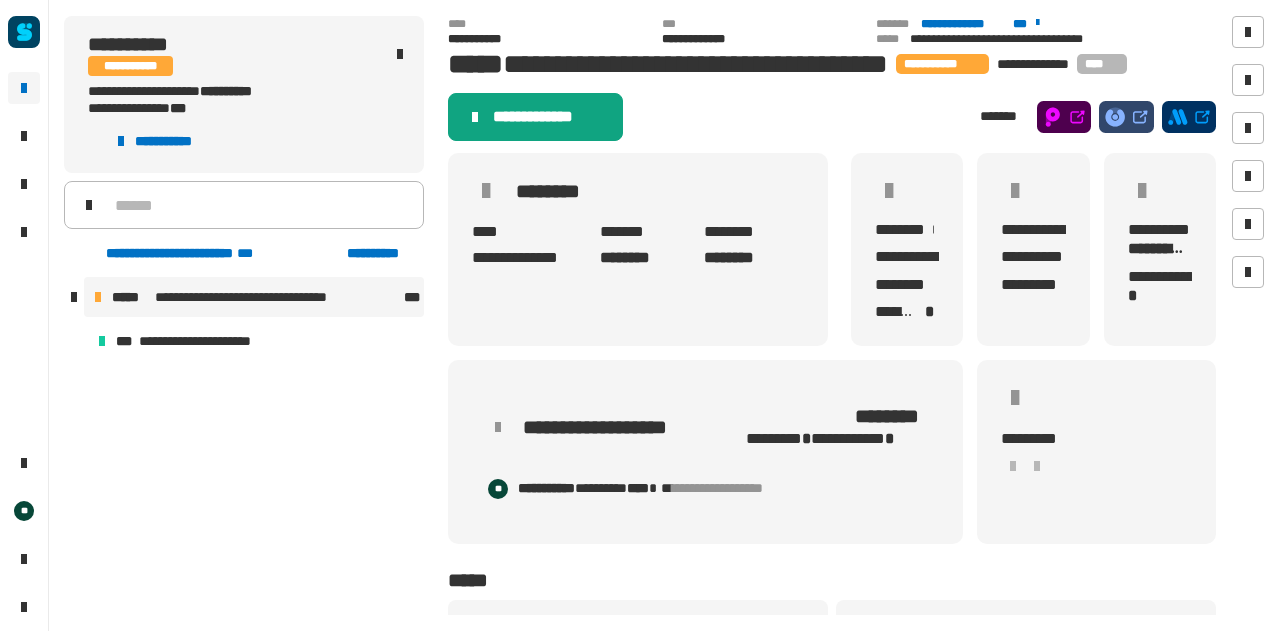 click on "**********" 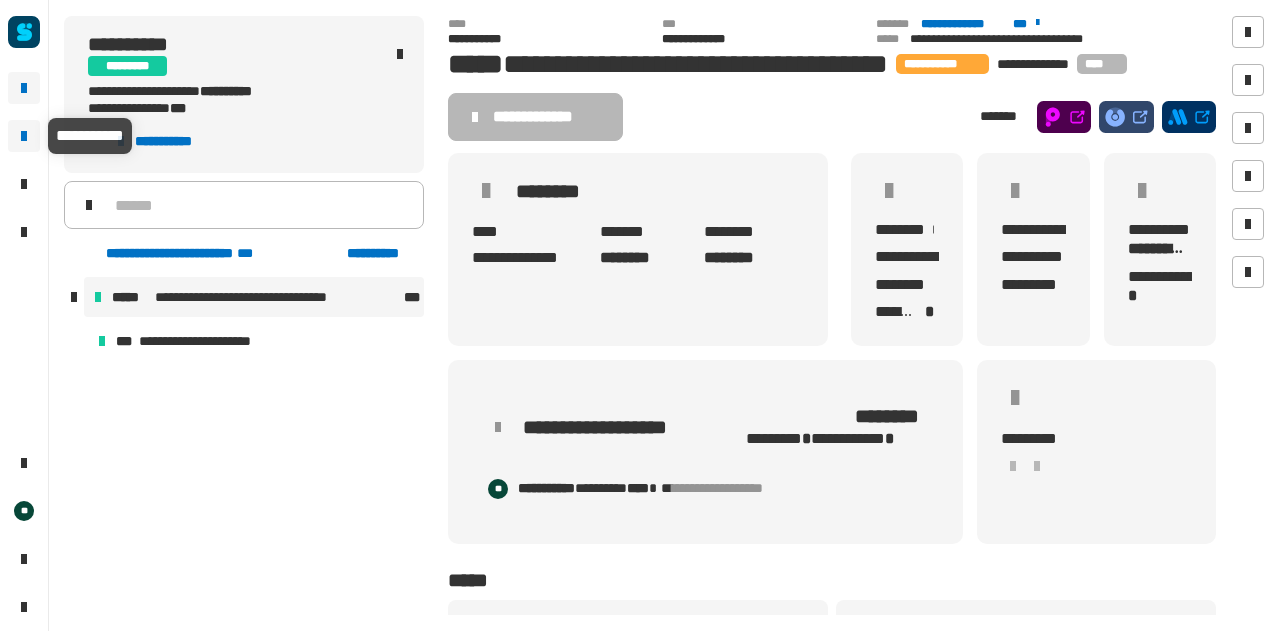 click 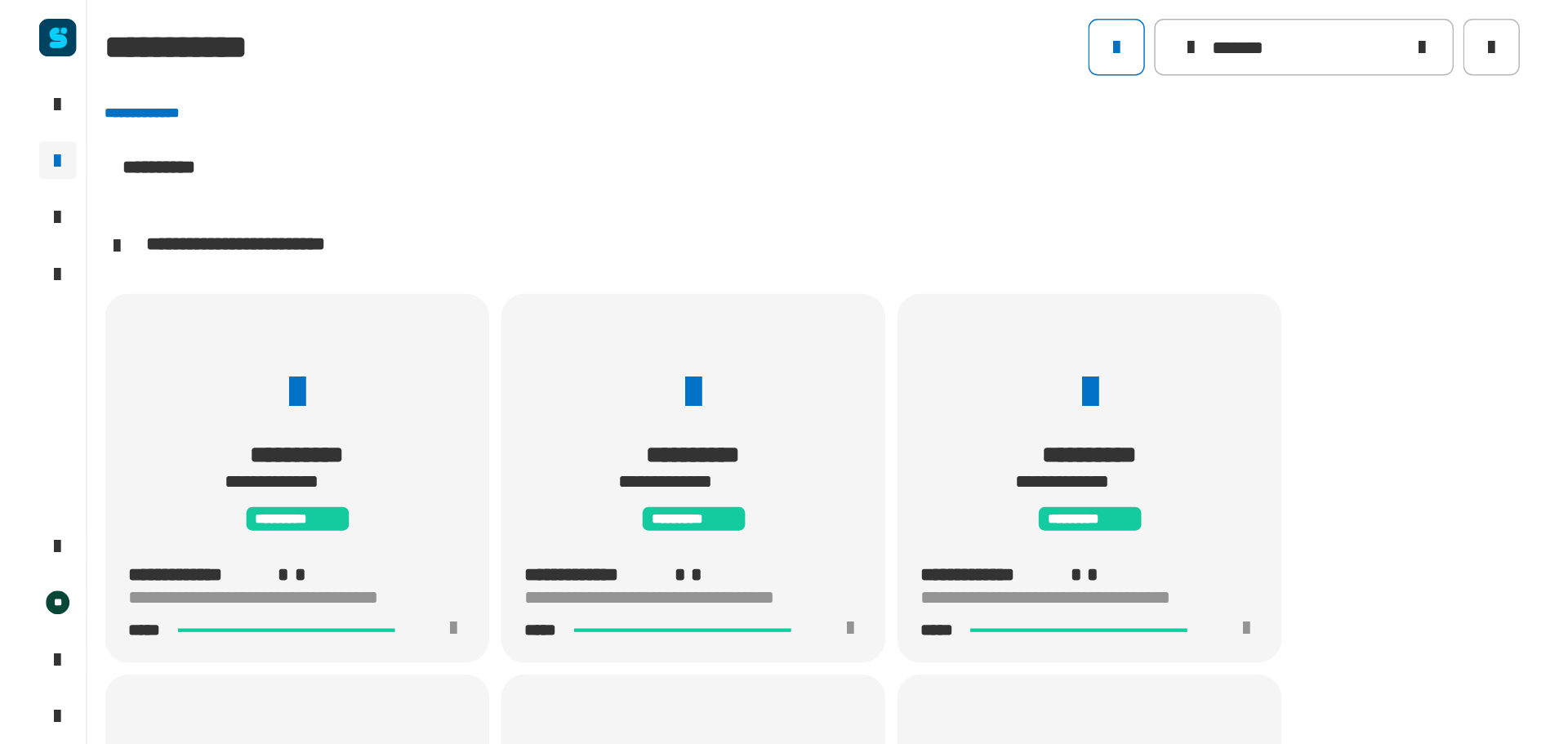 scroll, scrollTop: 1, scrollLeft: 0, axis: vertical 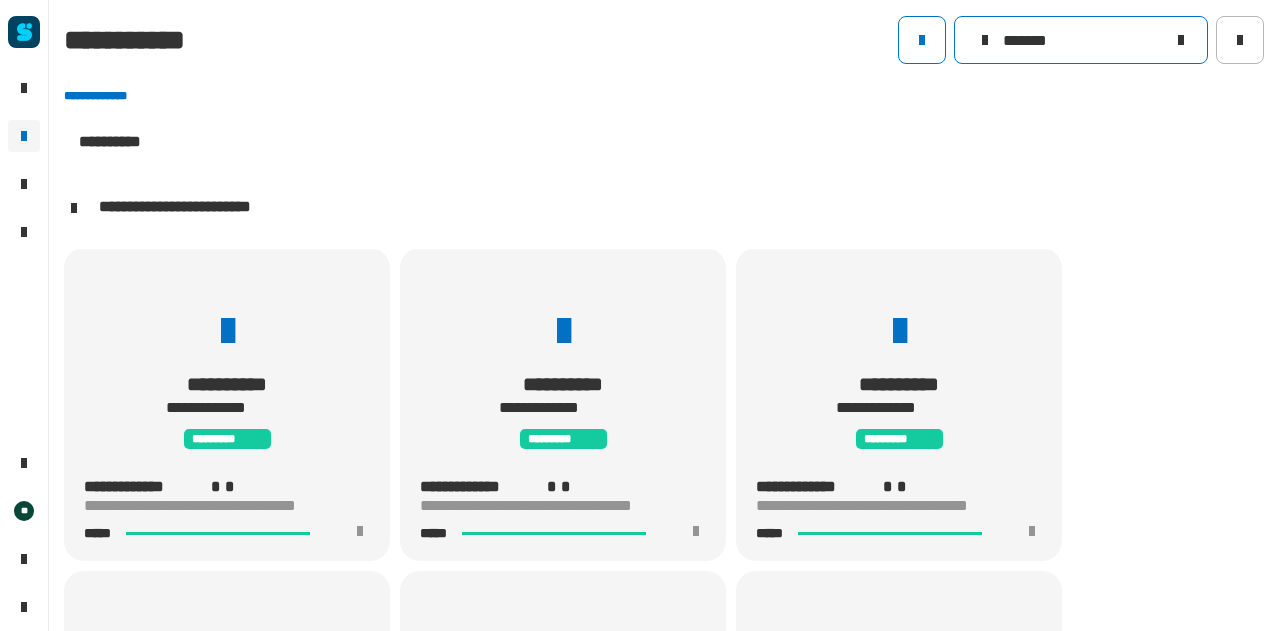 click 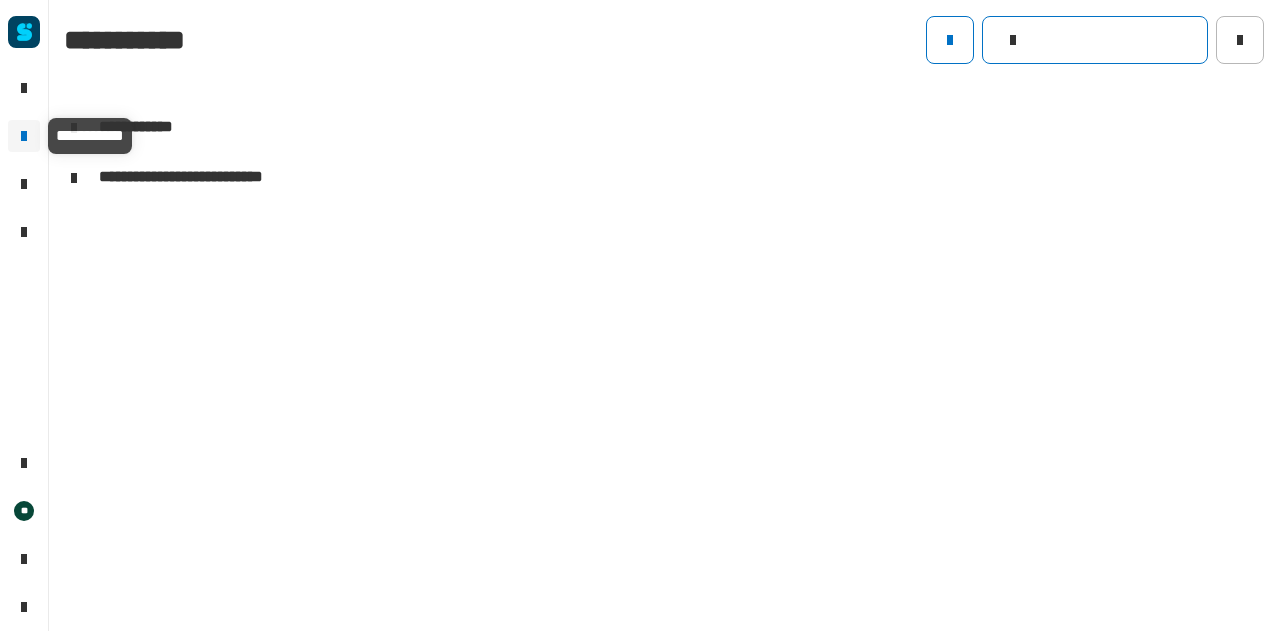 click 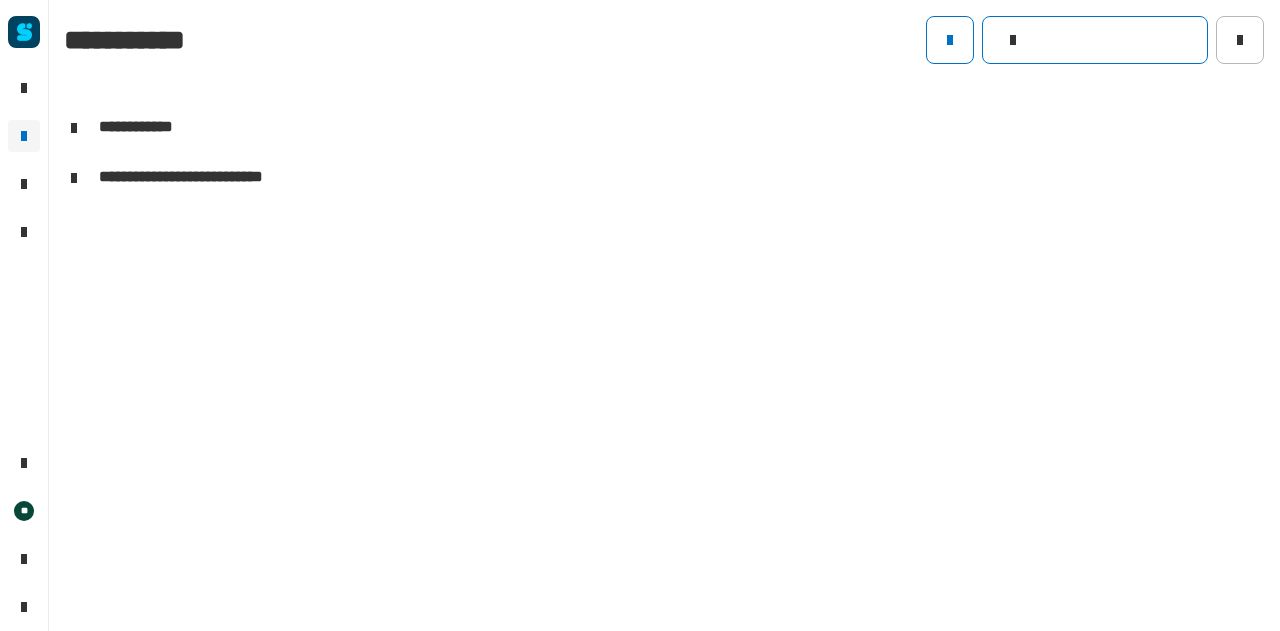click on "**********" 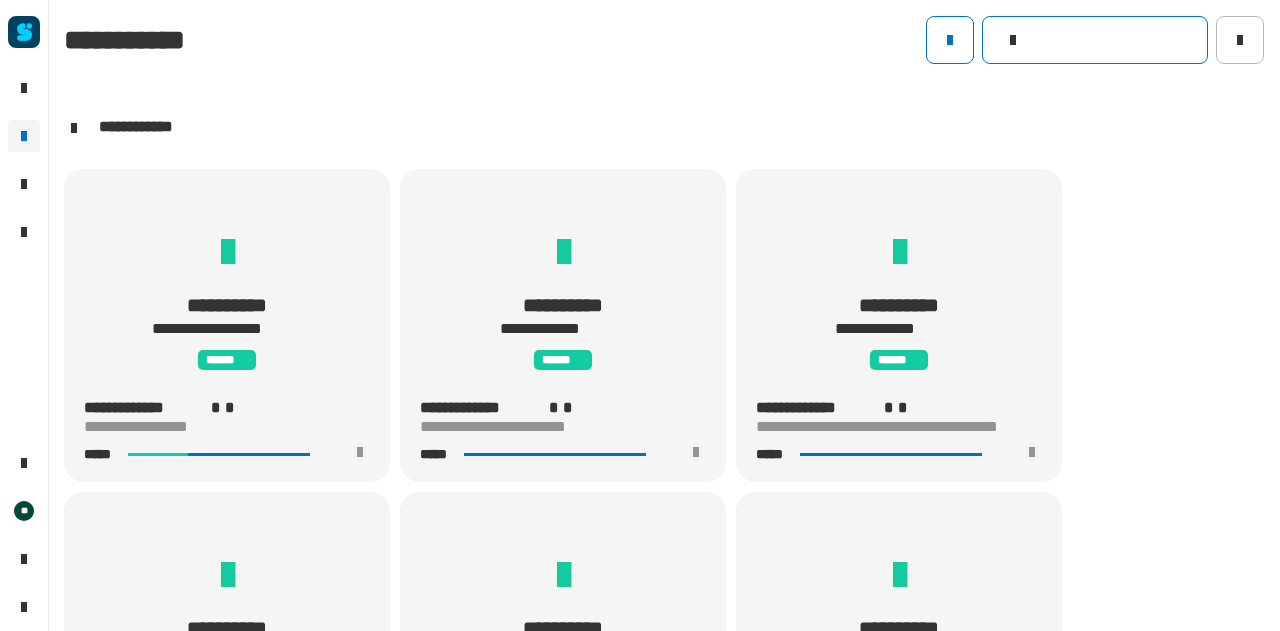 click 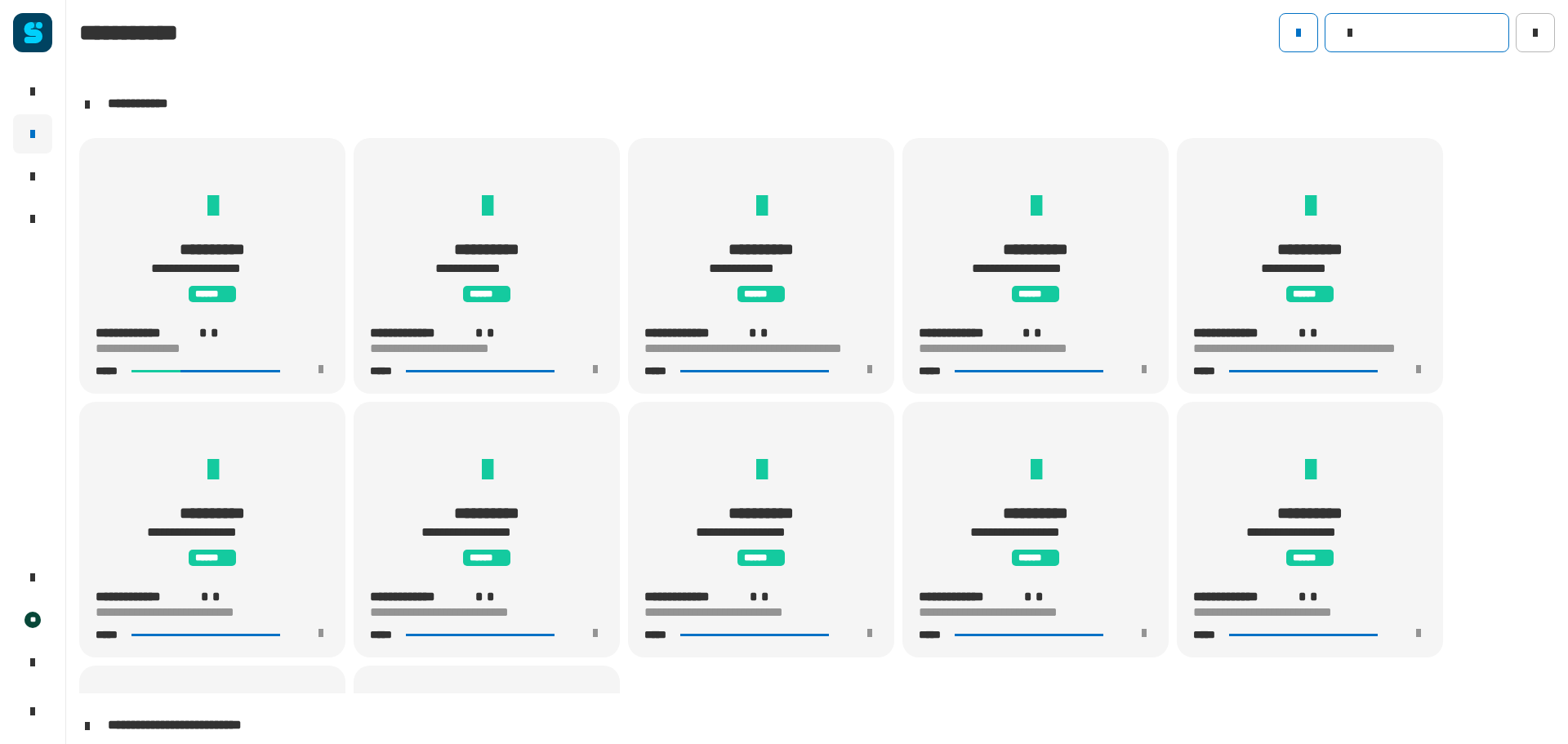 click 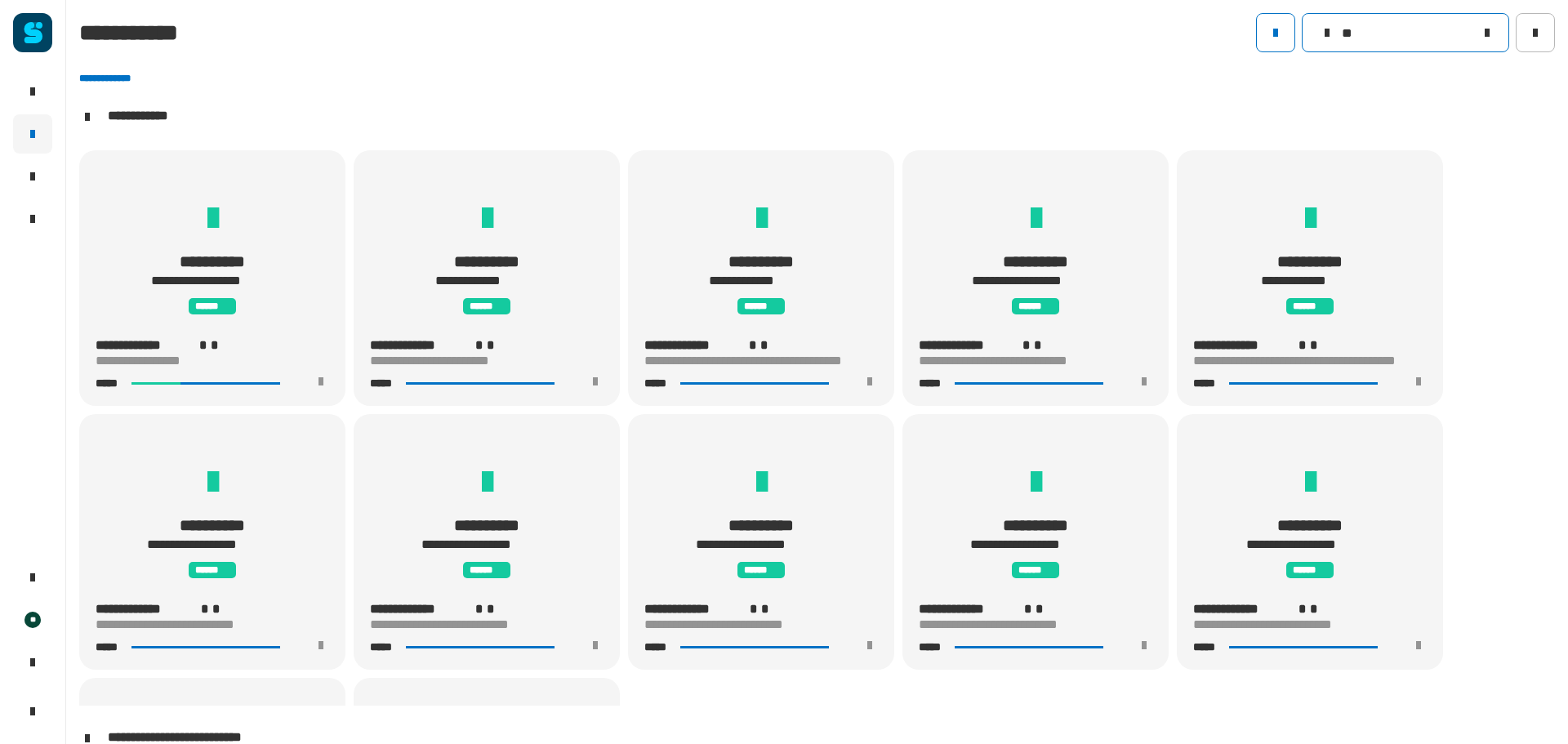 scroll, scrollTop: 228, scrollLeft: 0, axis: vertical 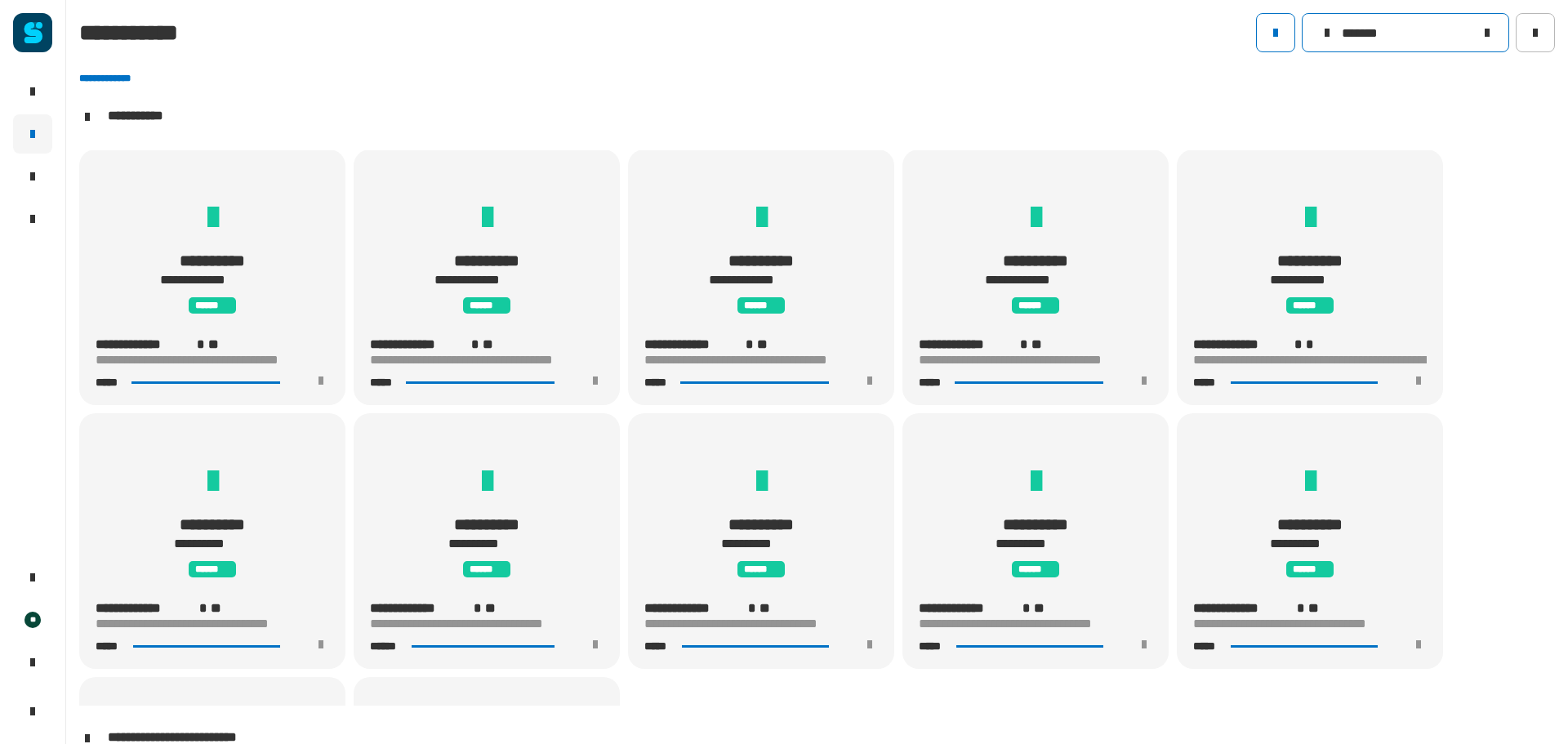 type on "*******" 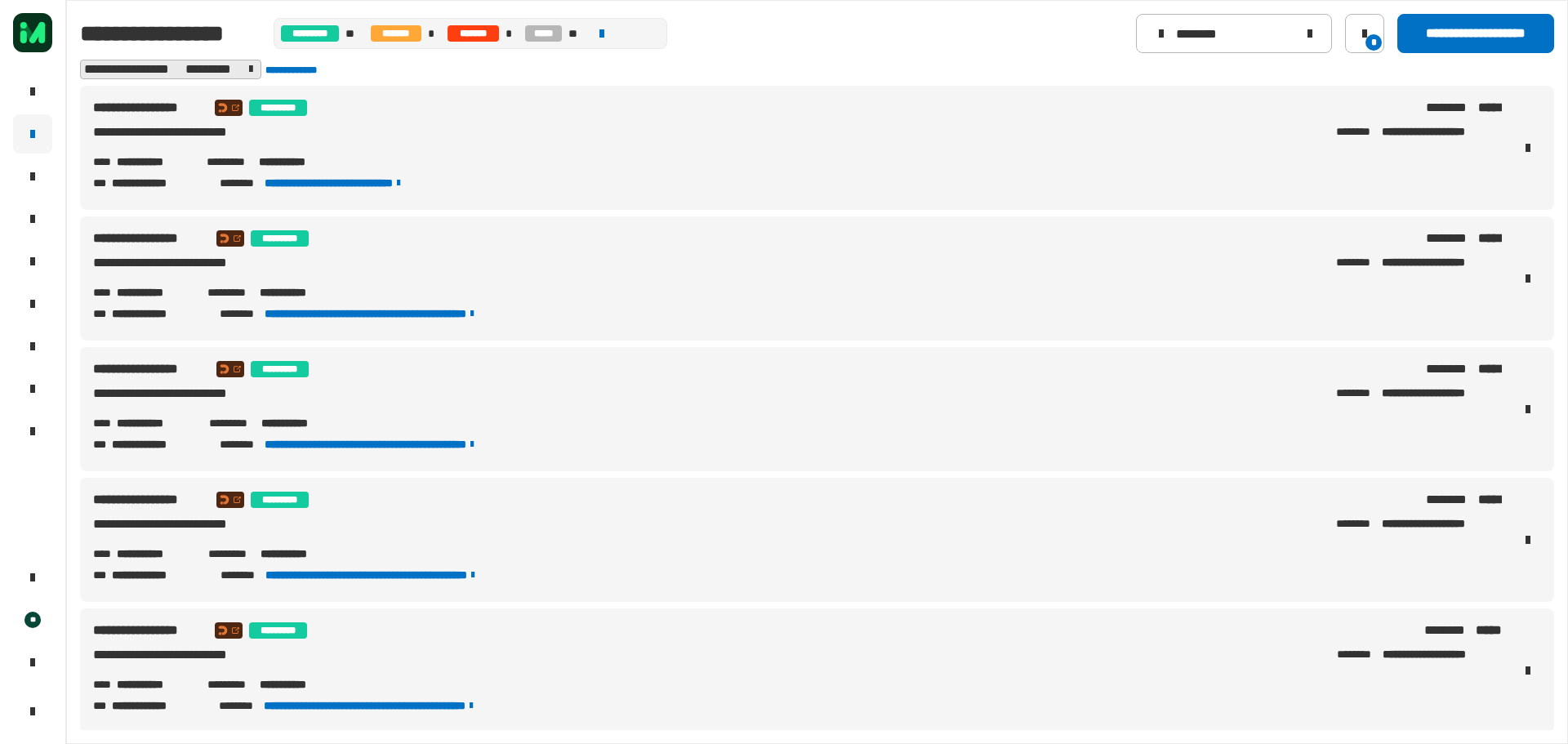 scroll, scrollTop: 0, scrollLeft: 0, axis: both 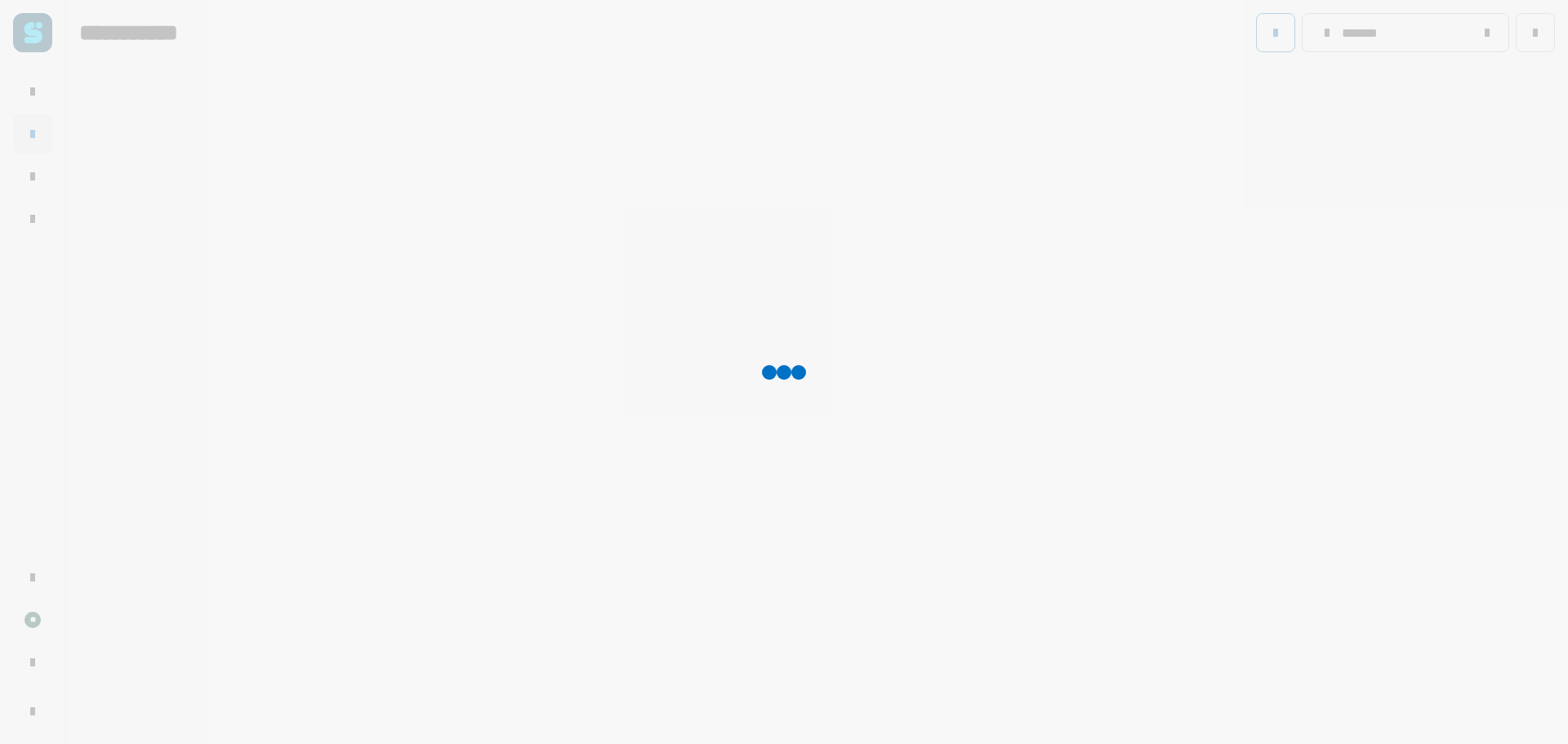type on "*******" 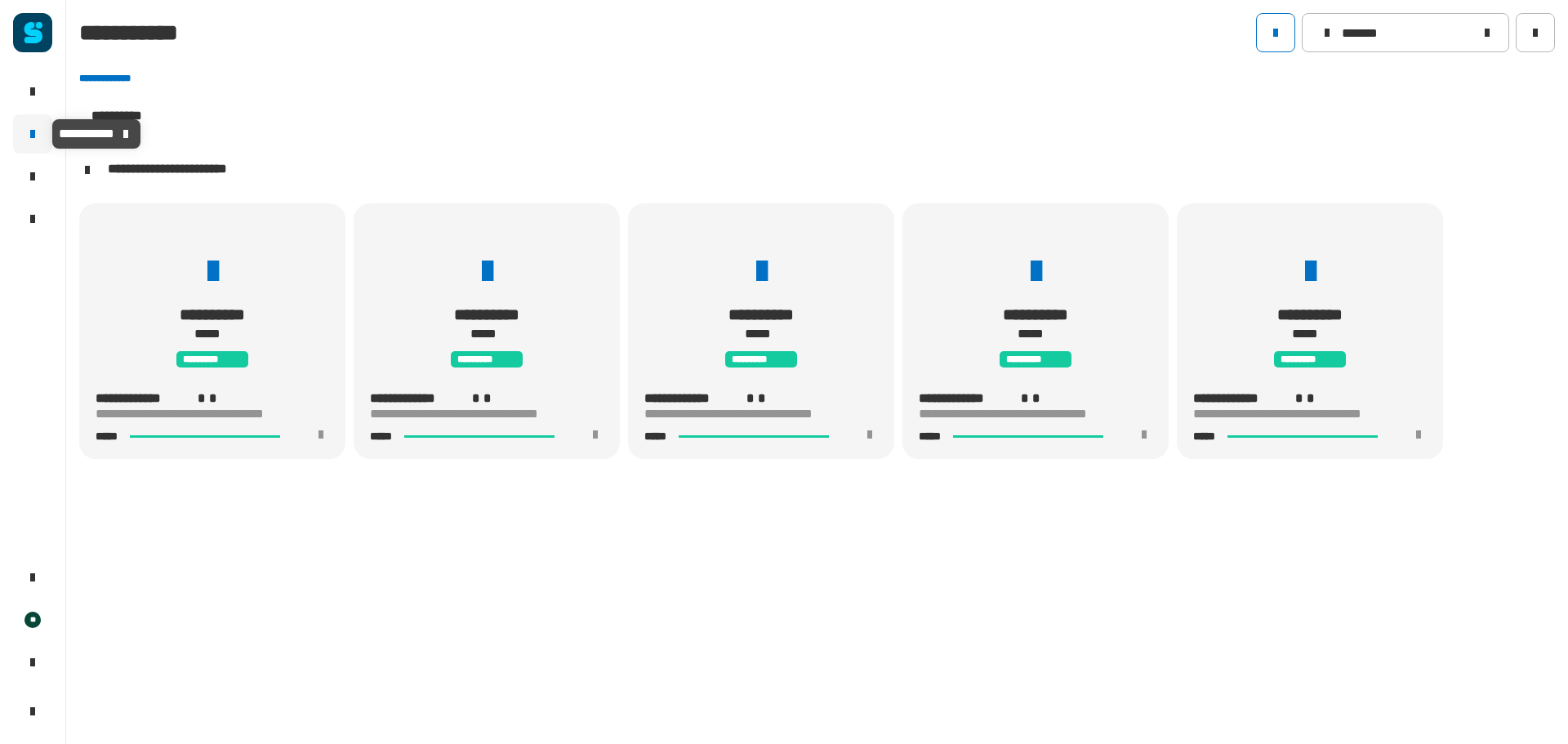 click 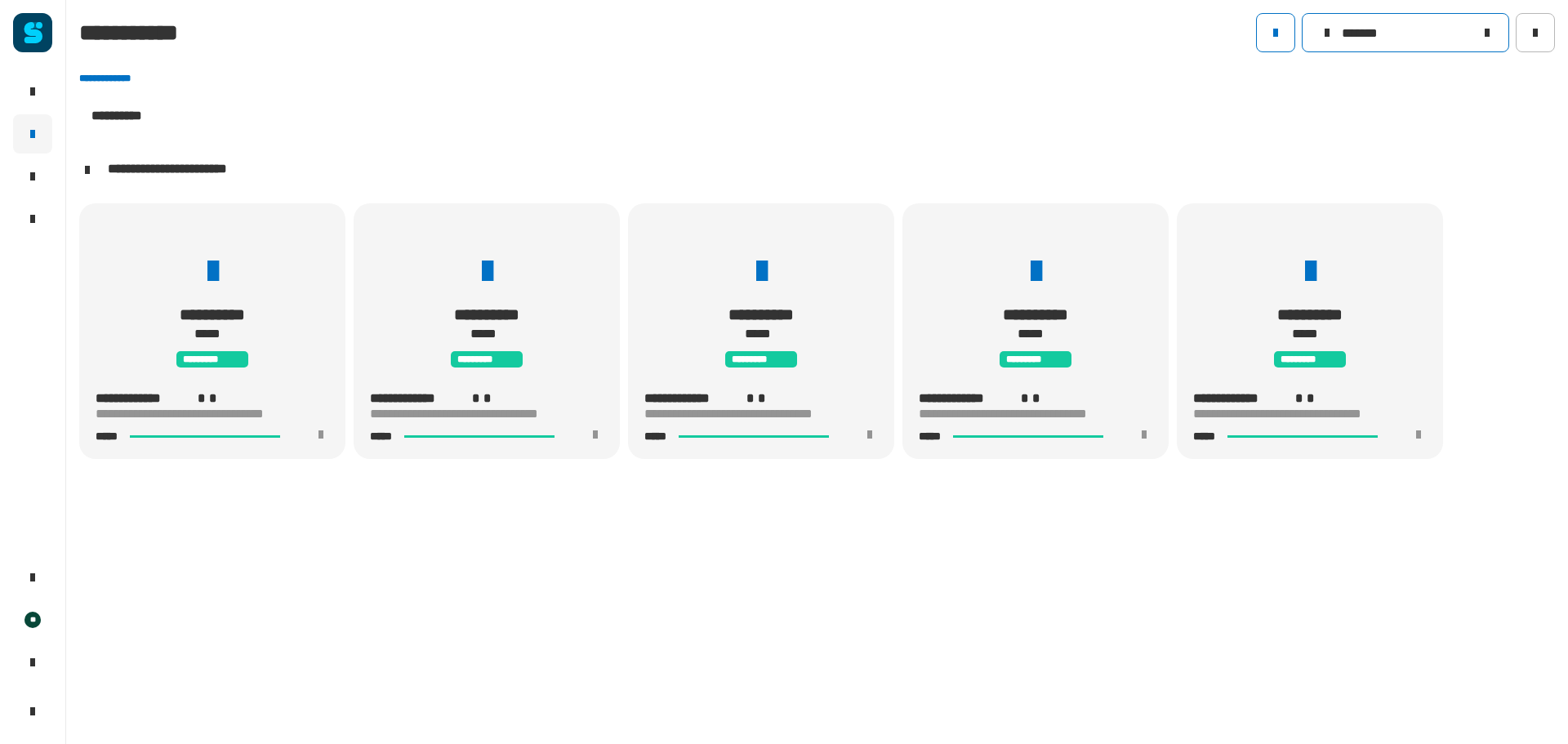 click 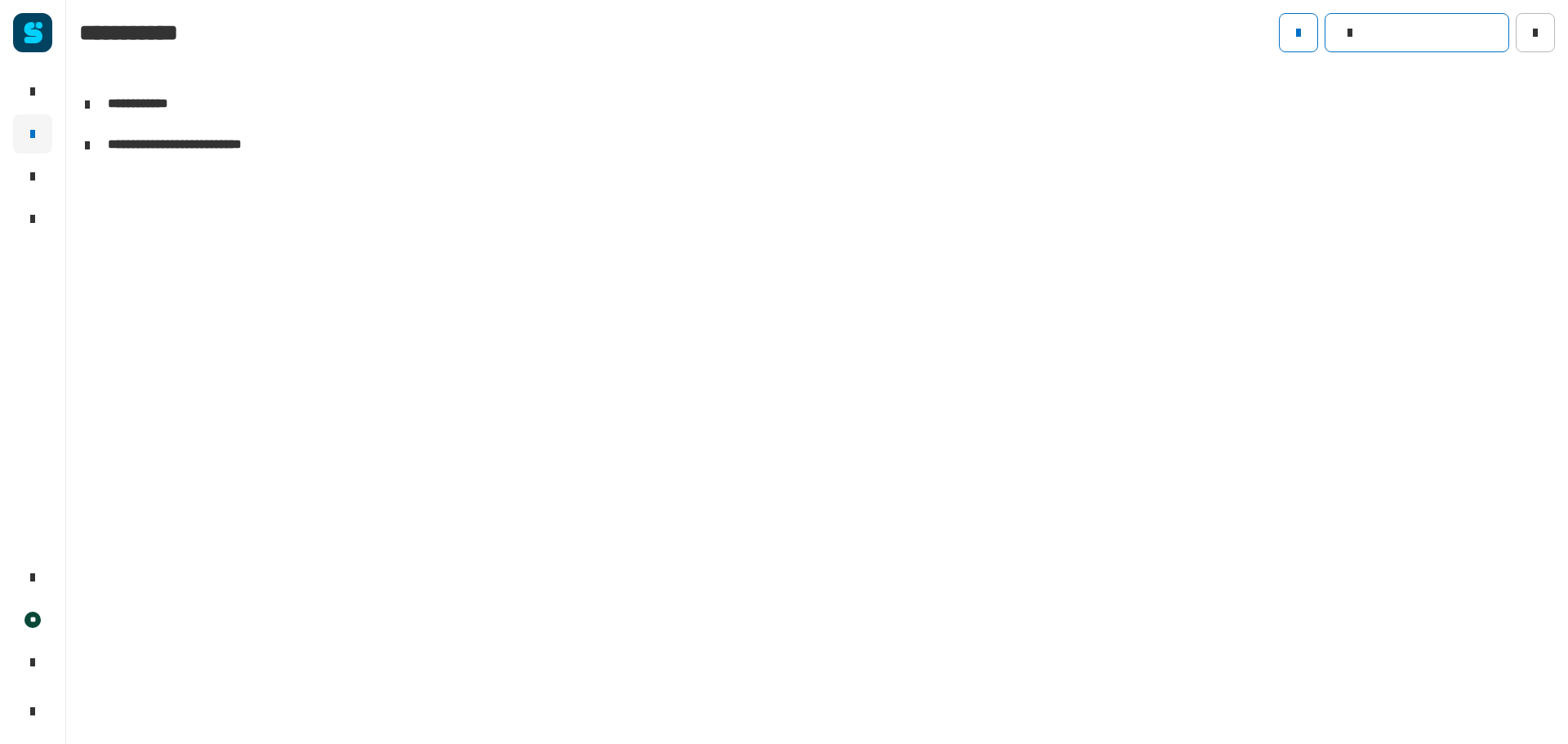 click on "**********" 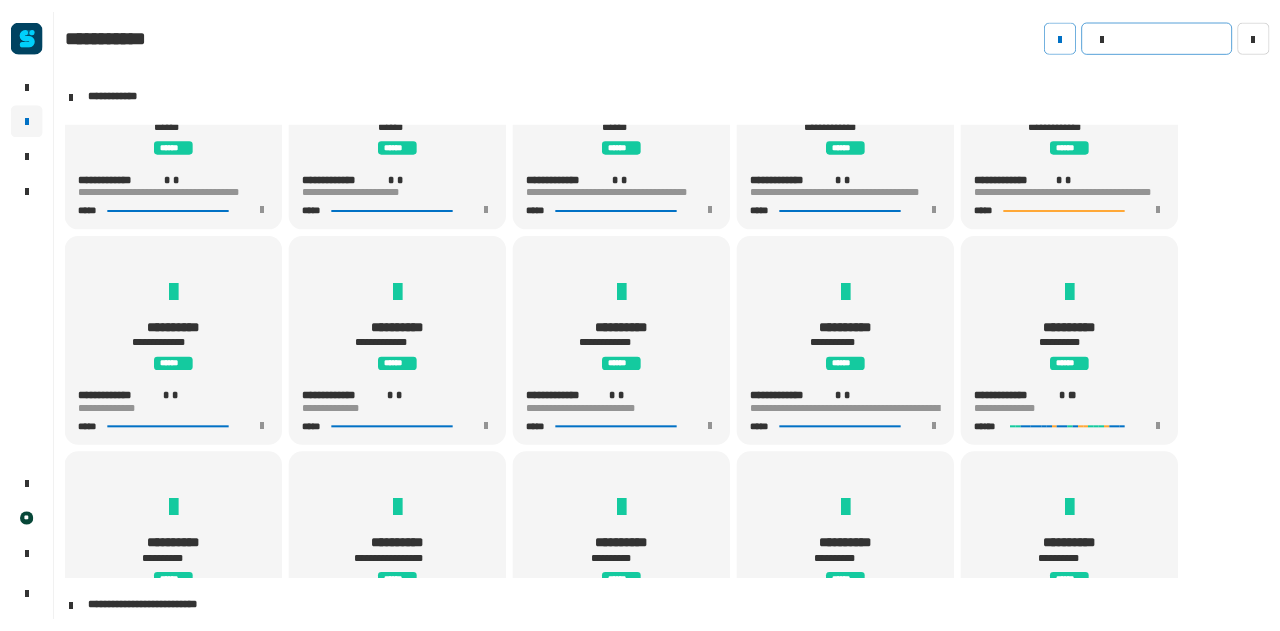 scroll, scrollTop: 5970, scrollLeft: 0, axis: vertical 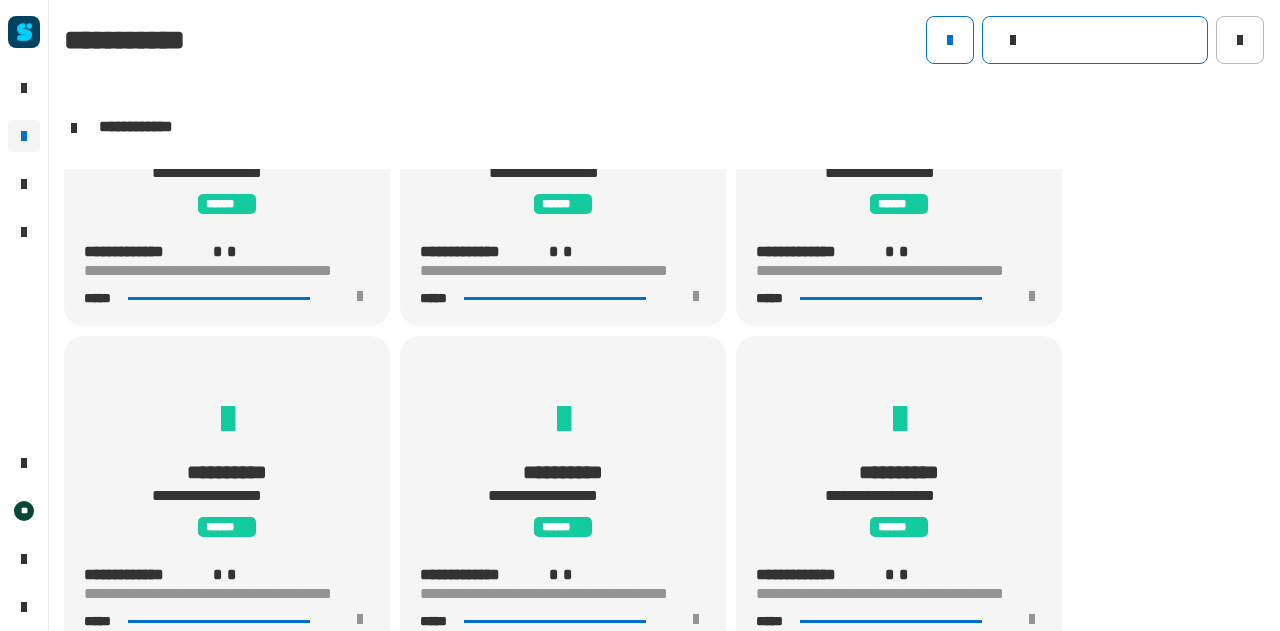 click 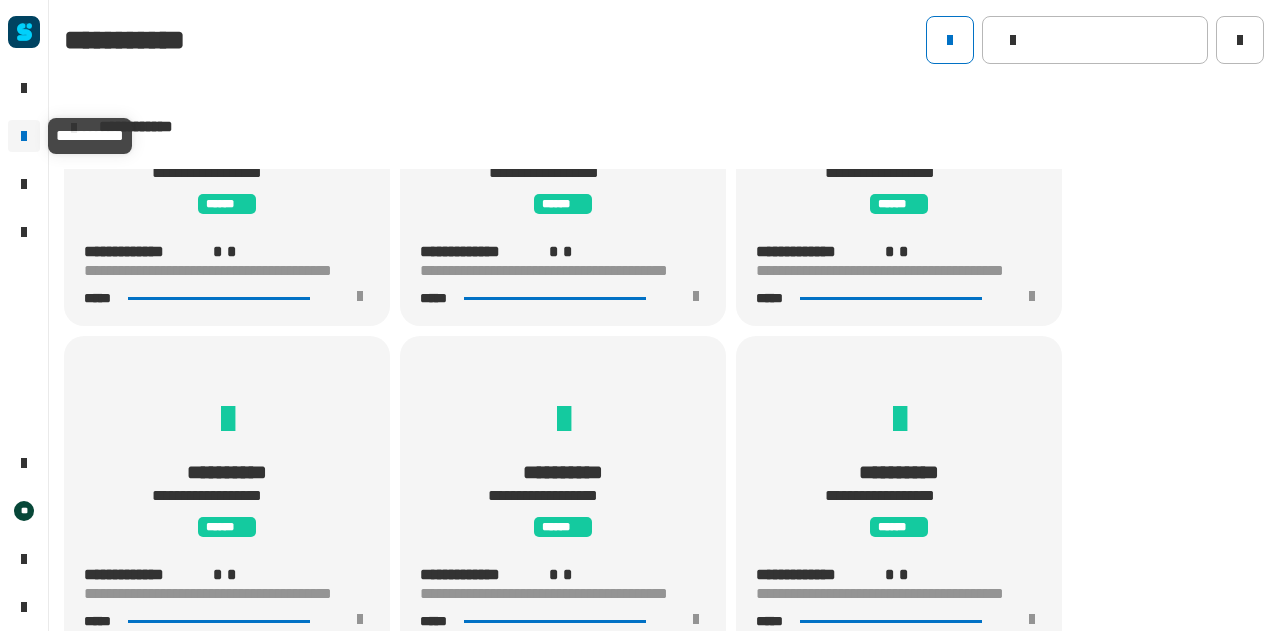 click 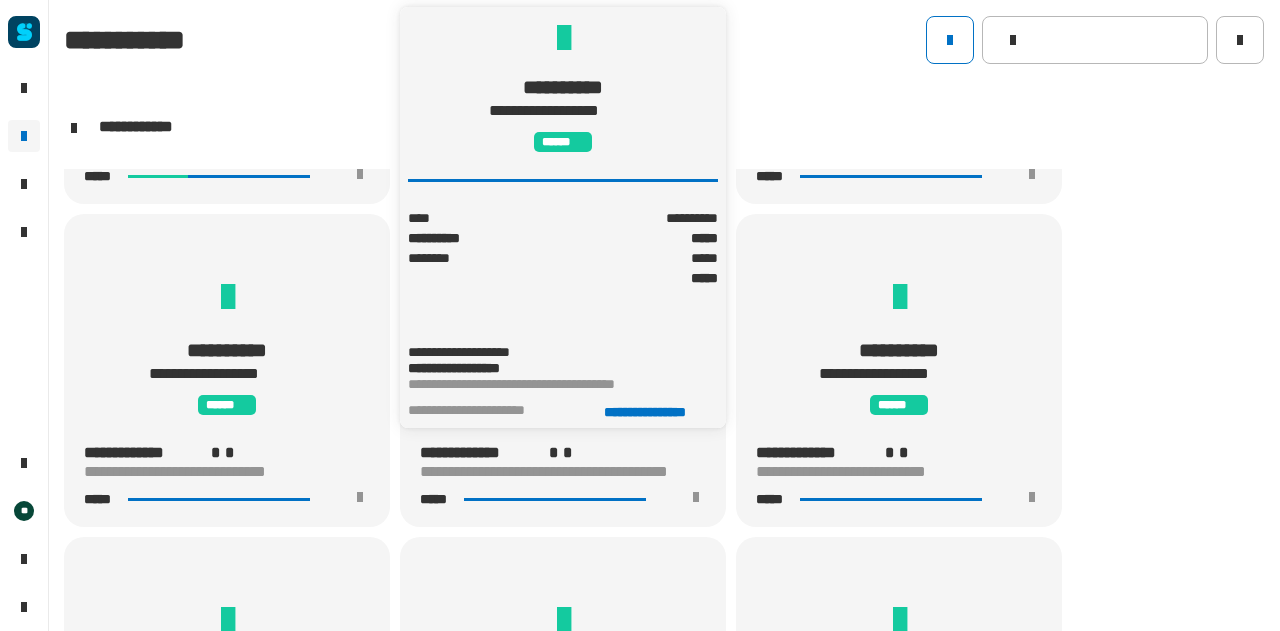 scroll, scrollTop: 0, scrollLeft: 0, axis: both 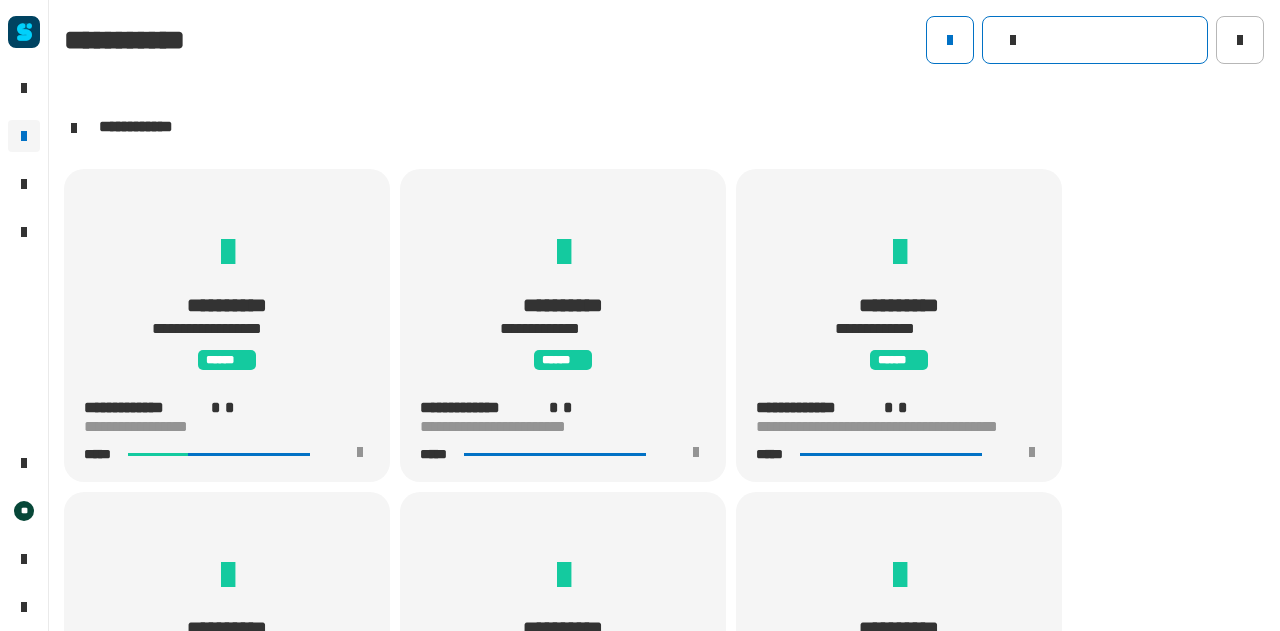 click 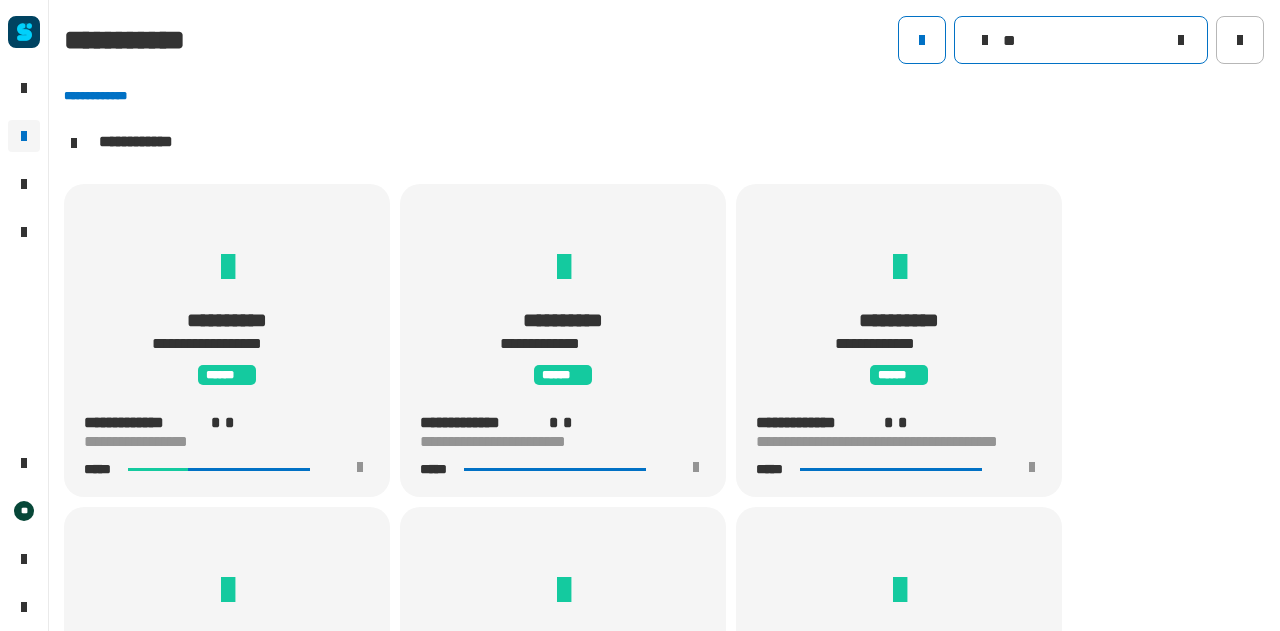 scroll, scrollTop: 649, scrollLeft: 0, axis: vertical 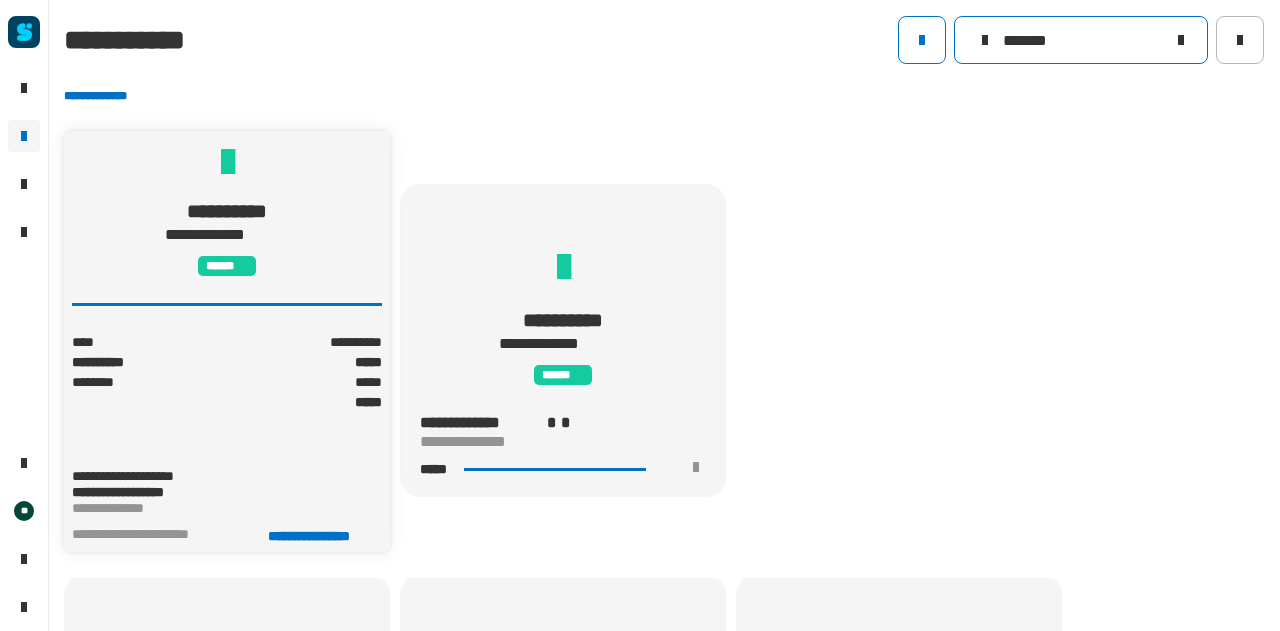 type on "*******" 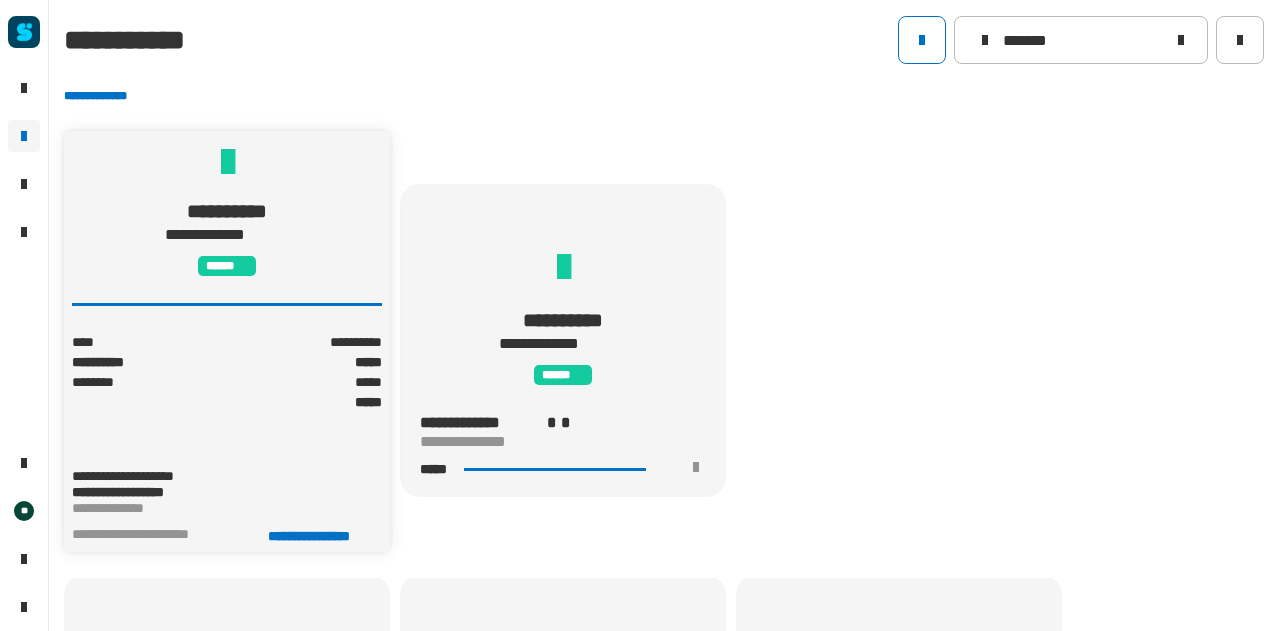 click on "*****" 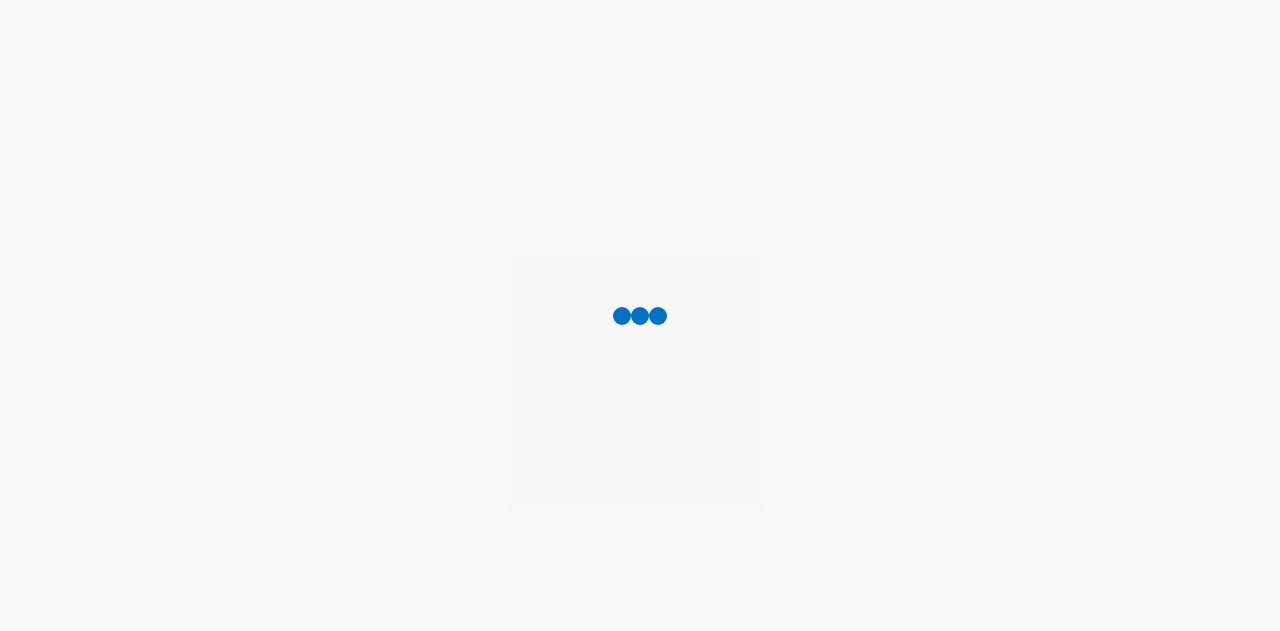 scroll, scrollTop: 0, scrollLeft: 0, axis: both 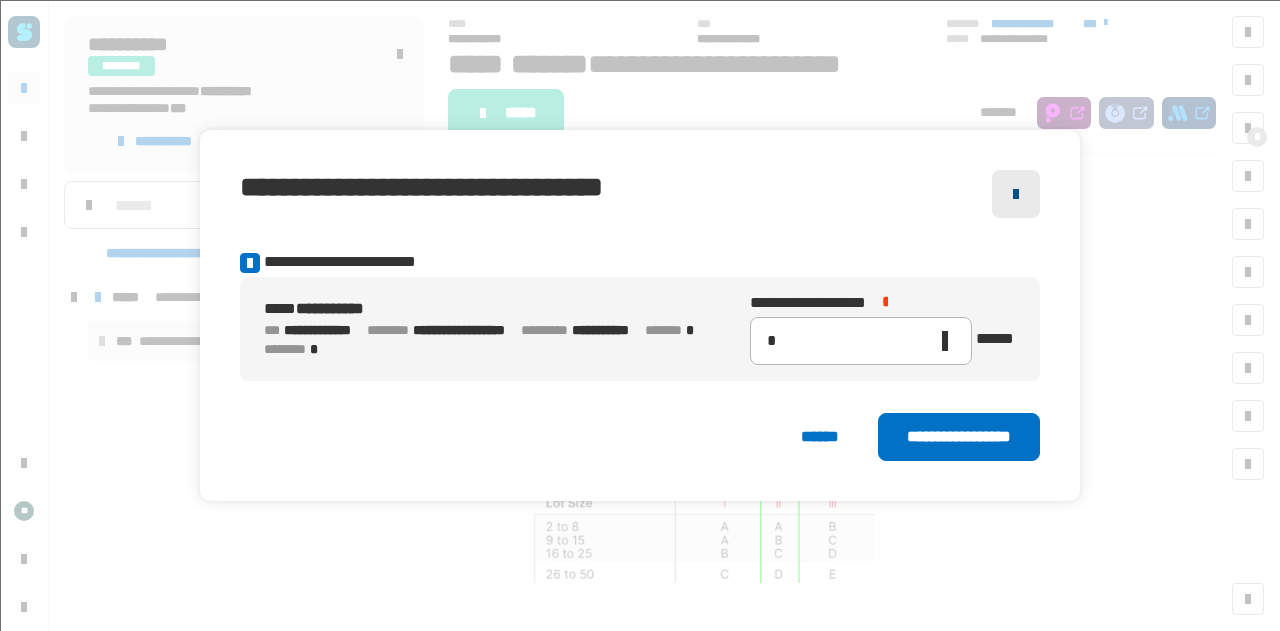 click 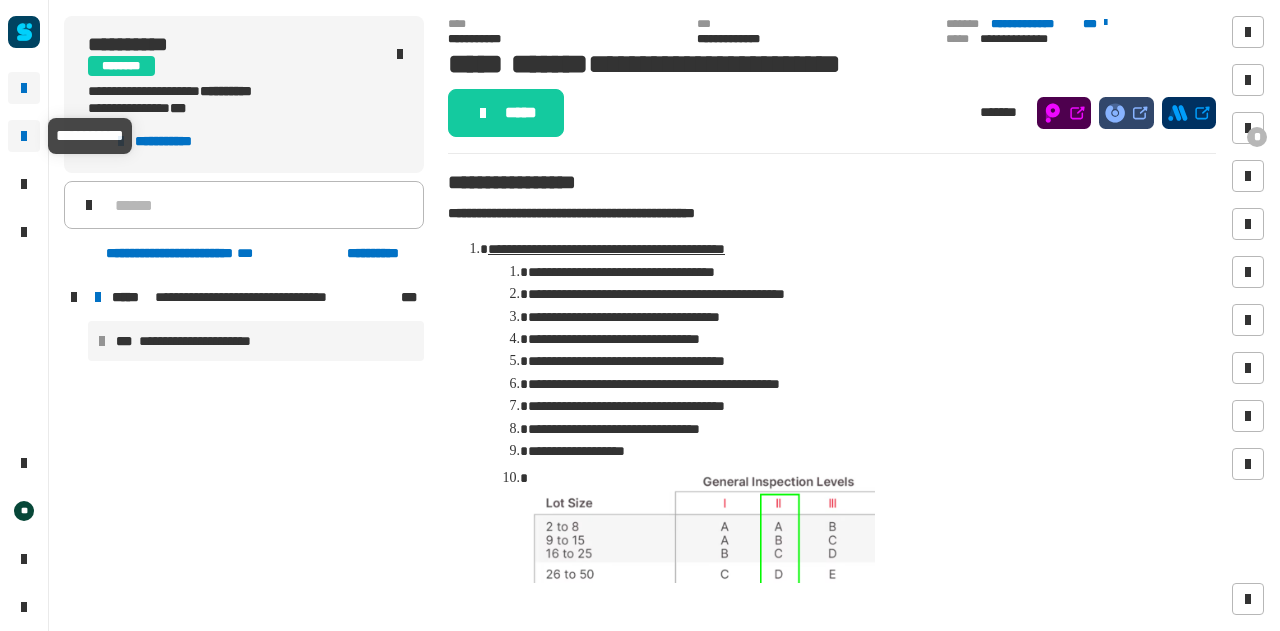 click 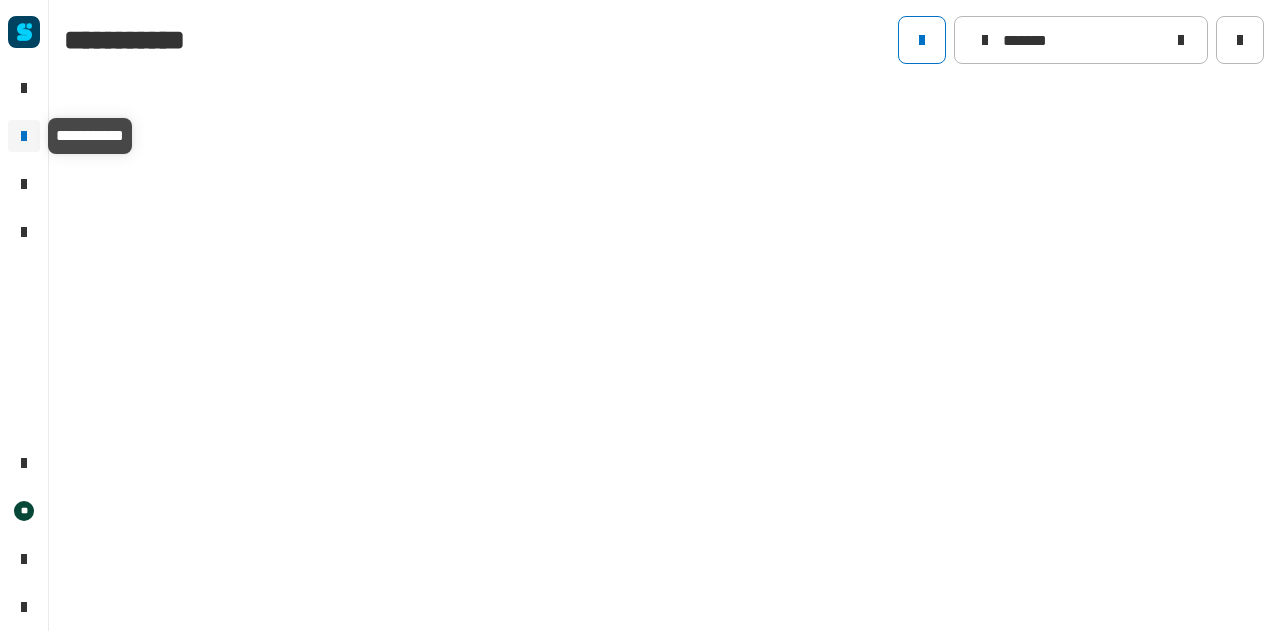 type on "*******" 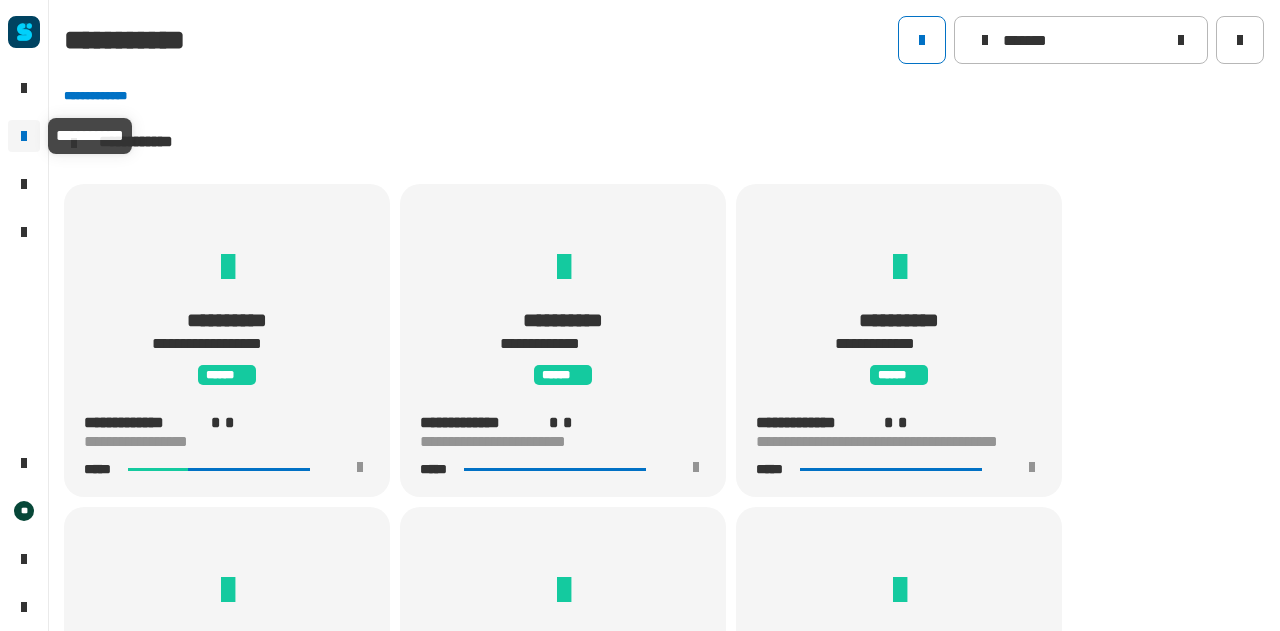 scroll, scrollTop: 1, scrollLeft: 0, axis: vertical 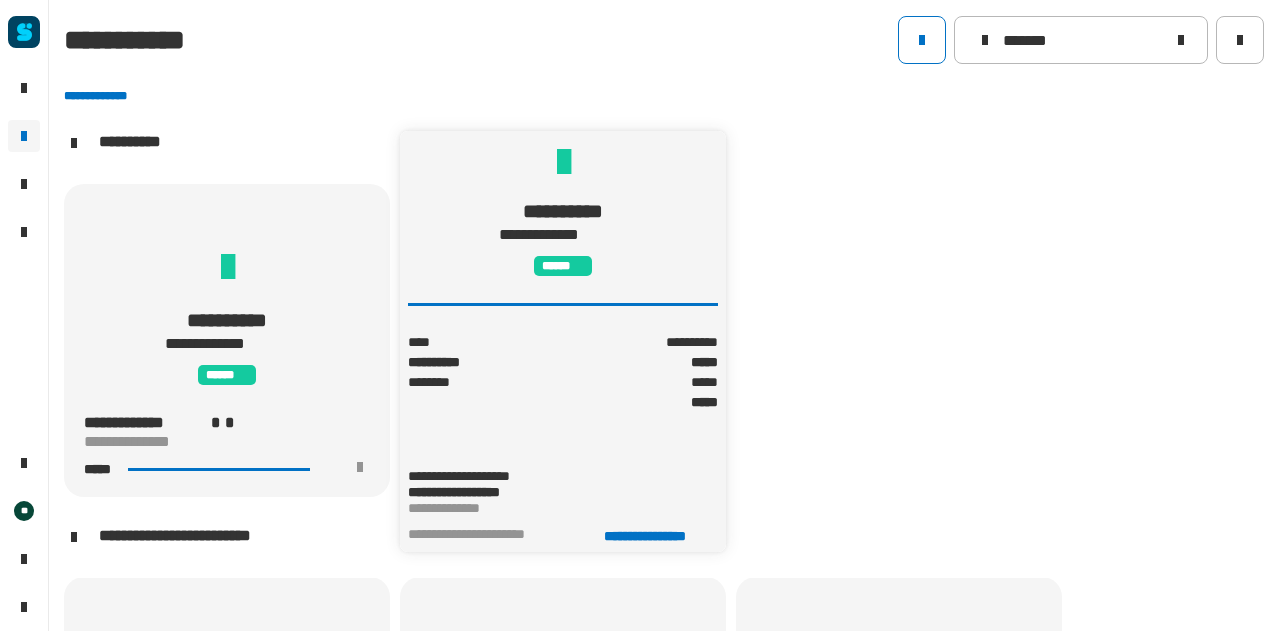 click on "**********" 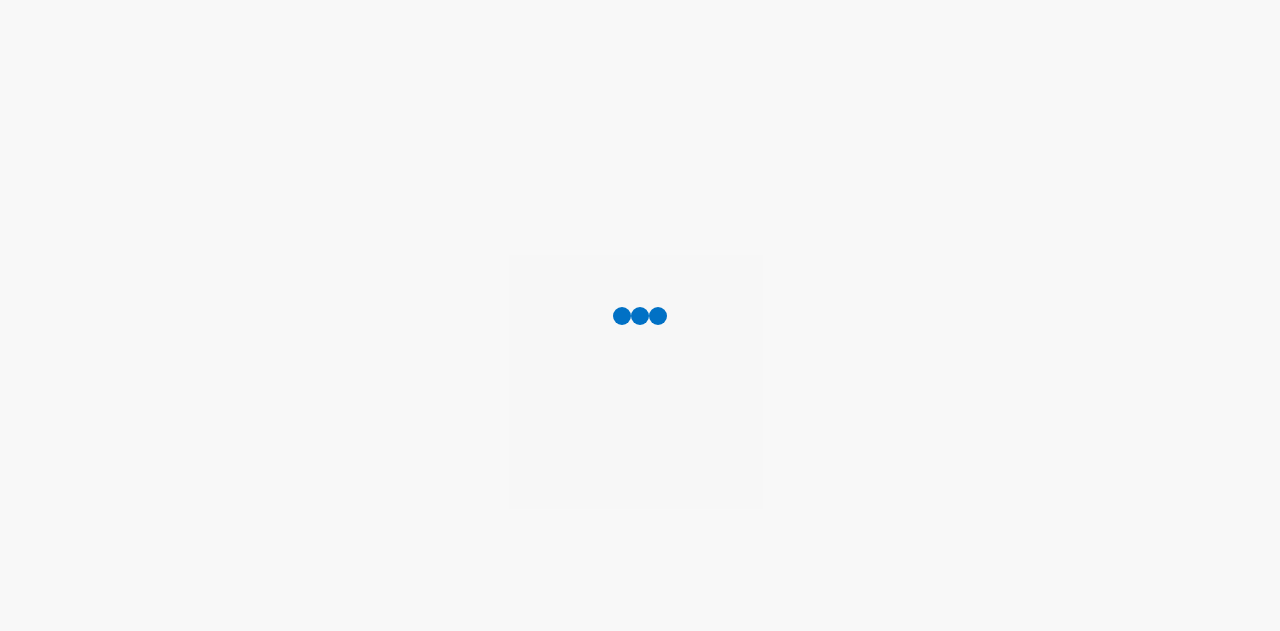 scroll, scrollTop: 0, scrollLeft: 0, axis: both 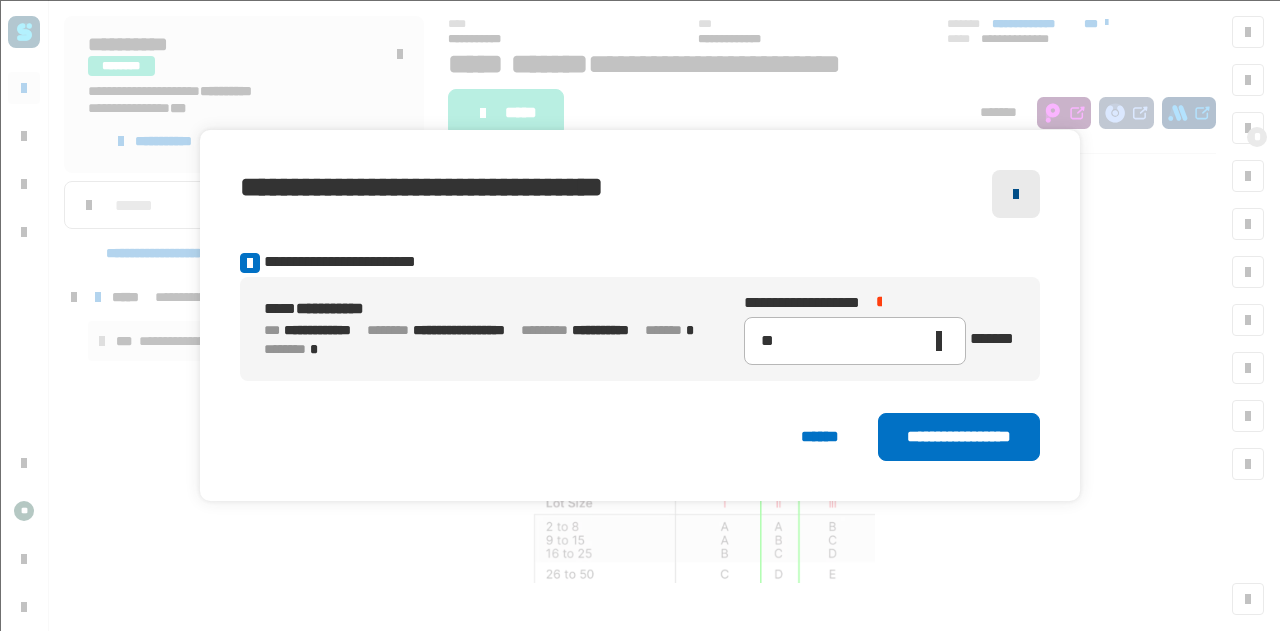 click 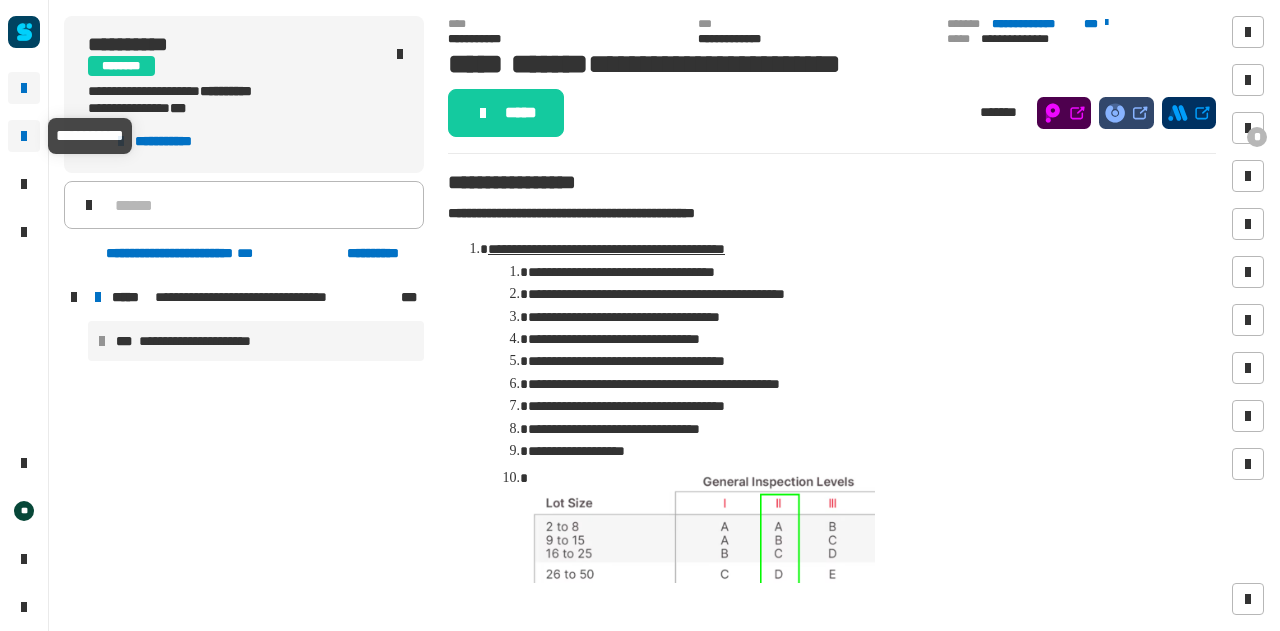 click 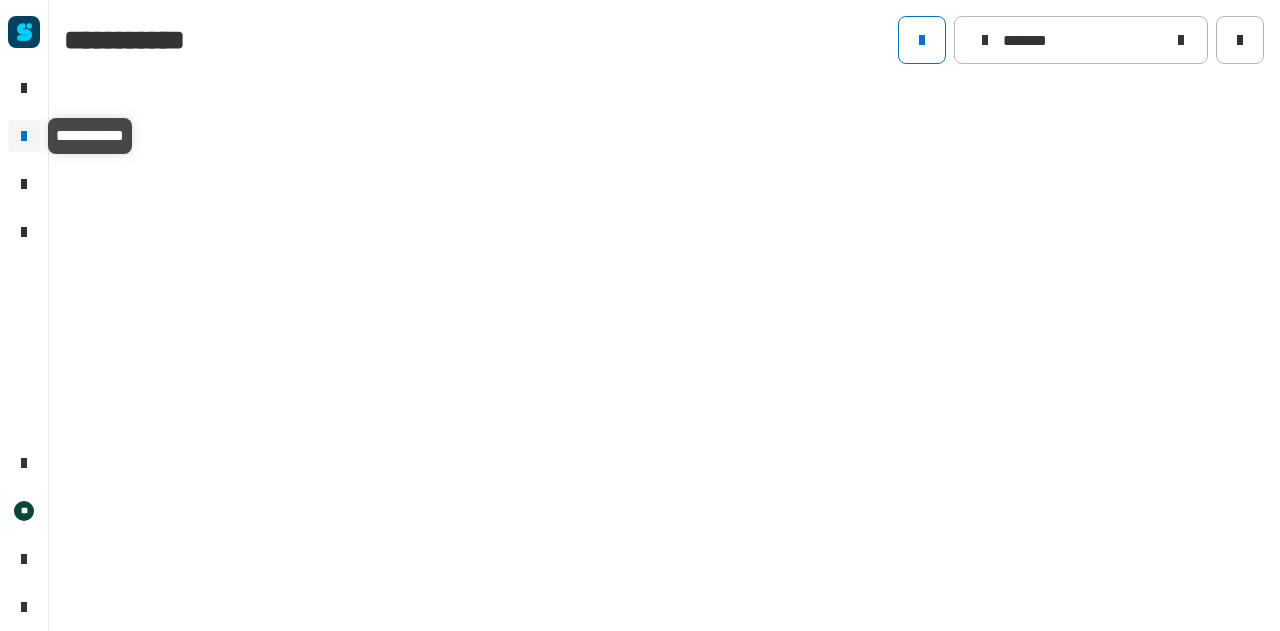 type on "*******" 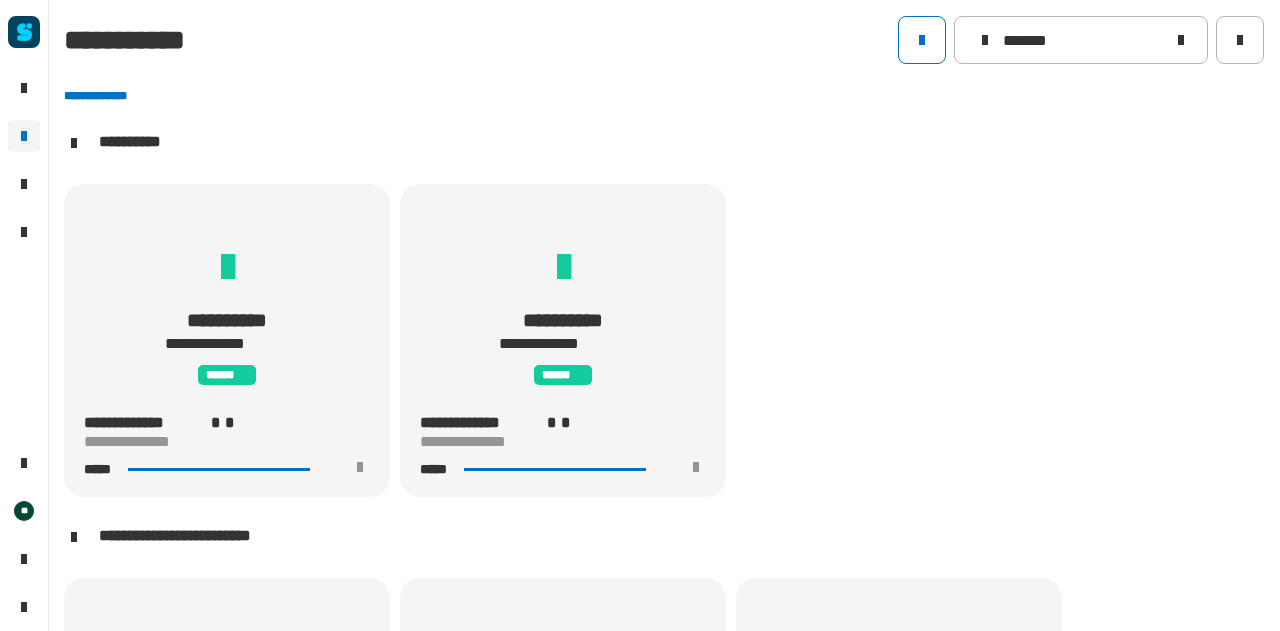 scroll, scrollTop: 1, scrollLeft: 0, axis: vertical 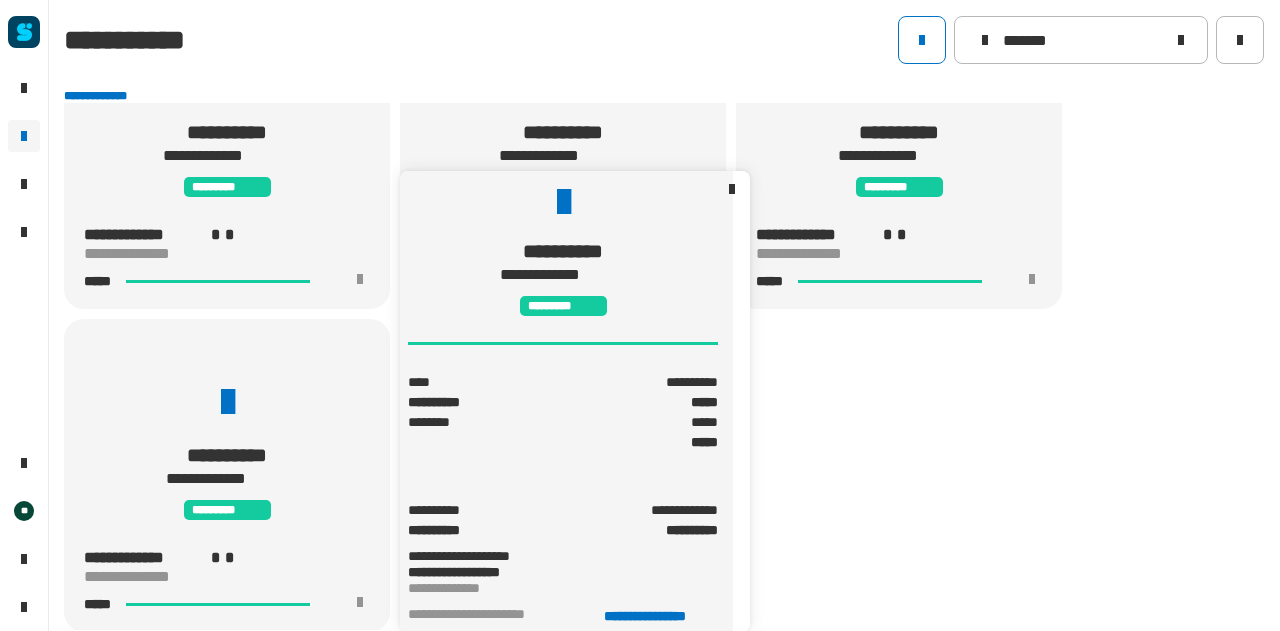 click 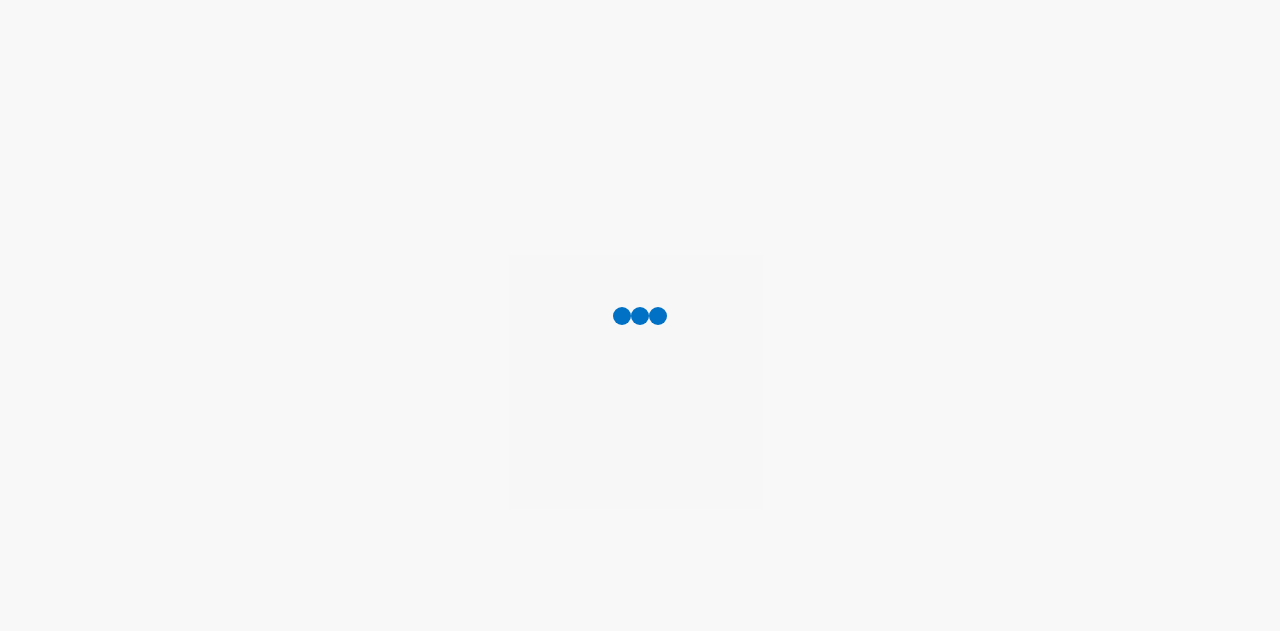 scroll, scrollTop: 0, scrollLeft: 0, axis: both 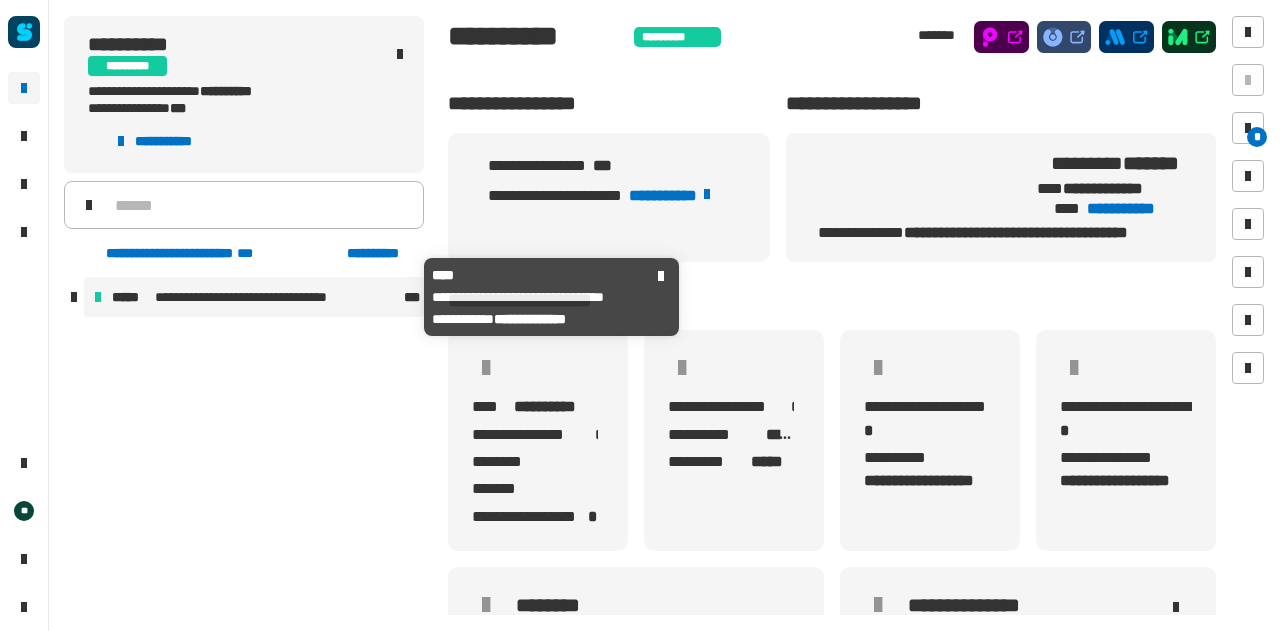 click on "**********" at bounding box center [254, 297] 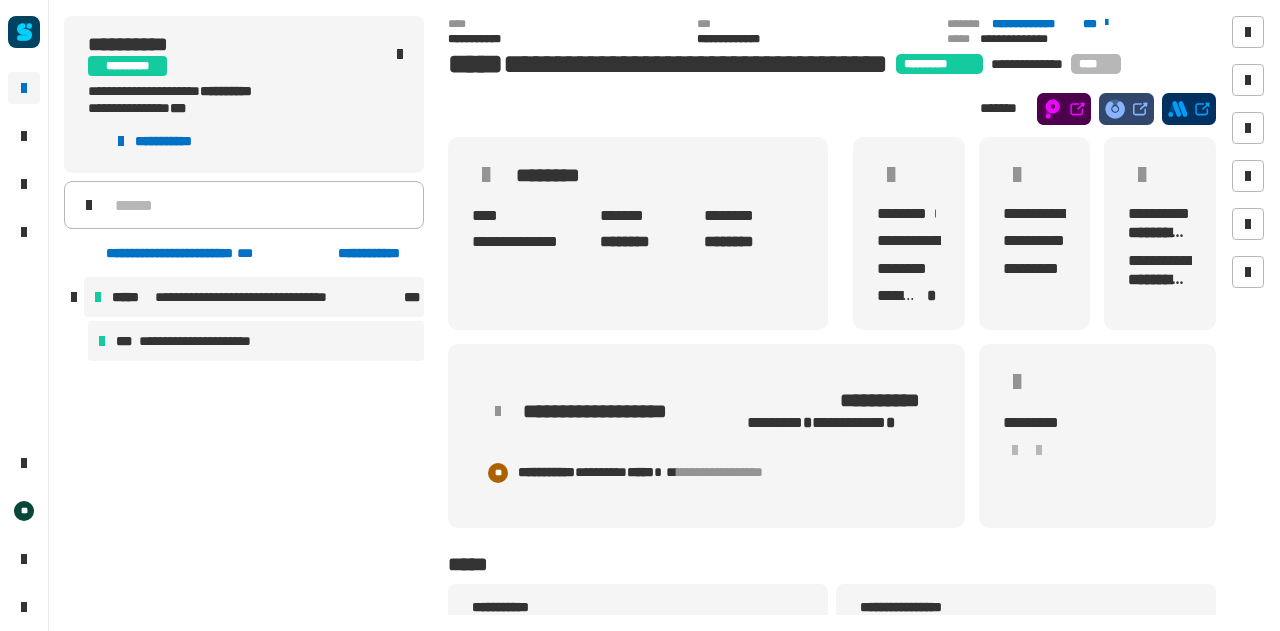 click on "**********" at bounding box center (208, 341) 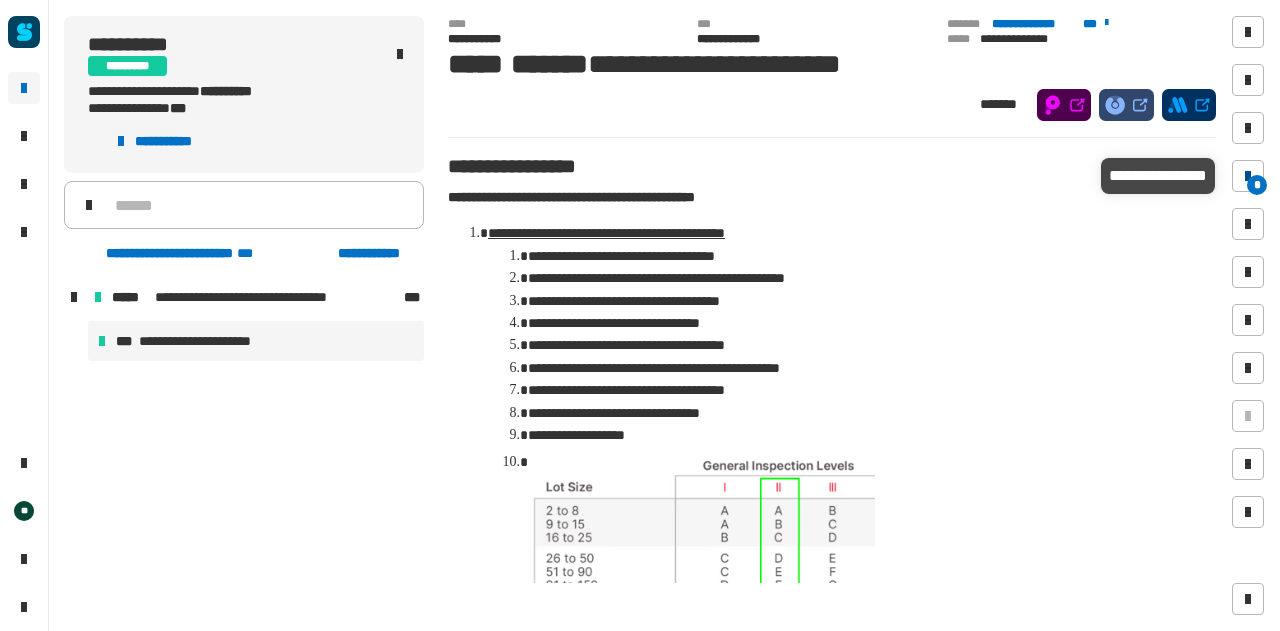 click at bounding box center (1248, 176) 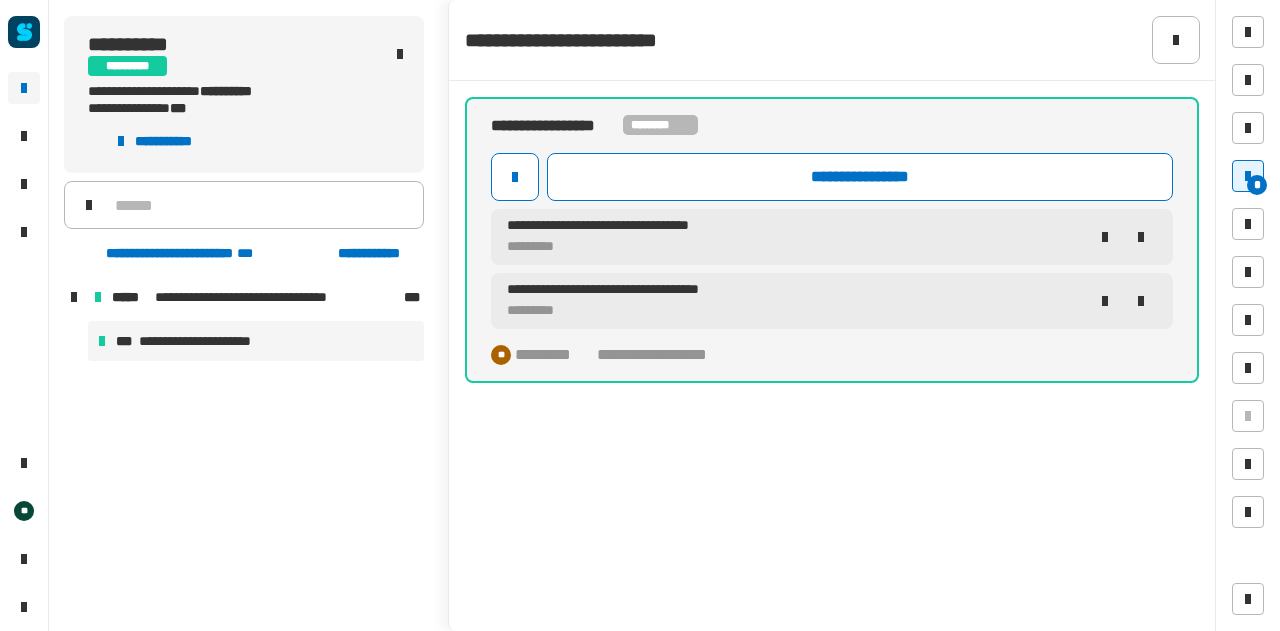 click on "**********" 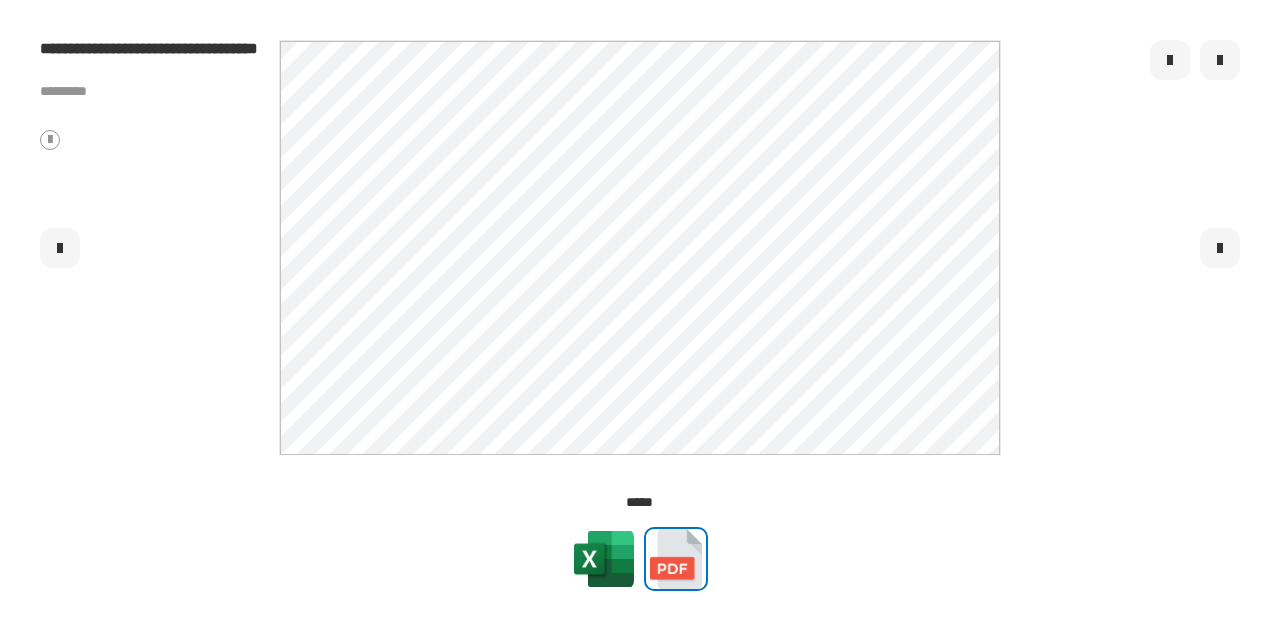 click 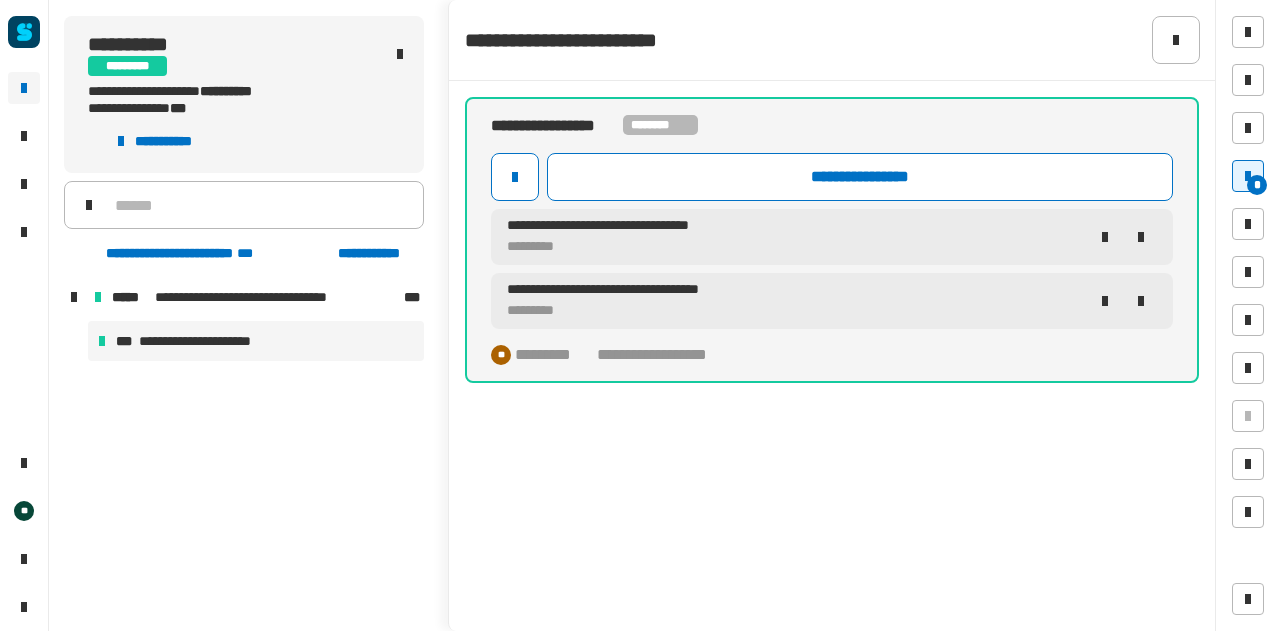 click on "**********" 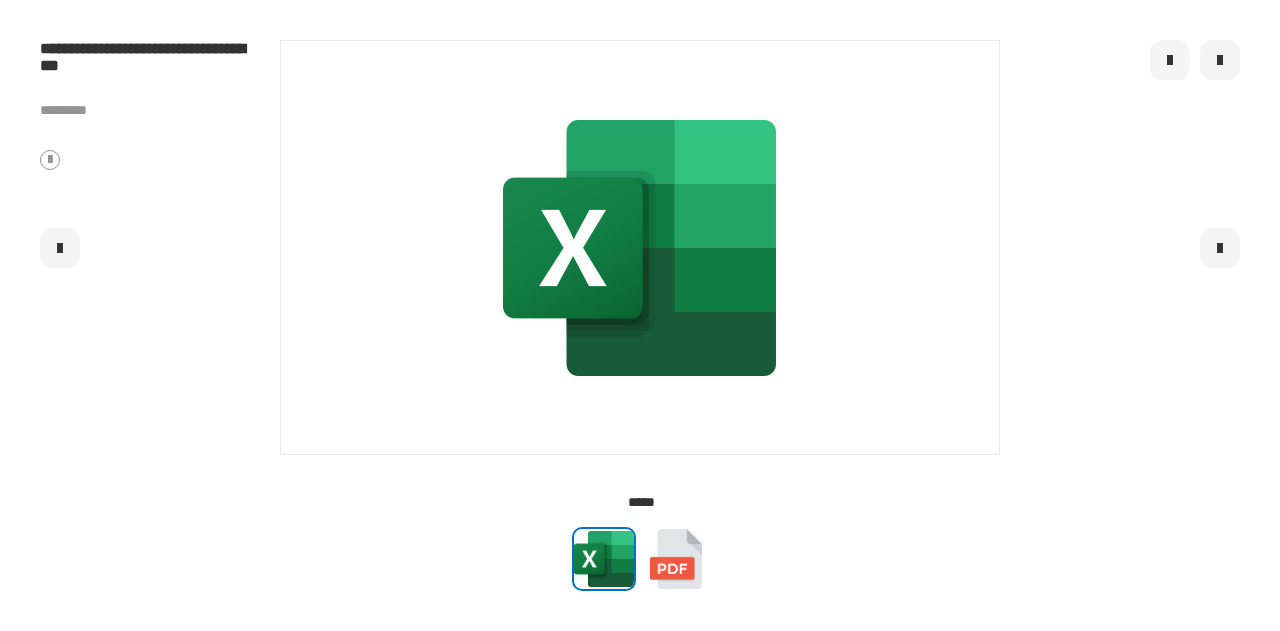 click 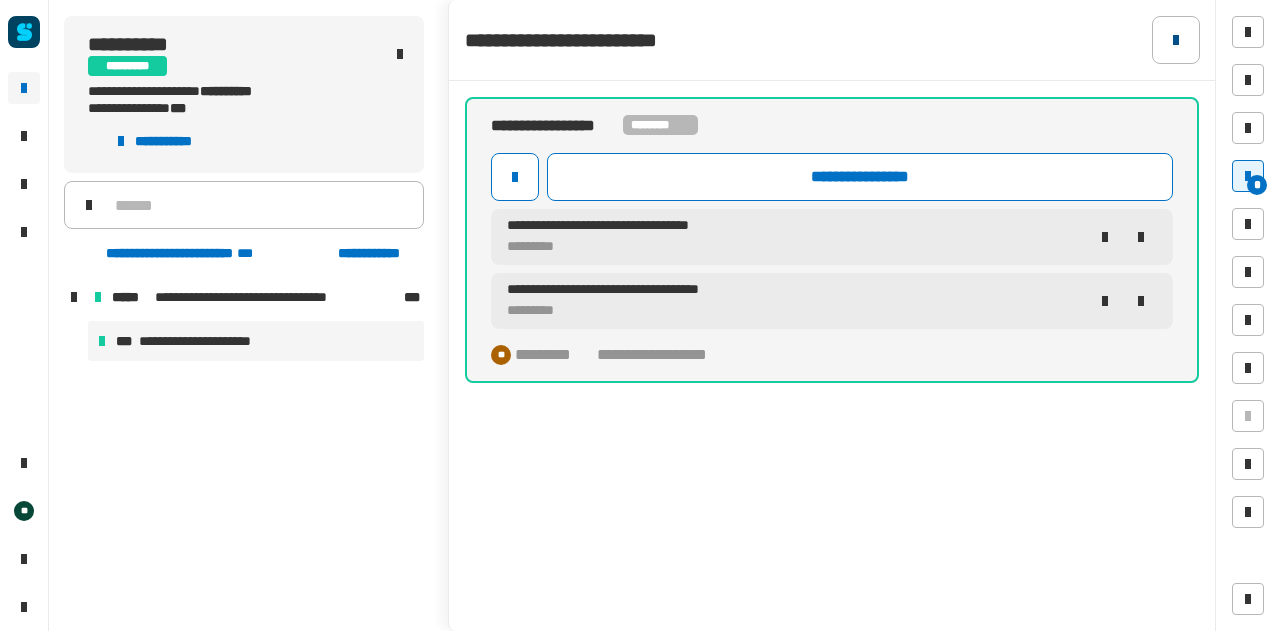 click 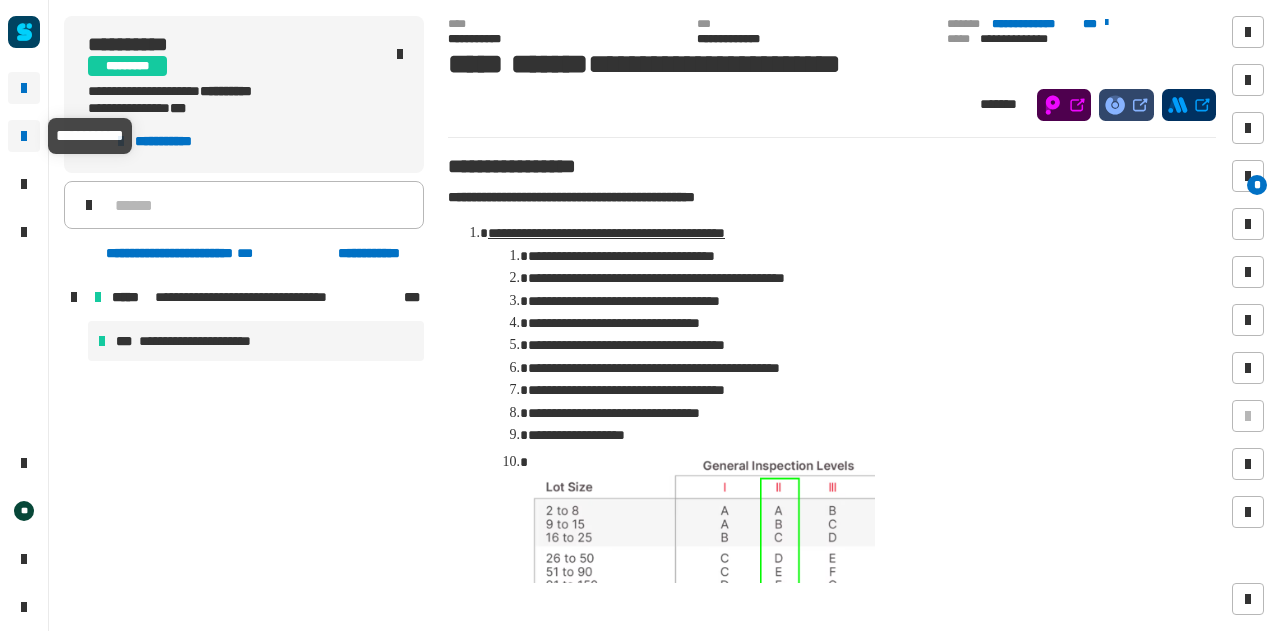 click 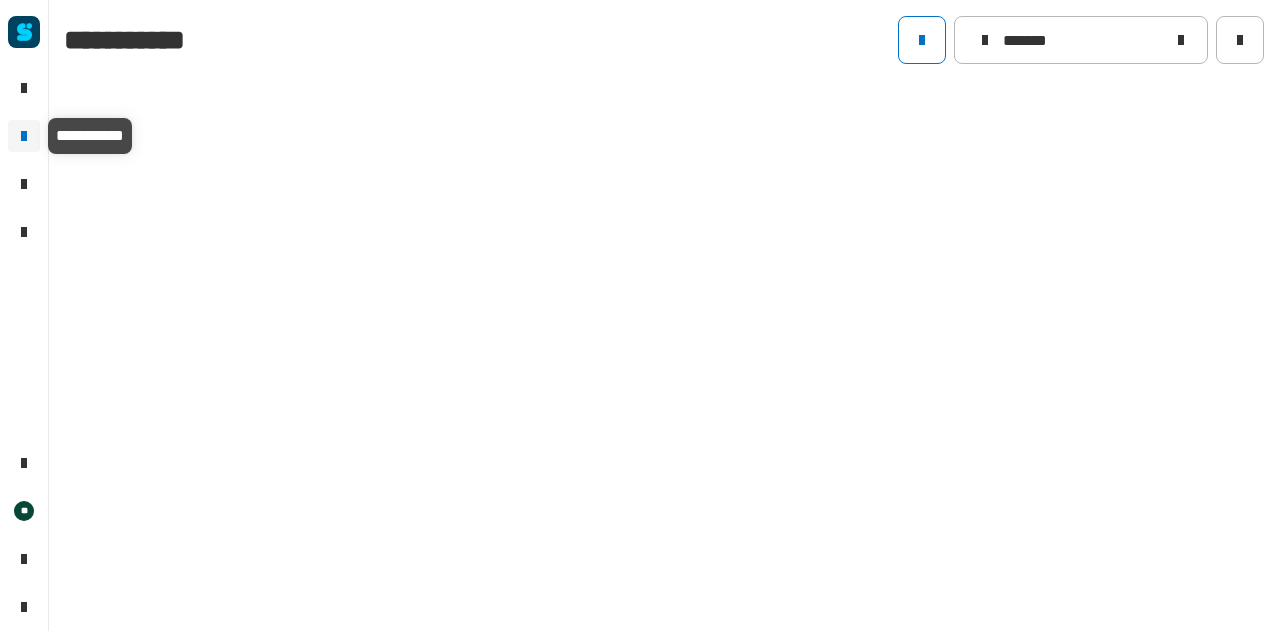 type on "*******" 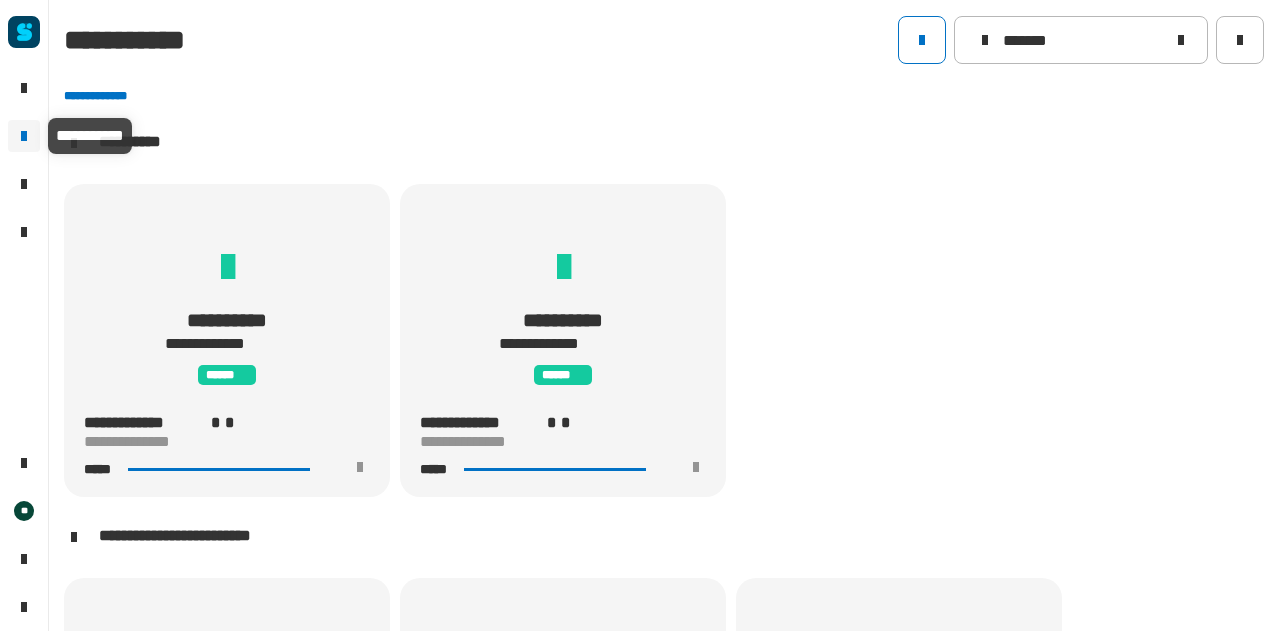scroll, scrollTop: 1, scrollLeft: 0, axis: vertical 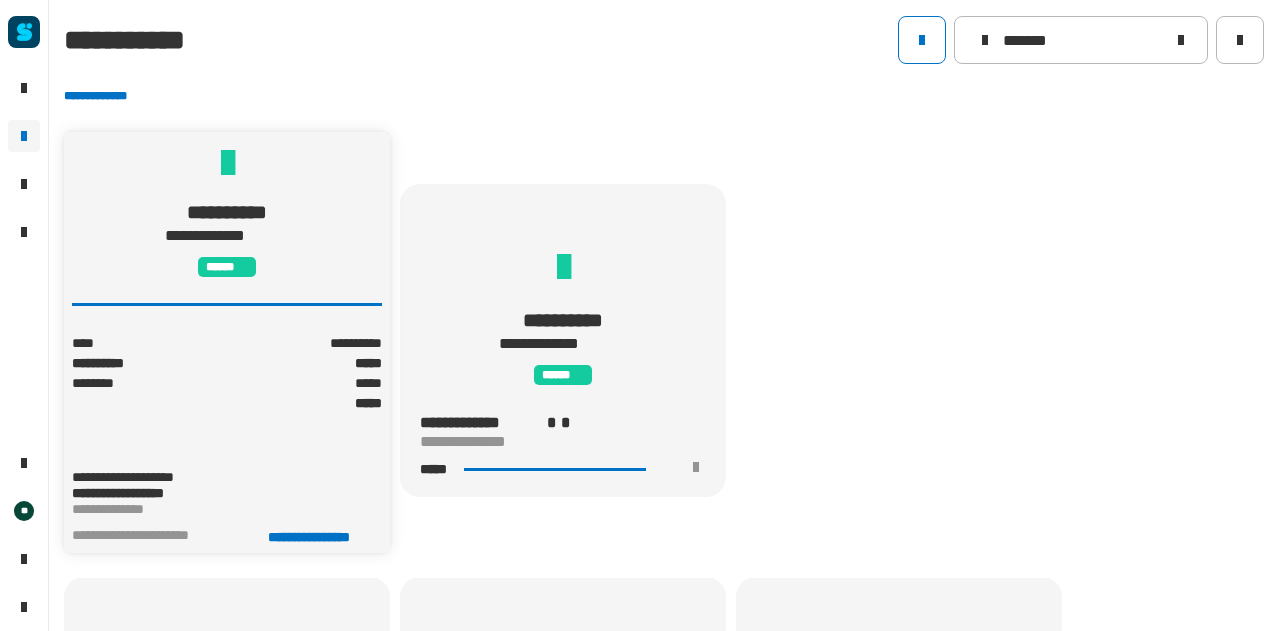 click on "*****" 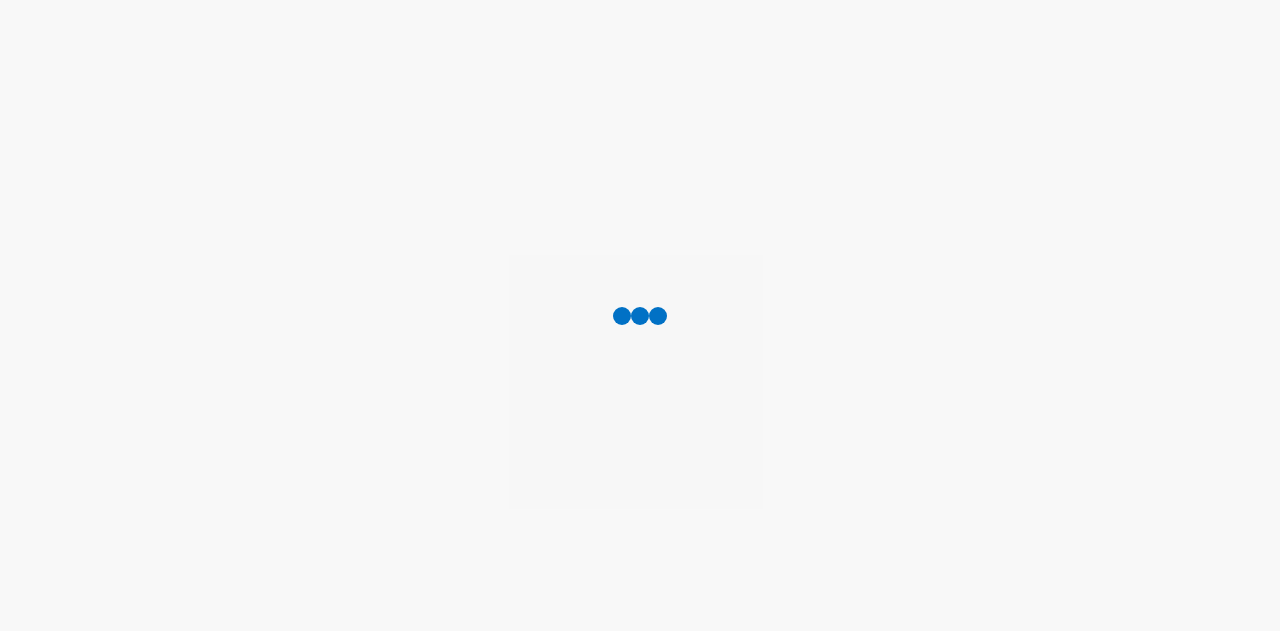 scroll, scrollTop: 0, scrollLeft: 0, axis: both 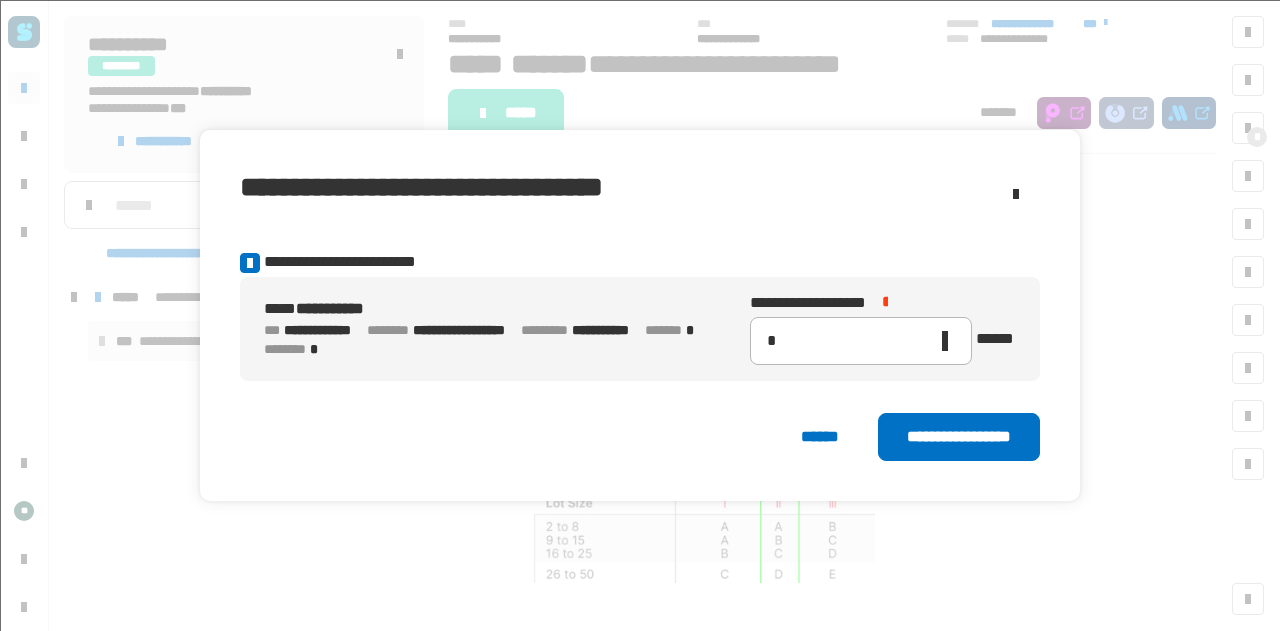 click on "**********" 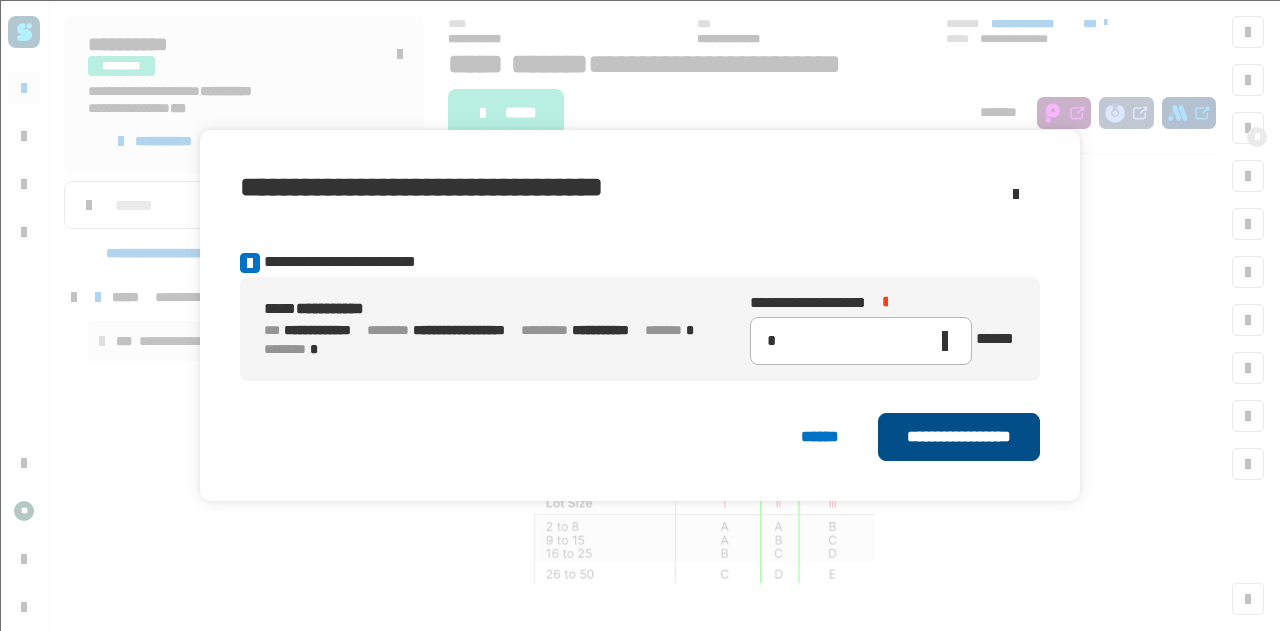 click on "**********" 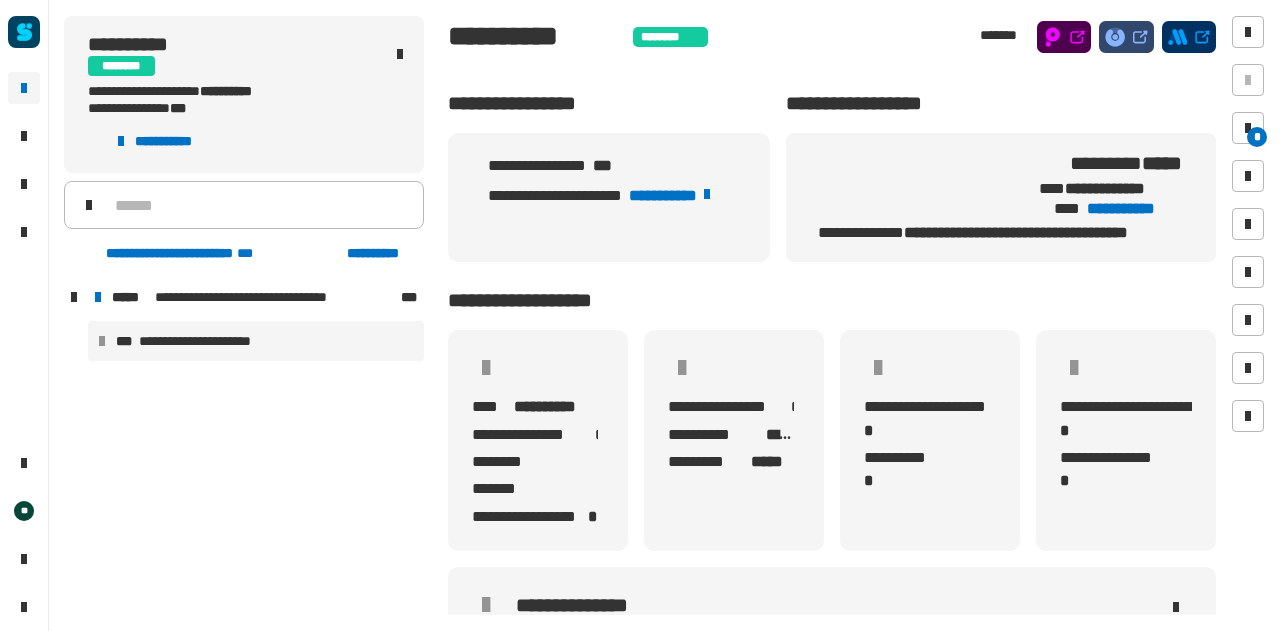 click on "**********" at bounding box center [208, 341] 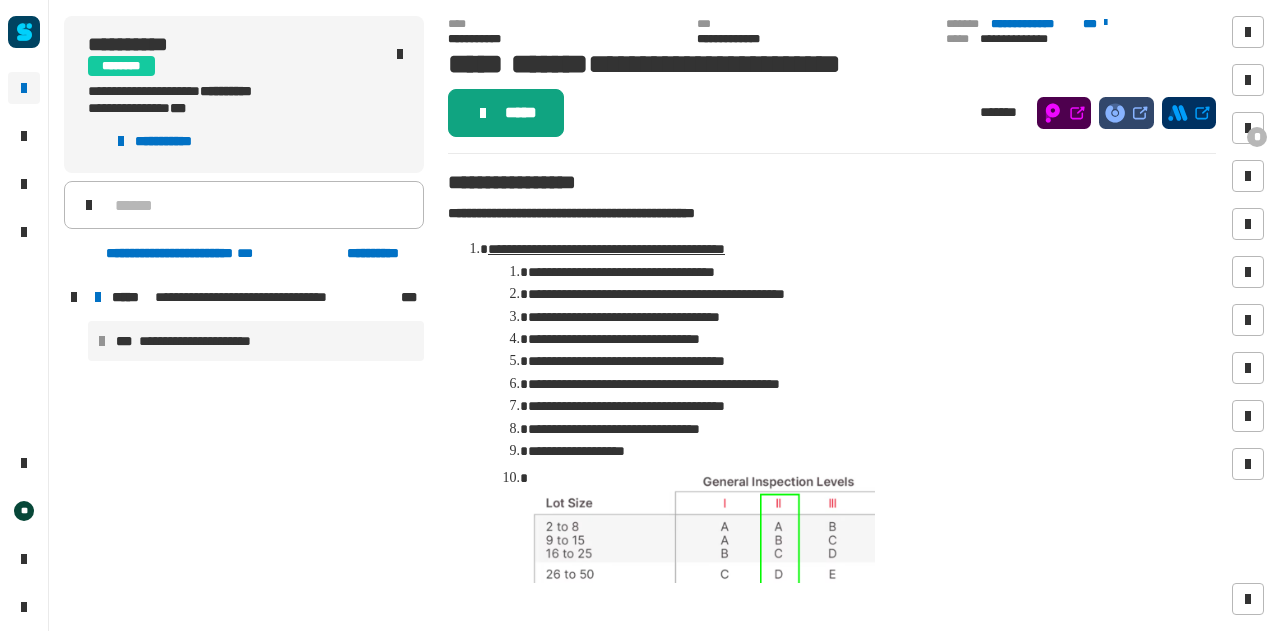 click on "*****" 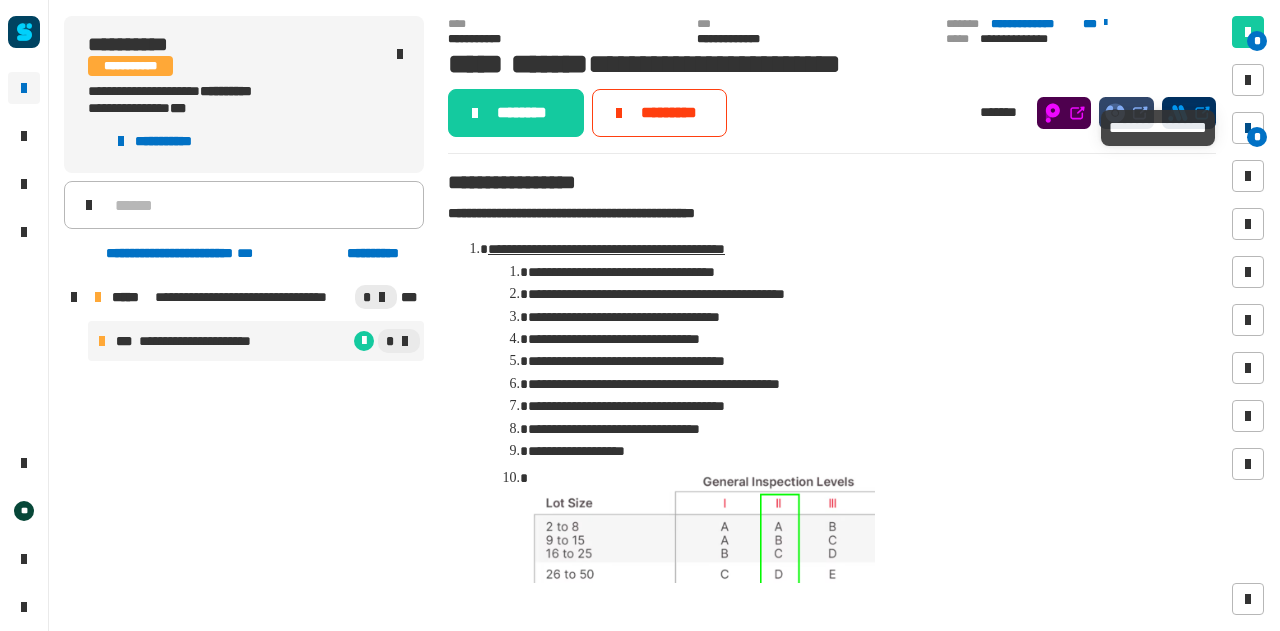click at bounding box center [1248, 128] 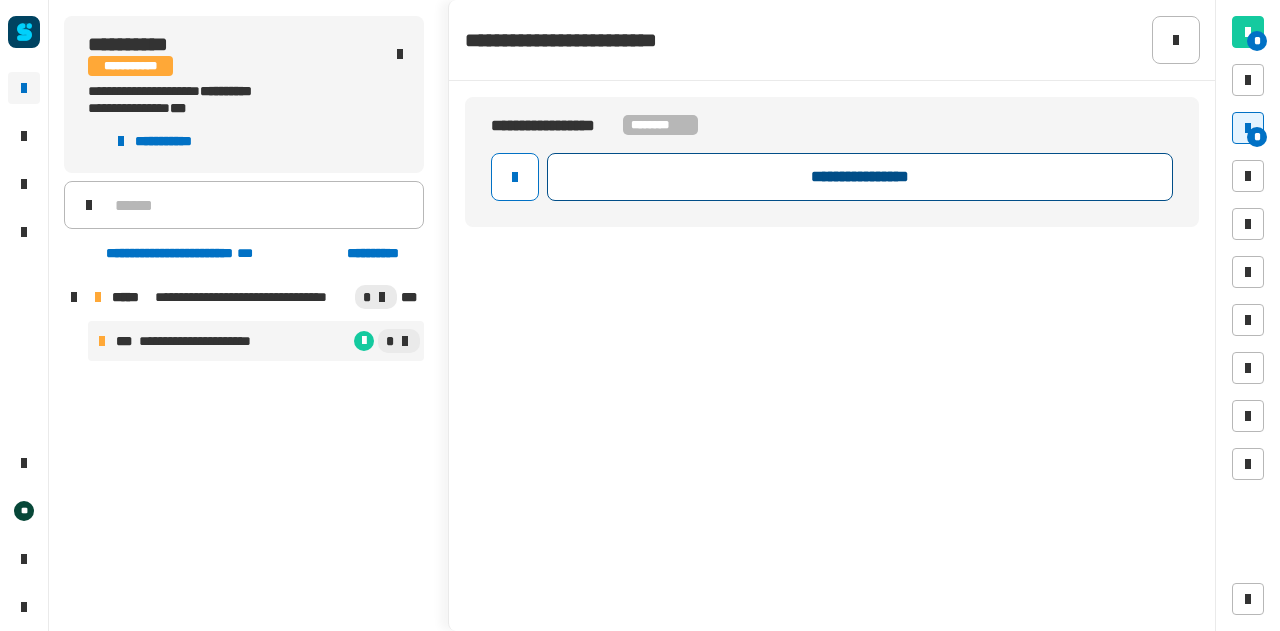 click on "**********" 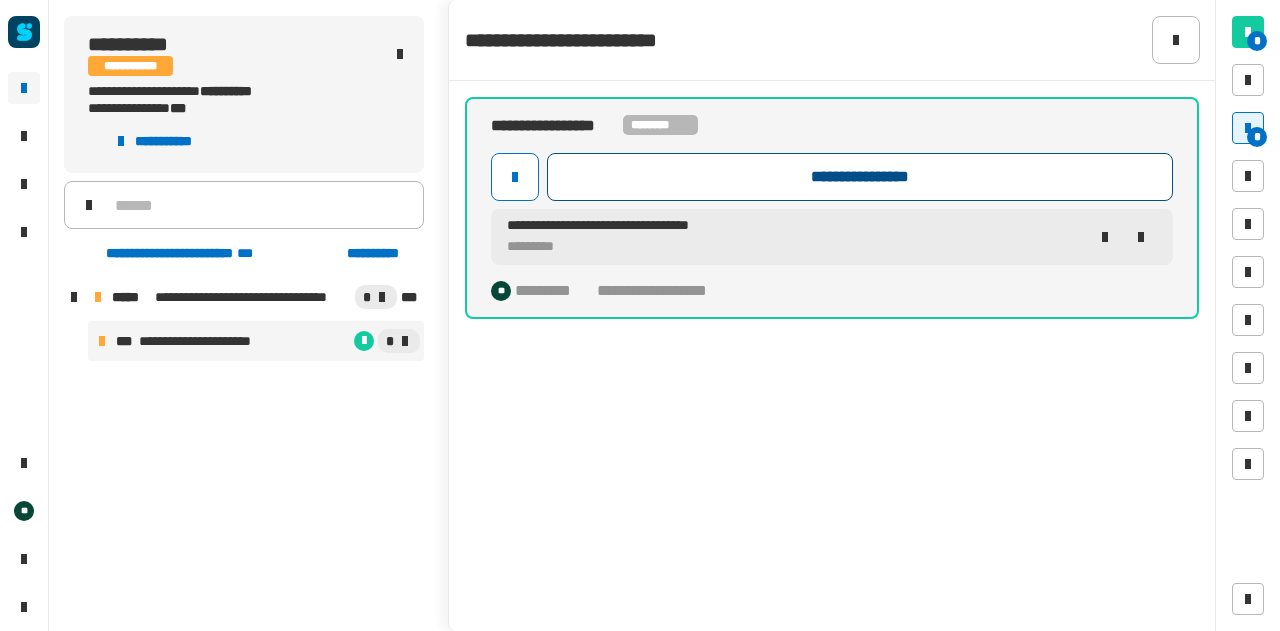 click on "**********" 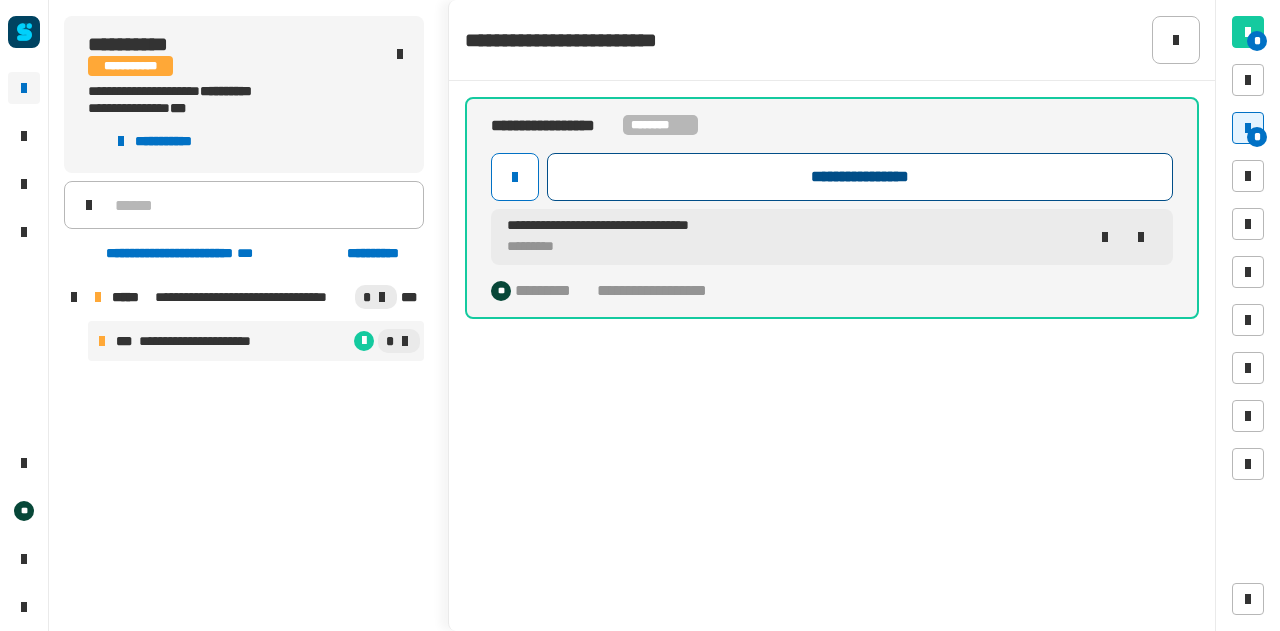 click on "**********" 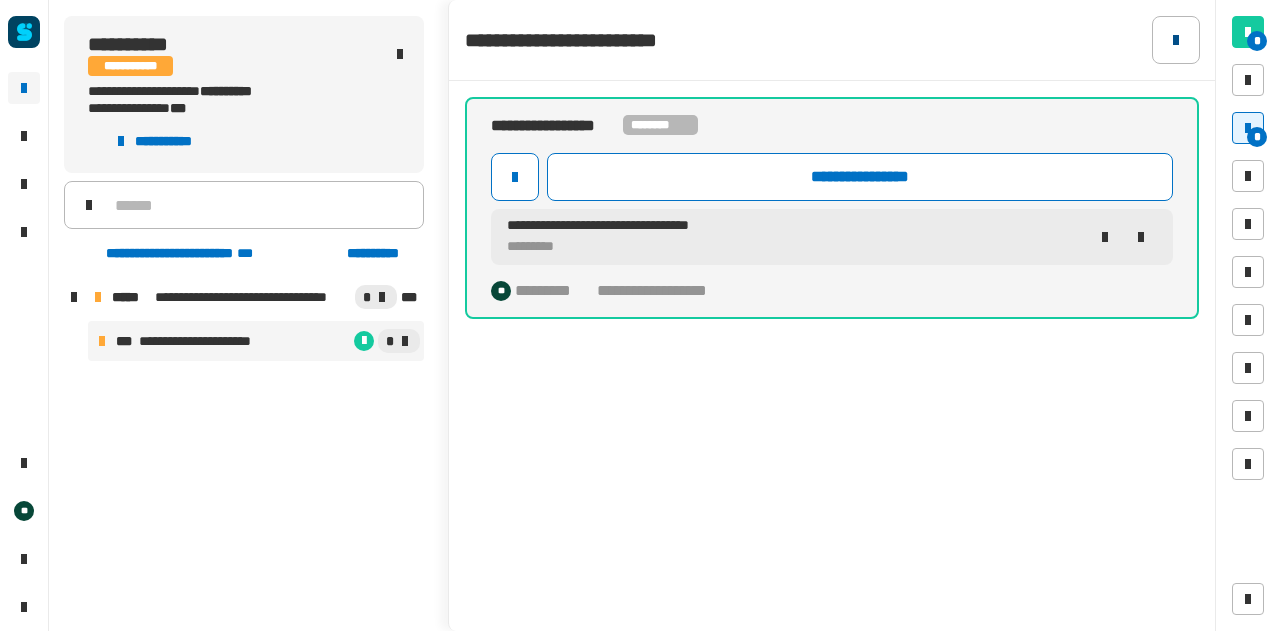click 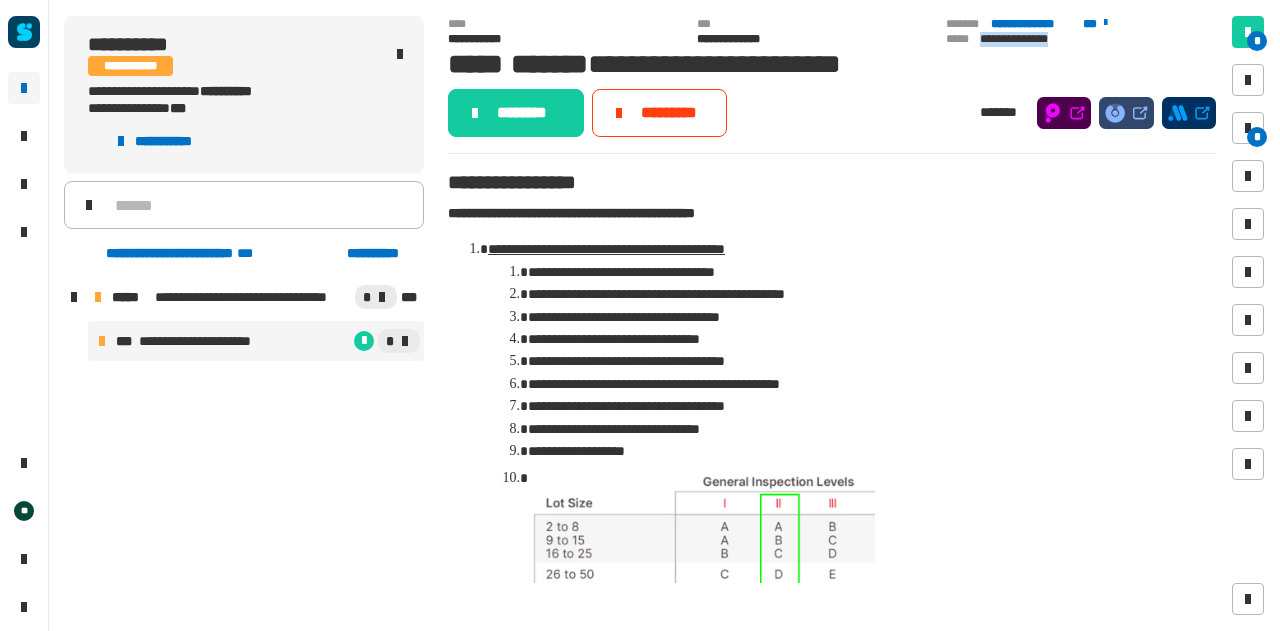 drag, startPoint x: 970, startPoint y: 41, endPoint x: 876, endPoint y: 41, distance: 94 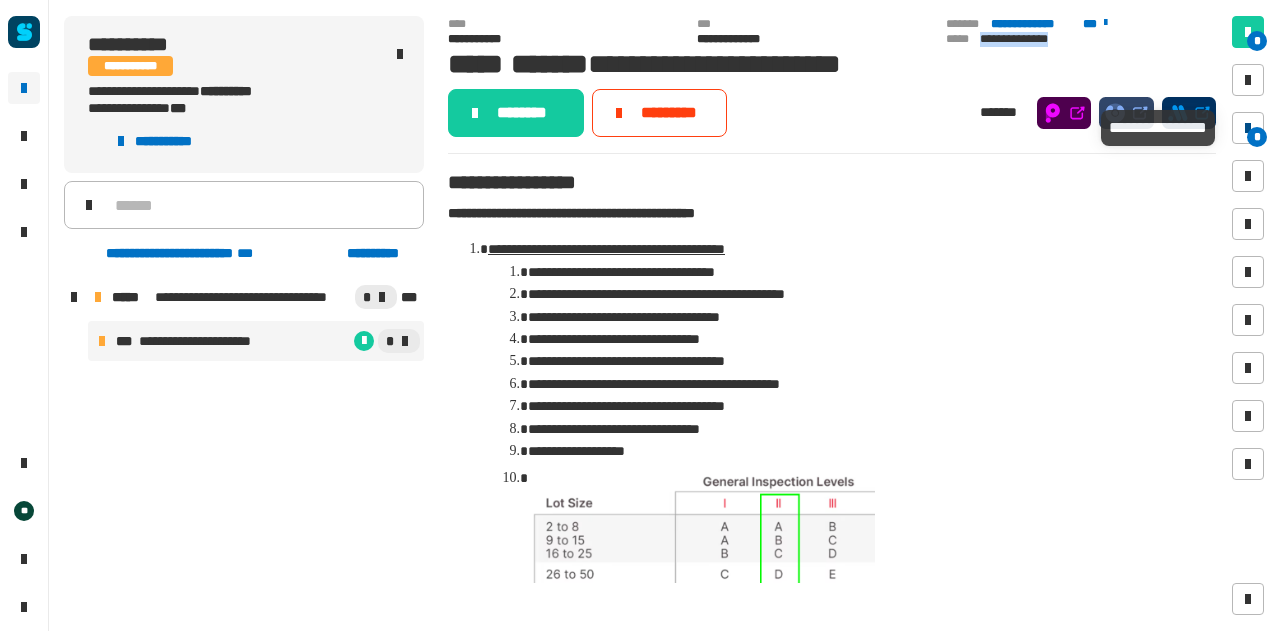 click at bounding box center [1248, 128] 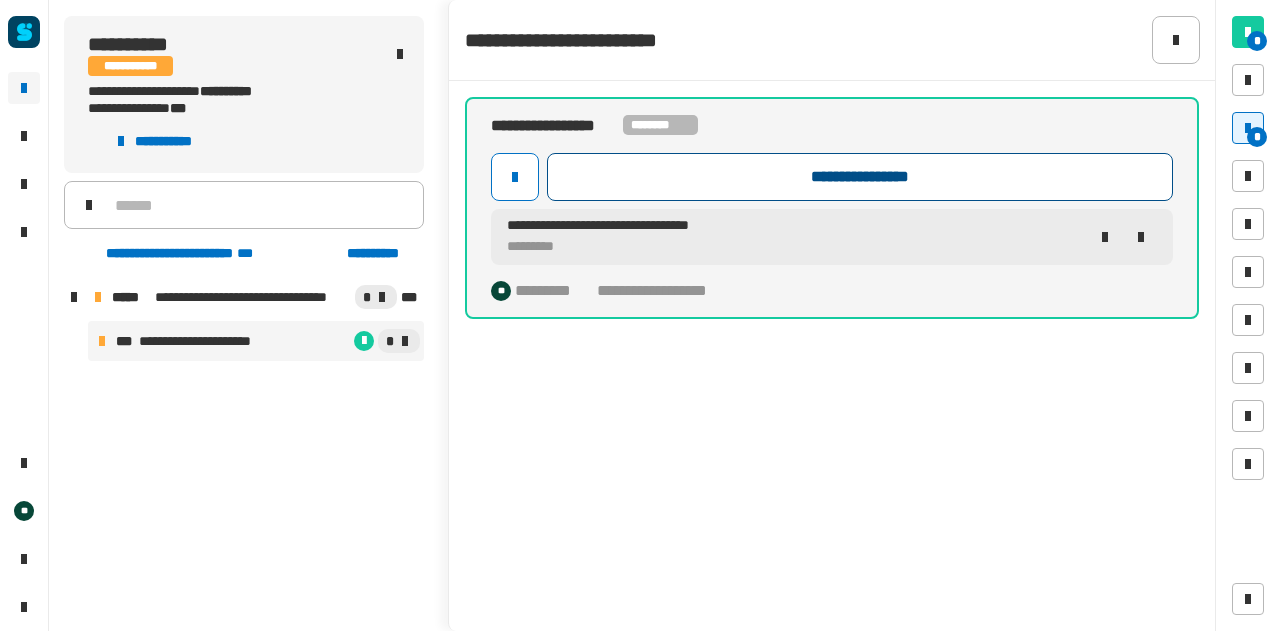 click on "**********" 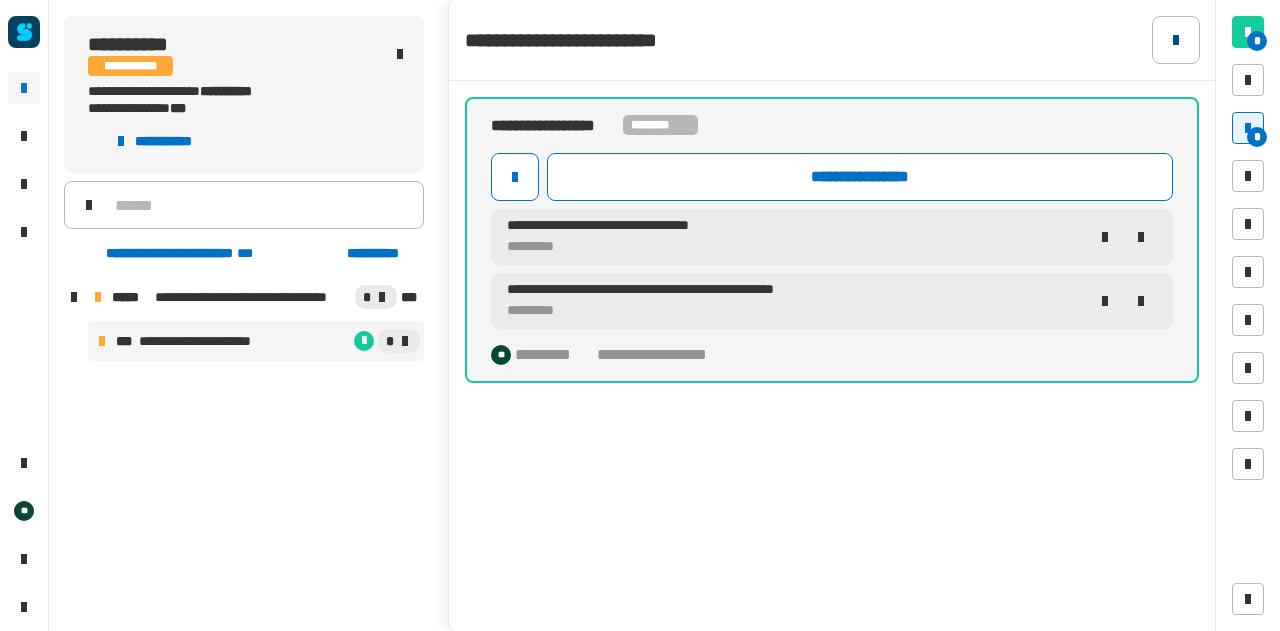 click 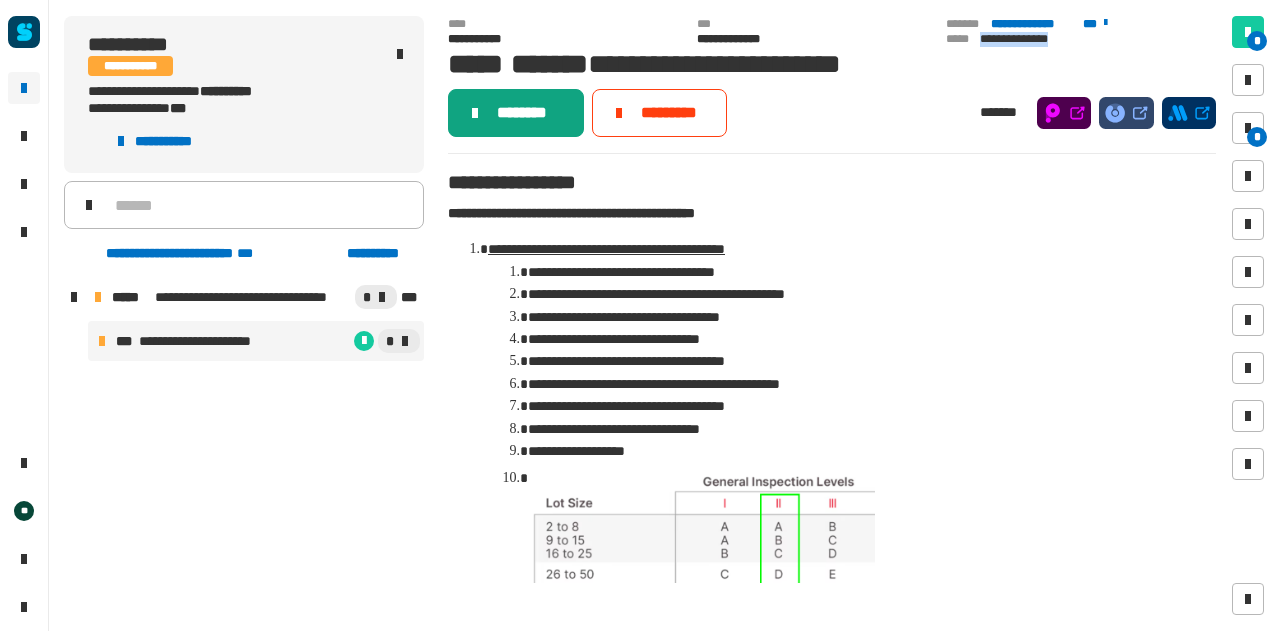 click on "********" 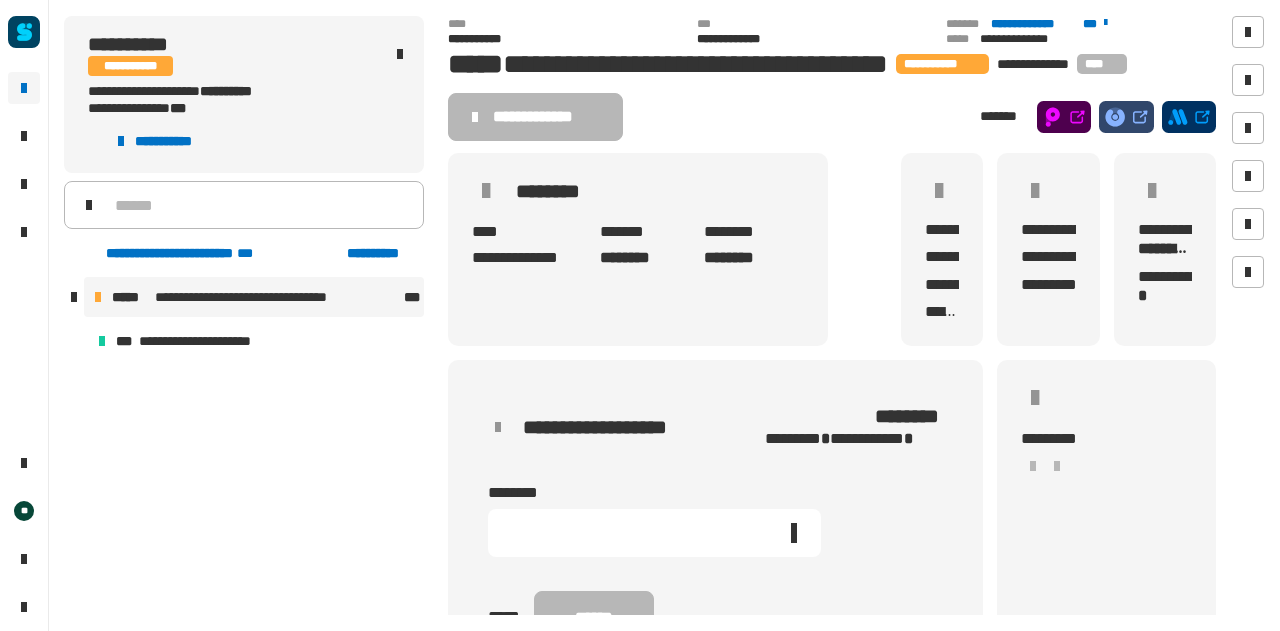 click 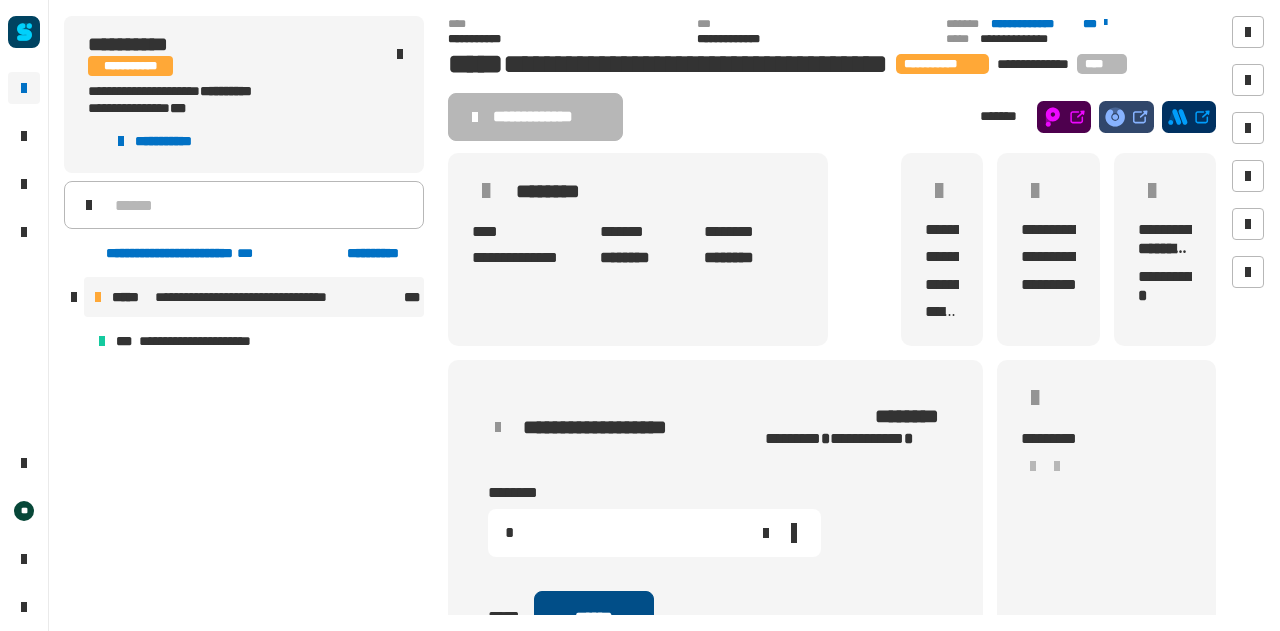 type on "*" 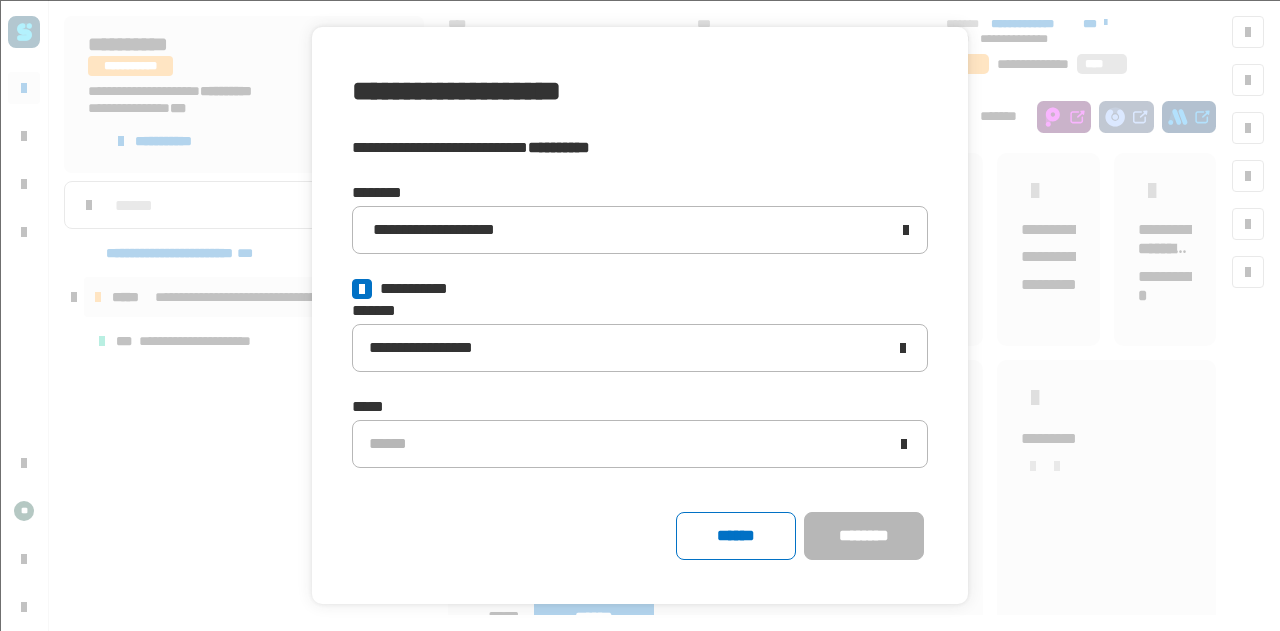 click 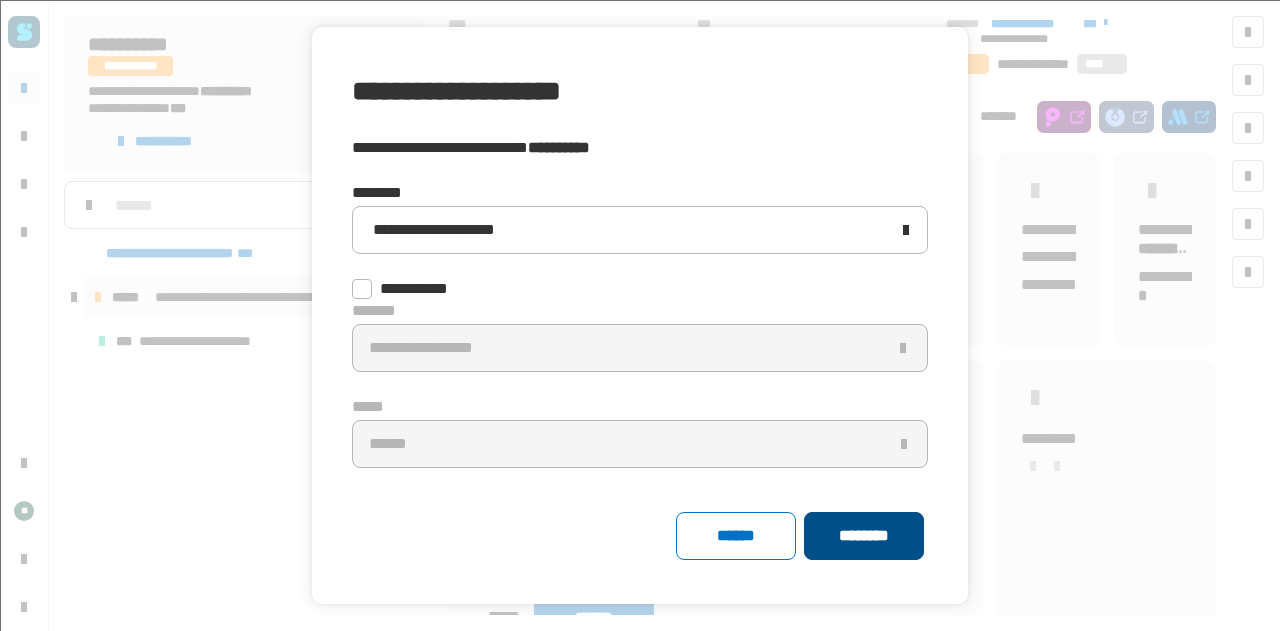 click on "********" 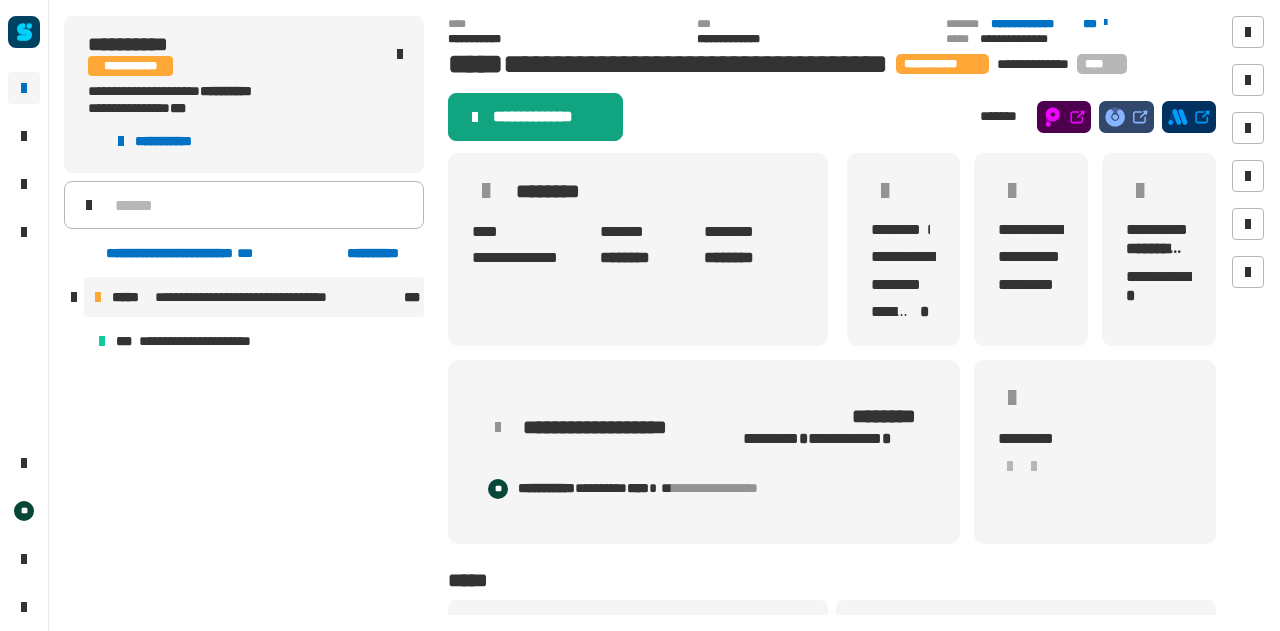 click on "**********" 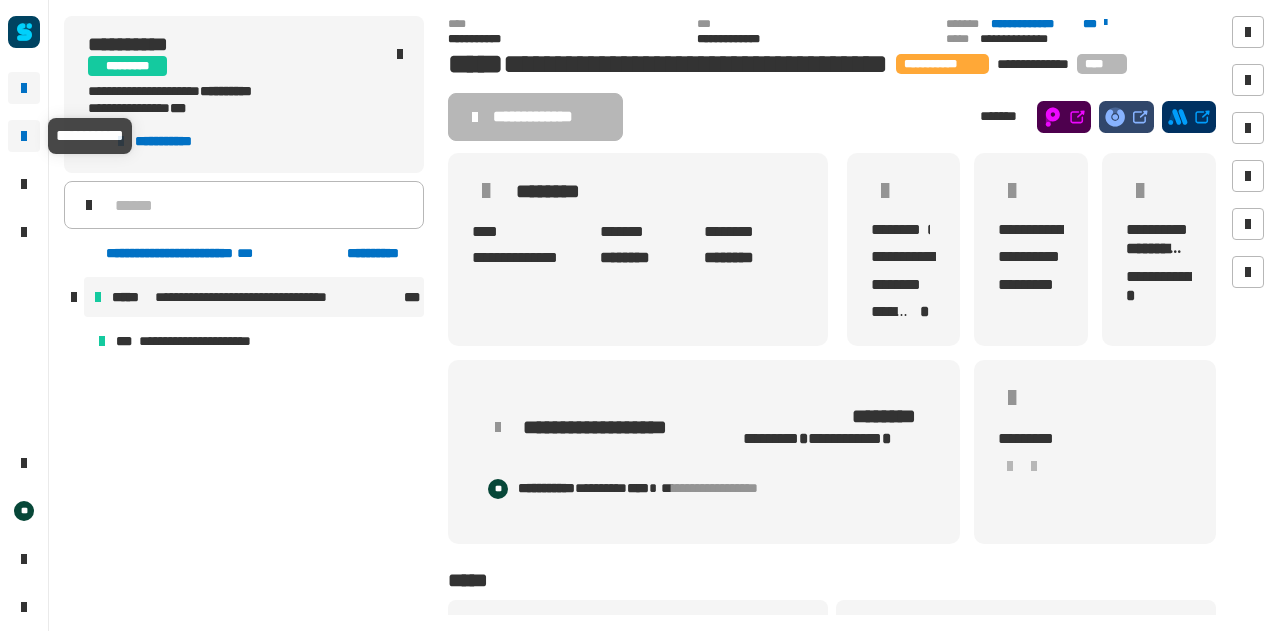 click 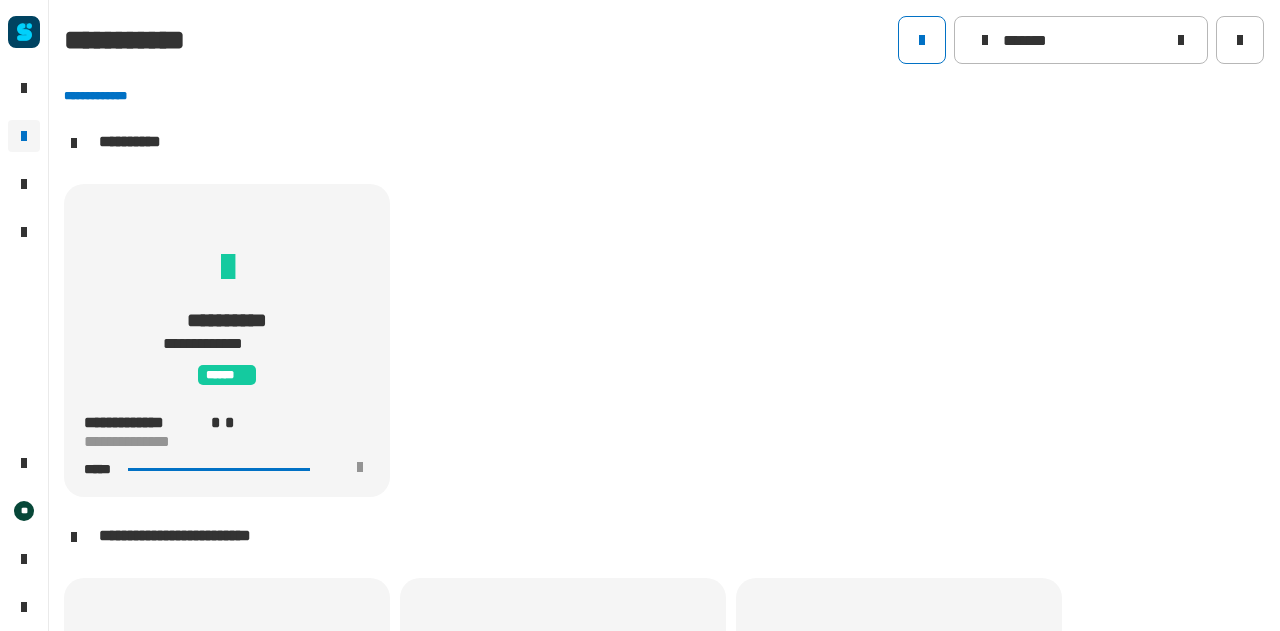 scroll, scrollTop: 1, scrollLeft: 0, axis: vertical 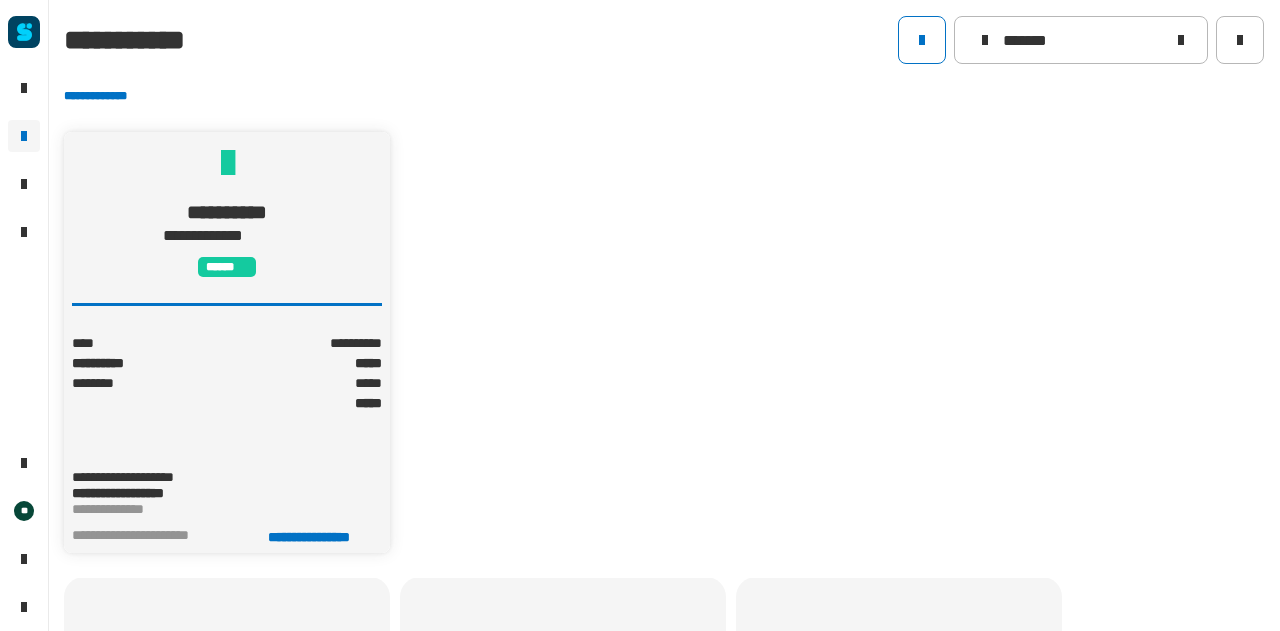 click on "*****" 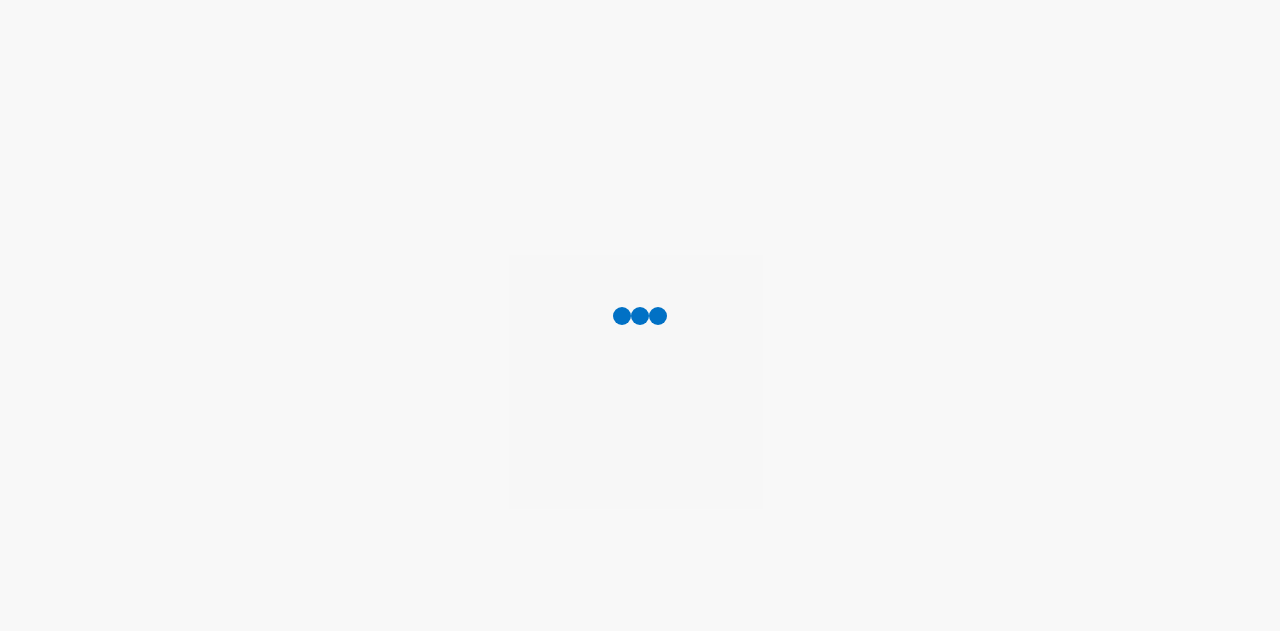 scroll, scrollTop: 0, scrollLeft: 0, axis: both 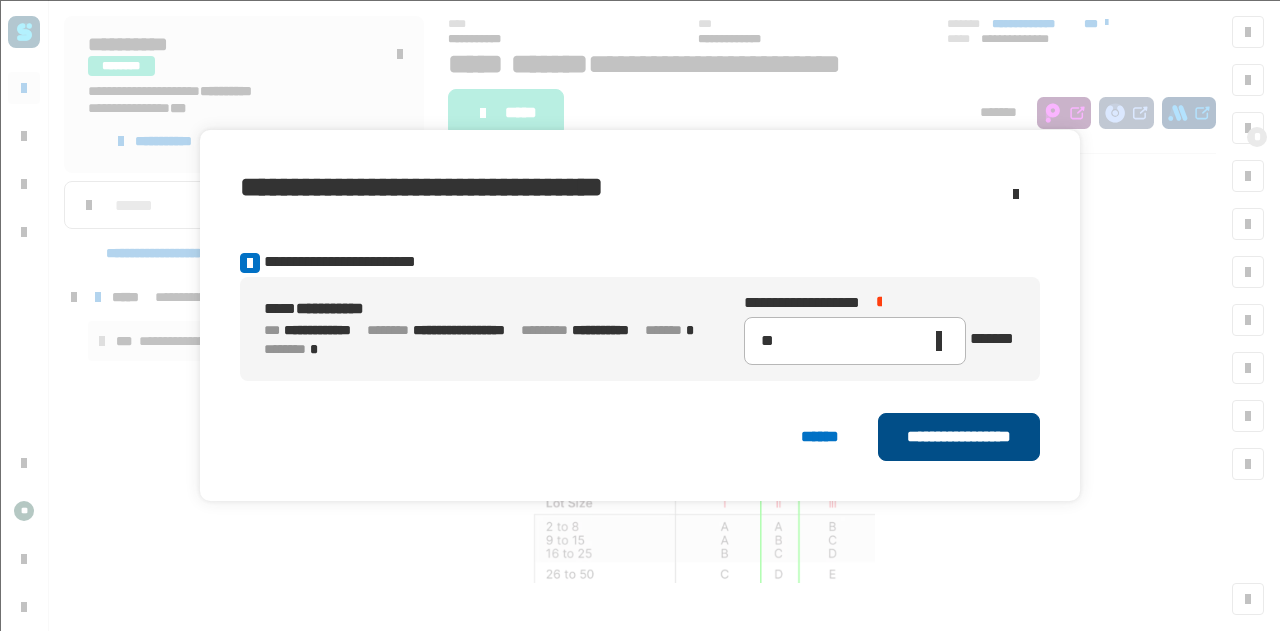 click on "**********" 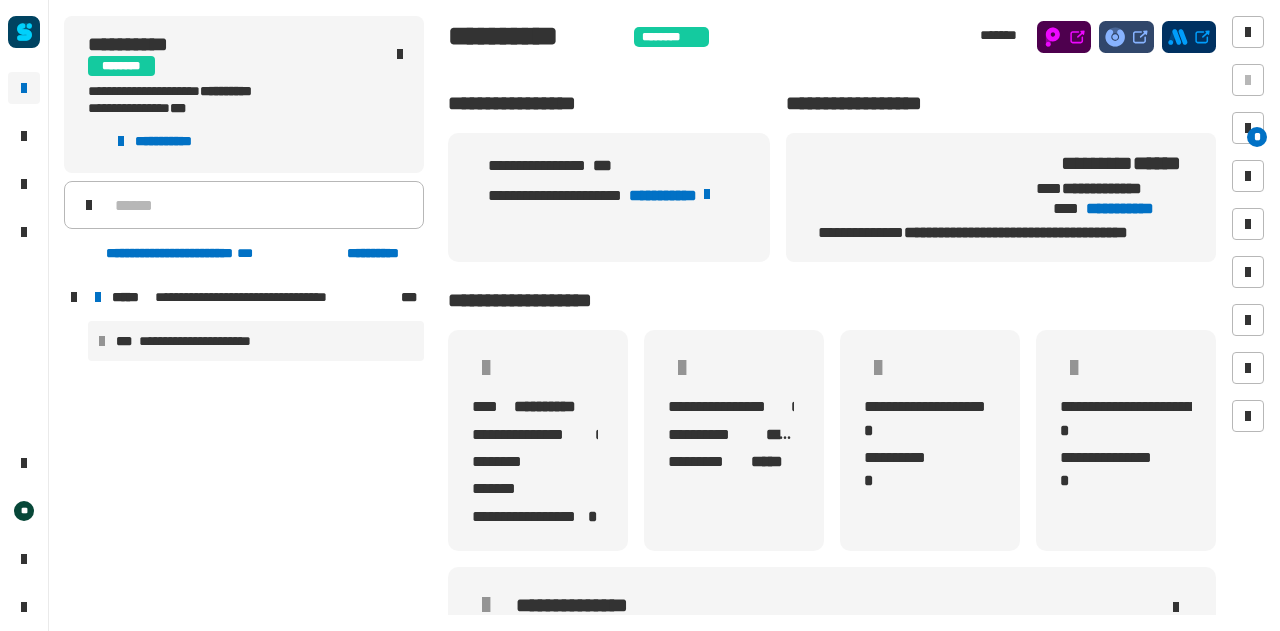 click on "**********" at bounding box center [208, 341] 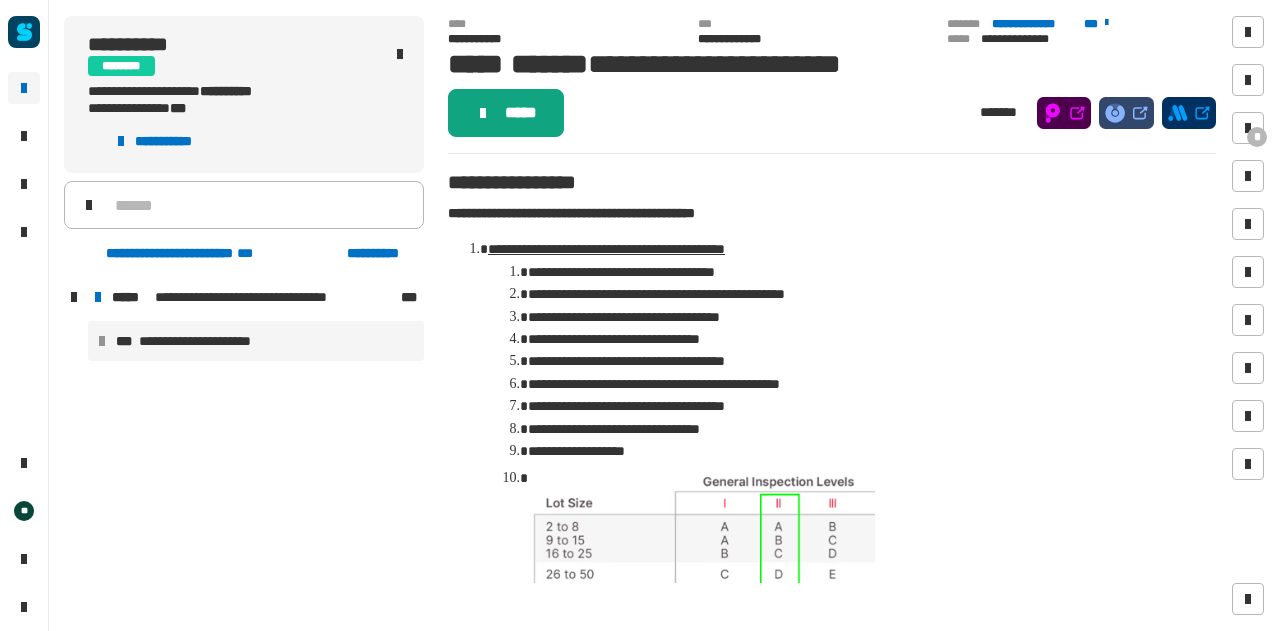 click on "*****" 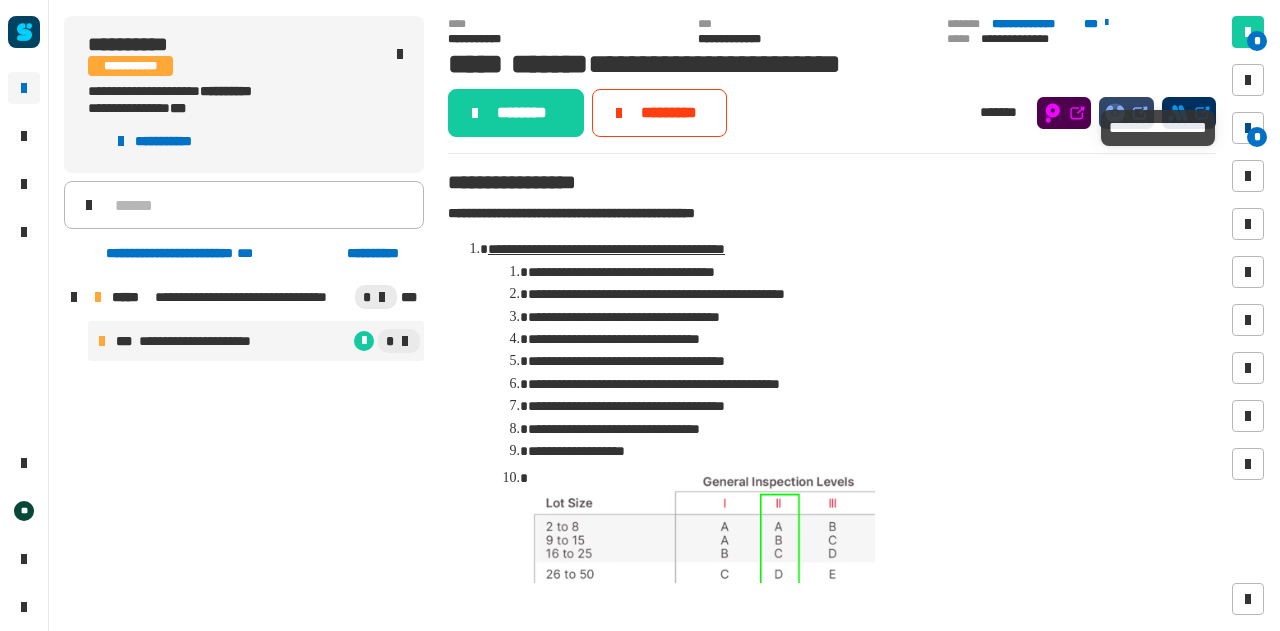 click at bounding box center [1248, 128] 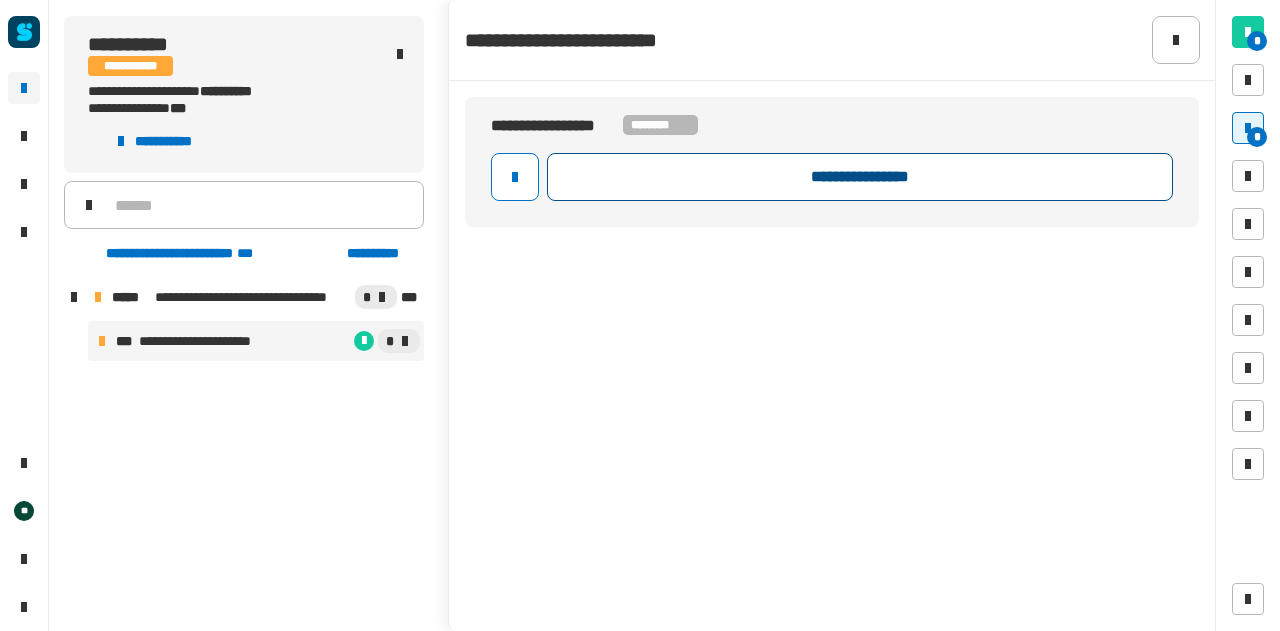 click on "**********" 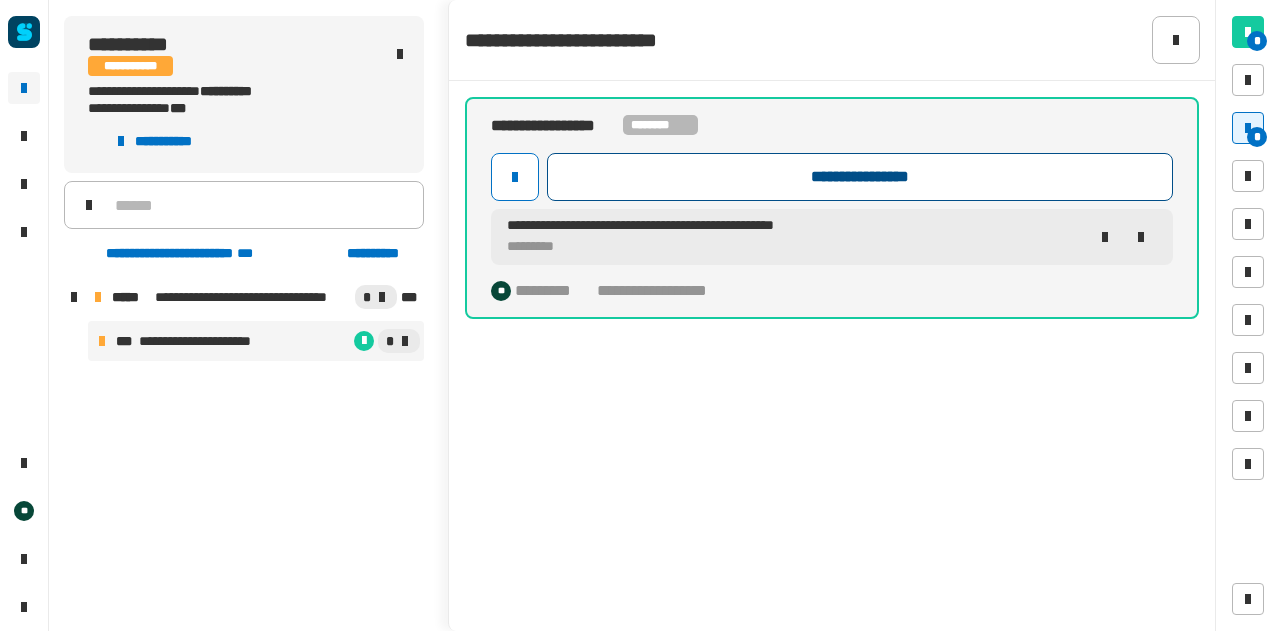click on "**********" 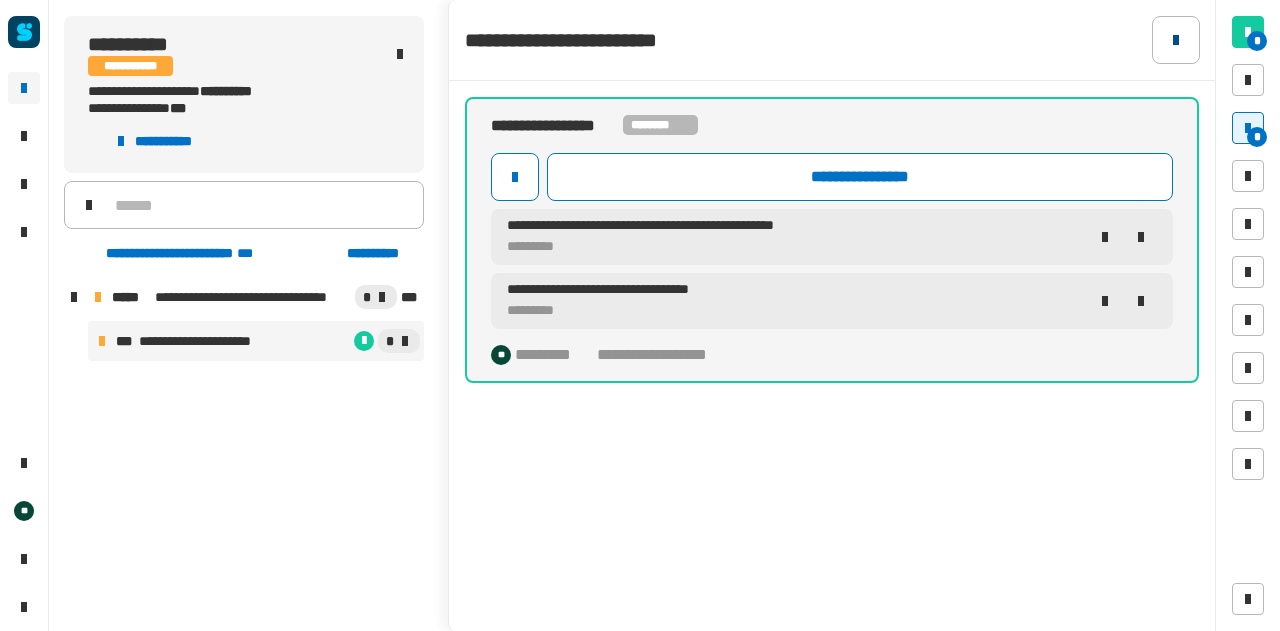click 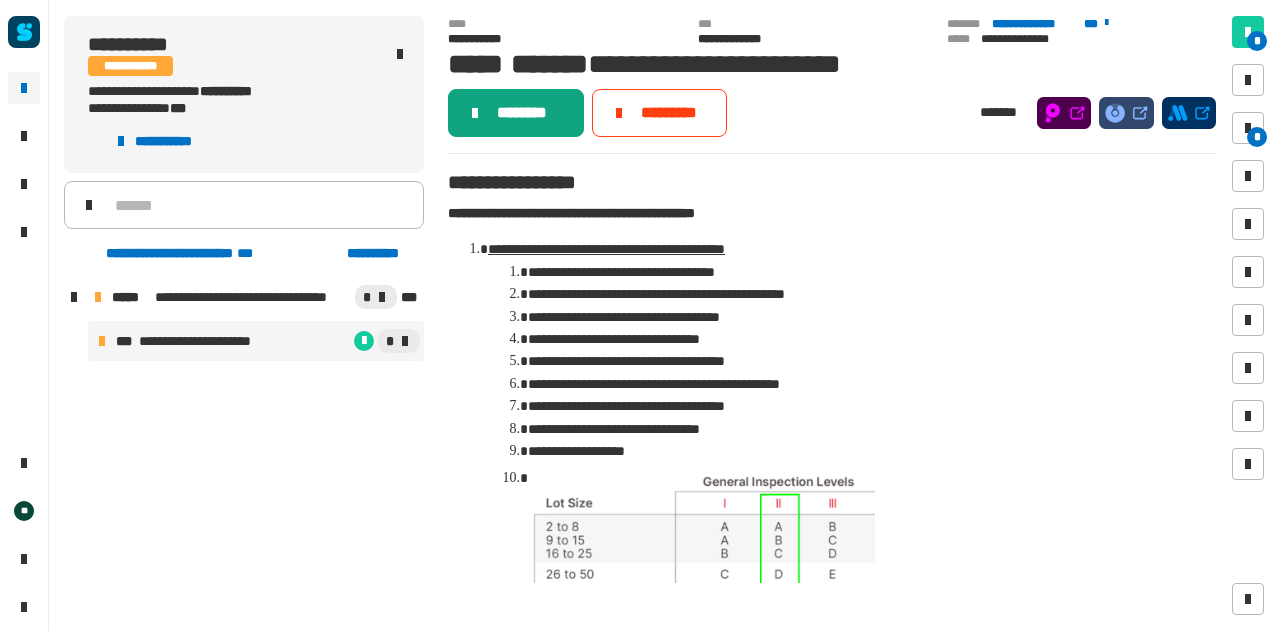 click on "********" 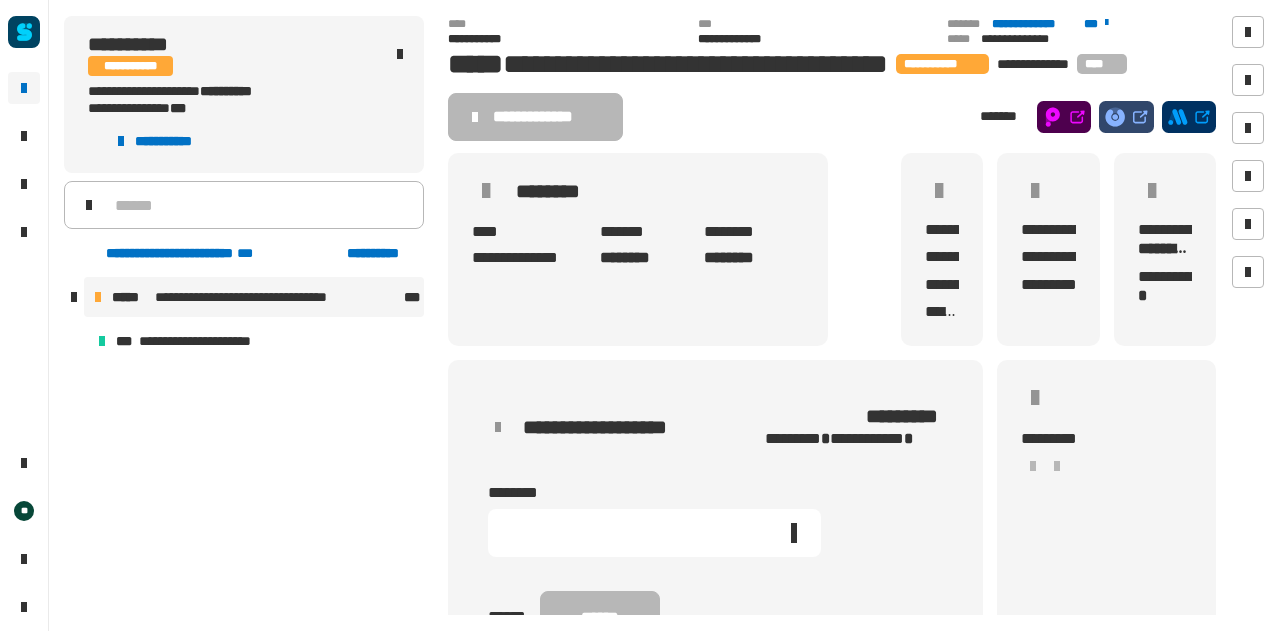 click 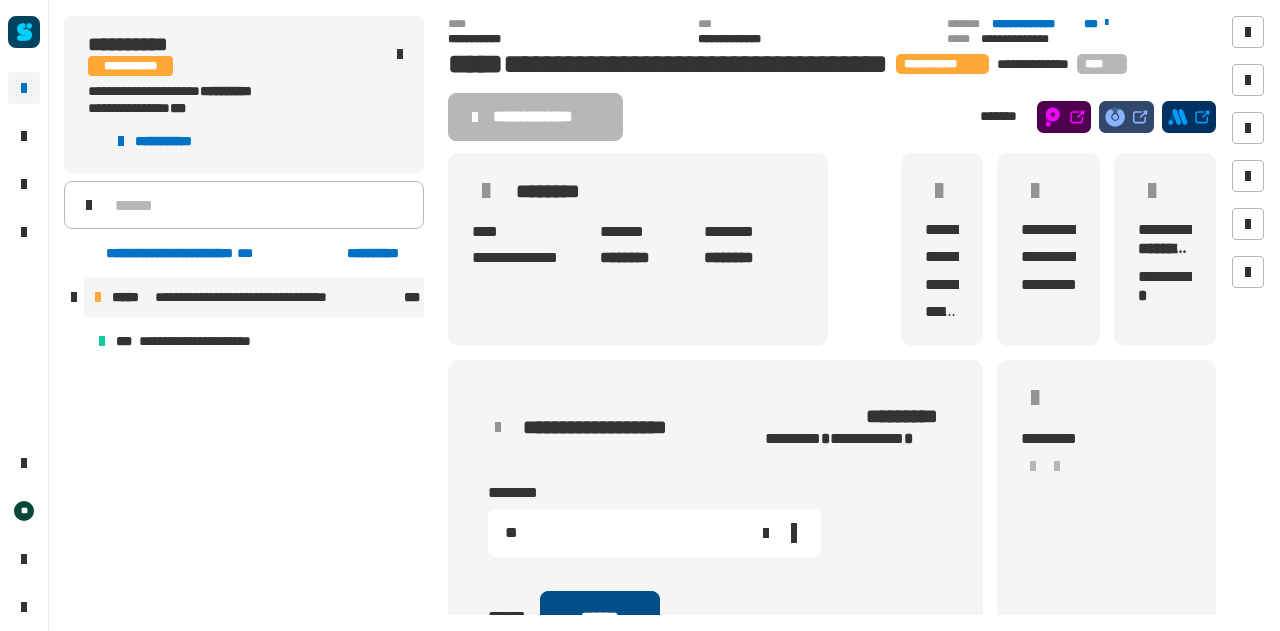 type on "**" 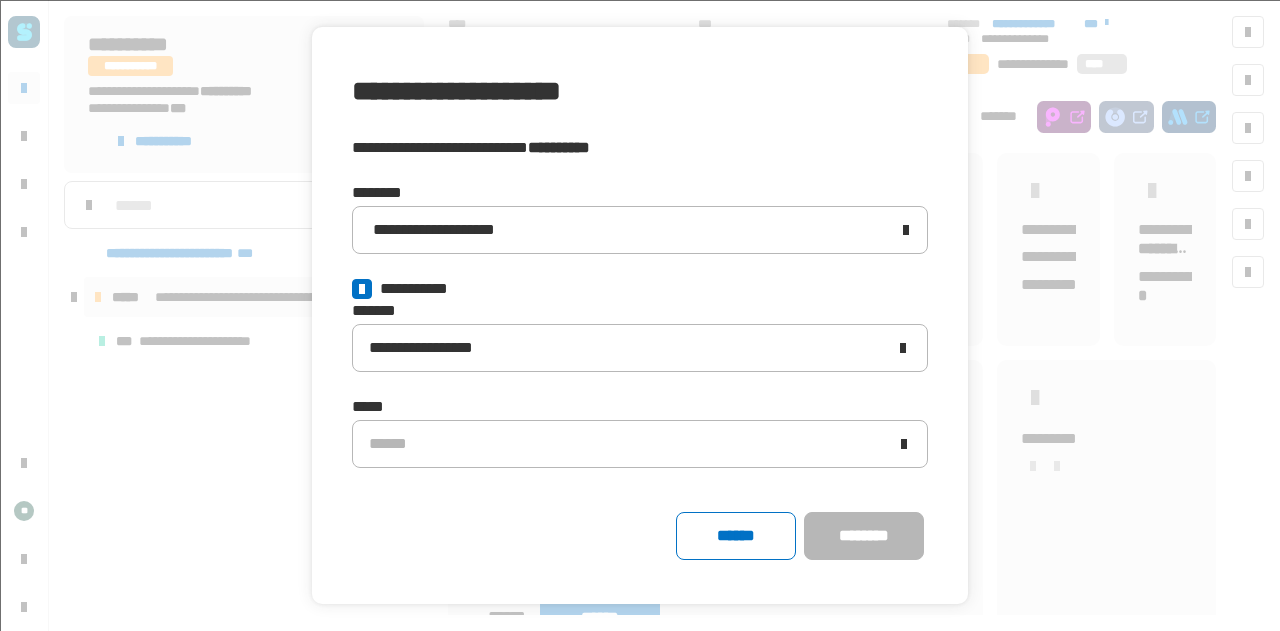 click 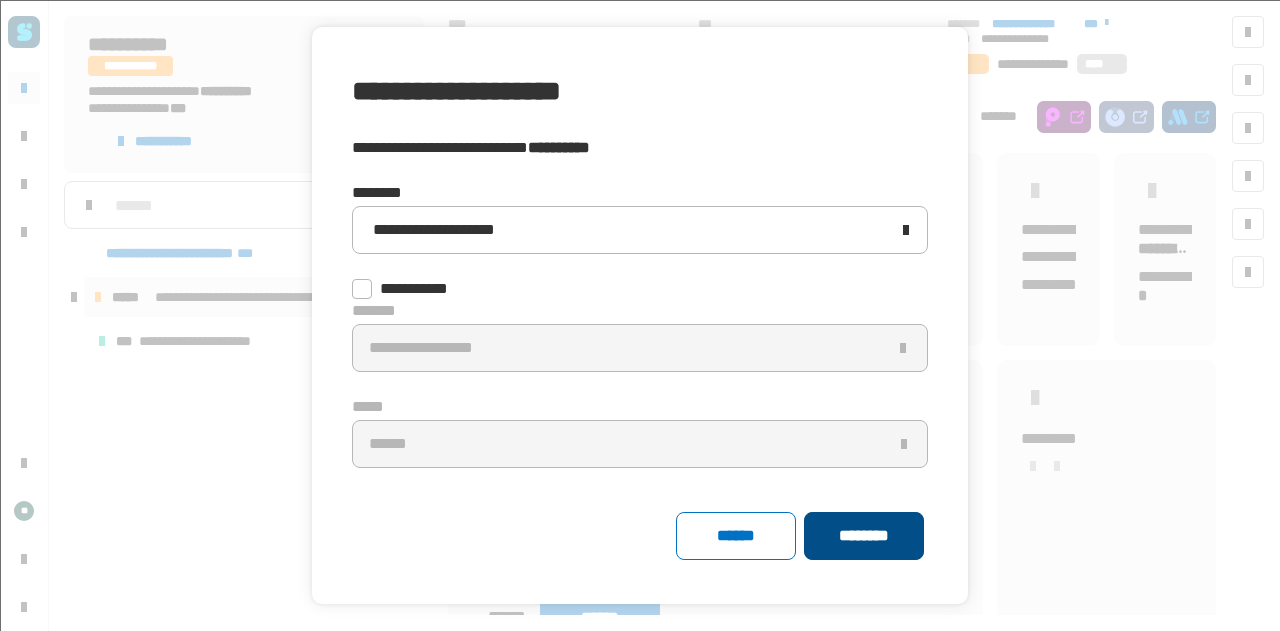 click on "********" 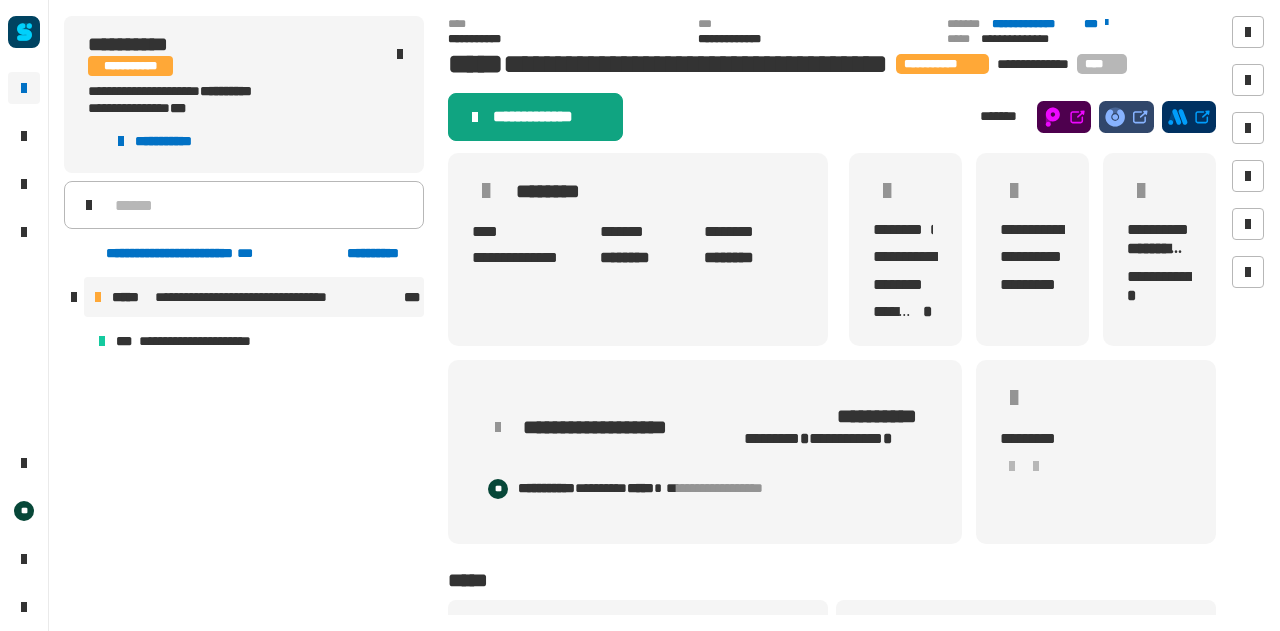 click on "**********" 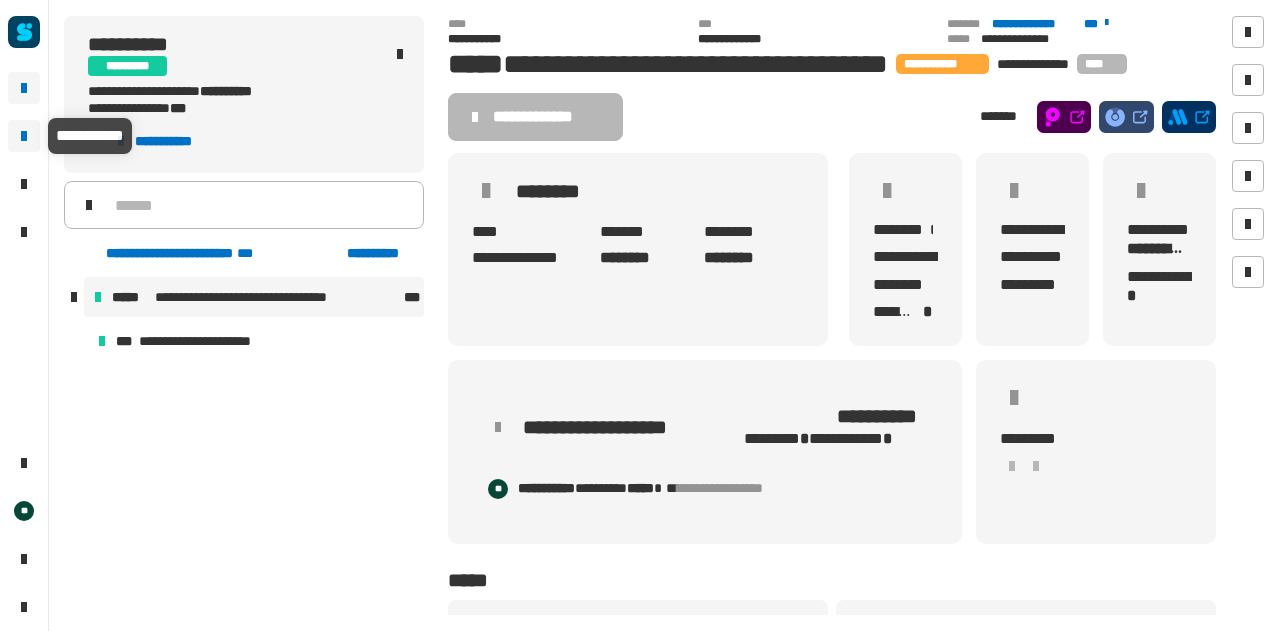 click 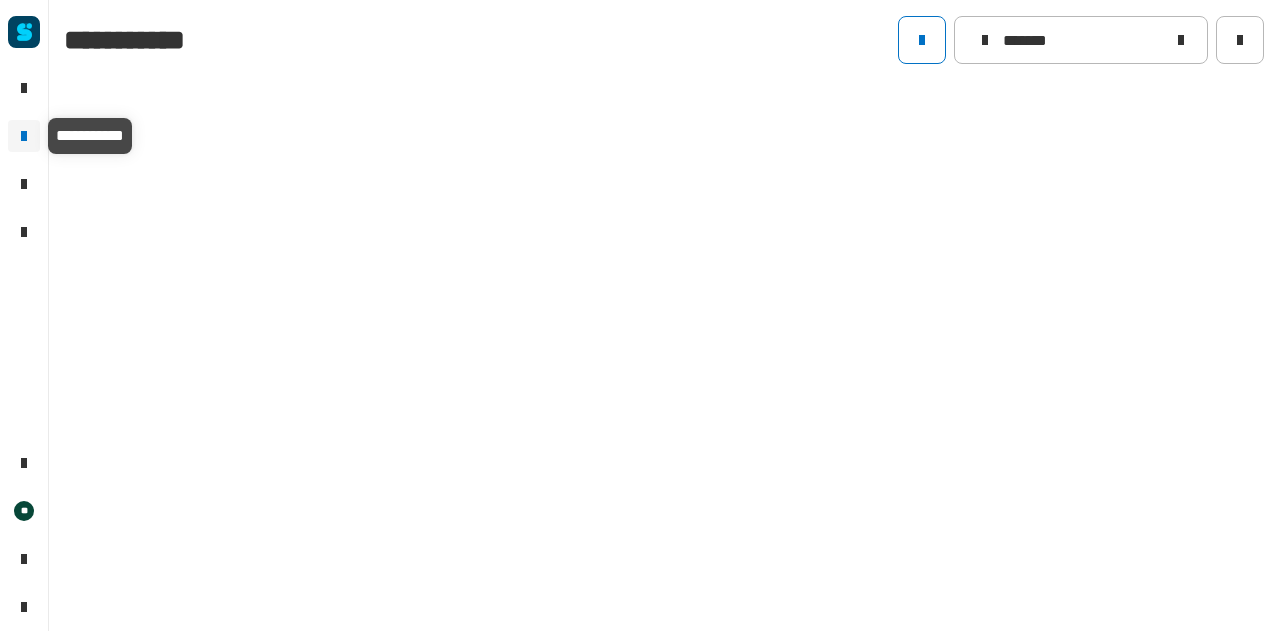type on "*******" 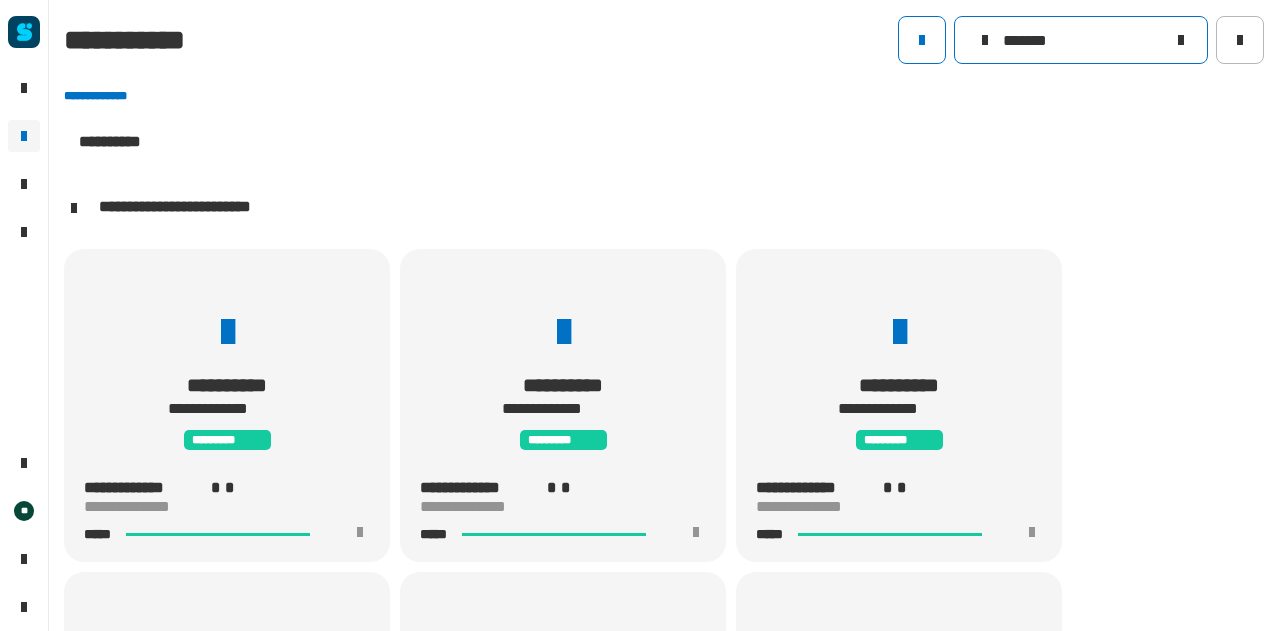 scroll, scrollTop: 1, scrollLeft: 0, axis: vertical 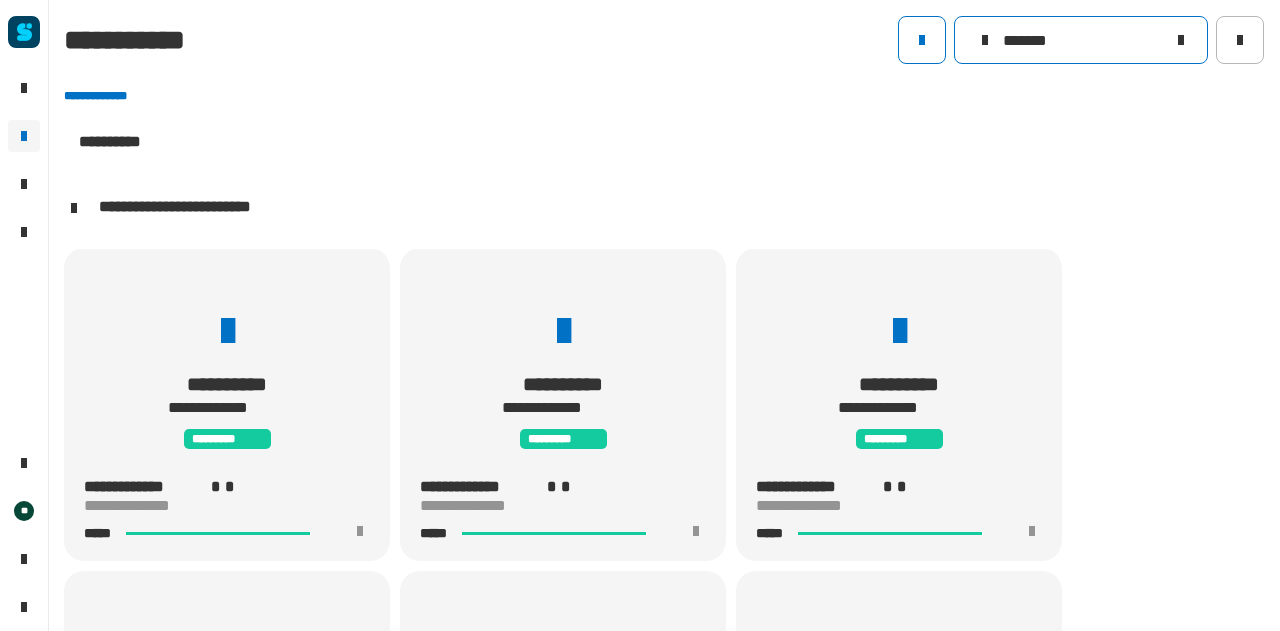 click 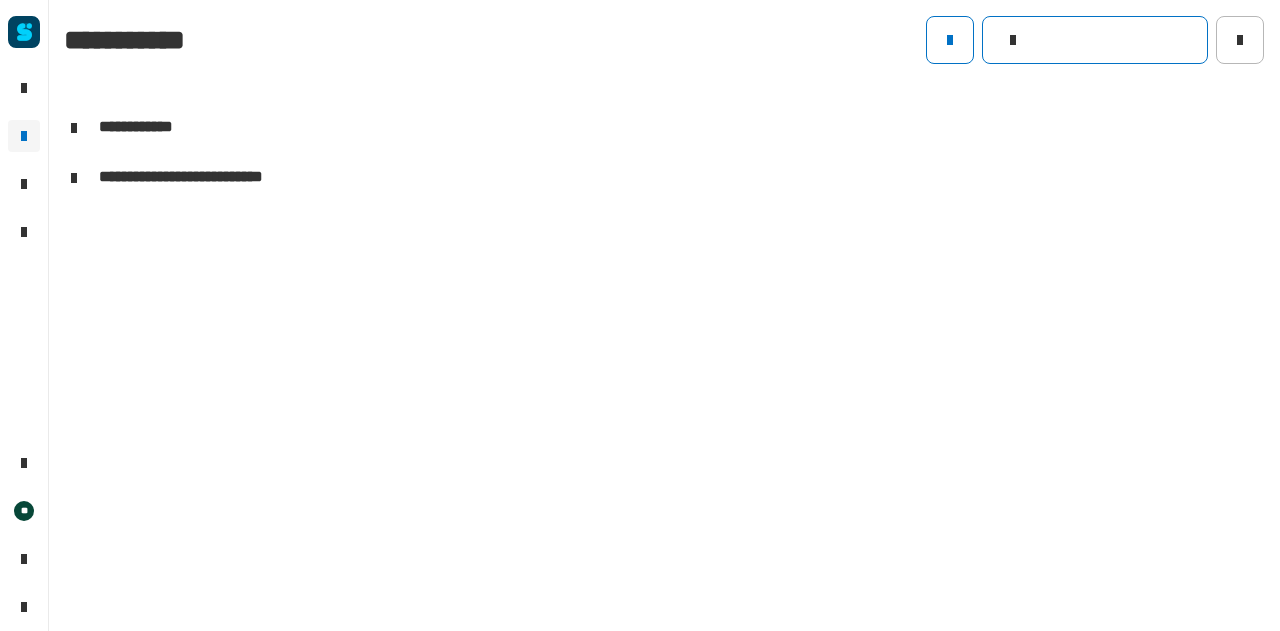 click 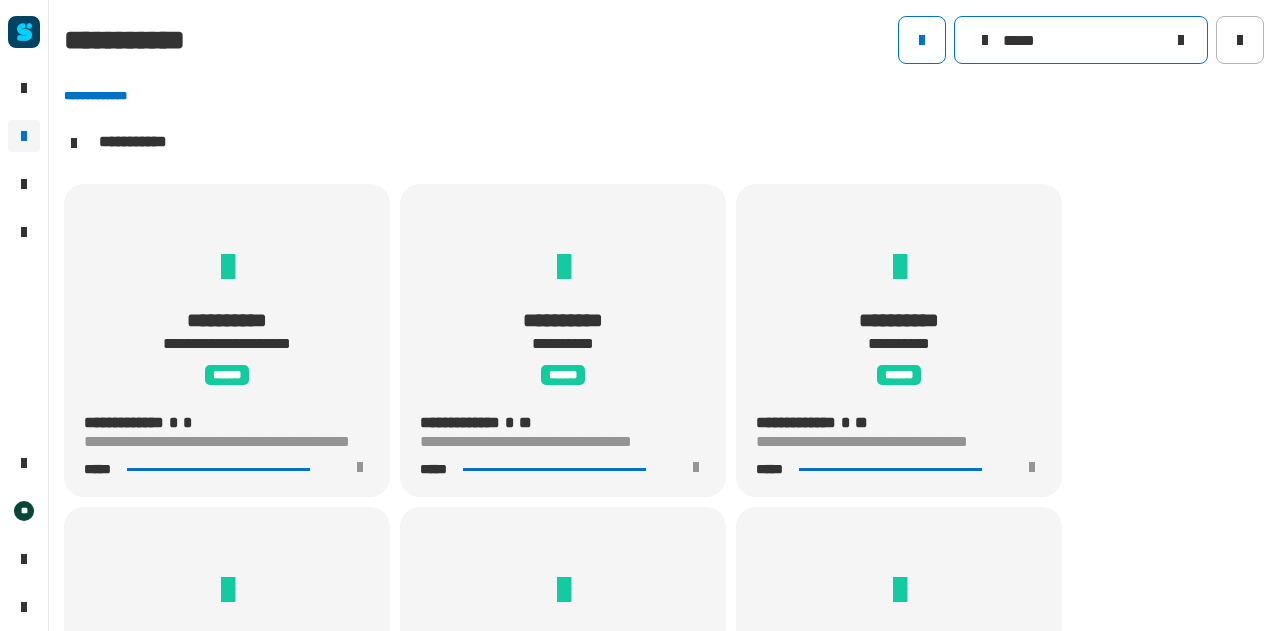 scroll, scrollTop: 0, scrollLeft: 0, axis: both 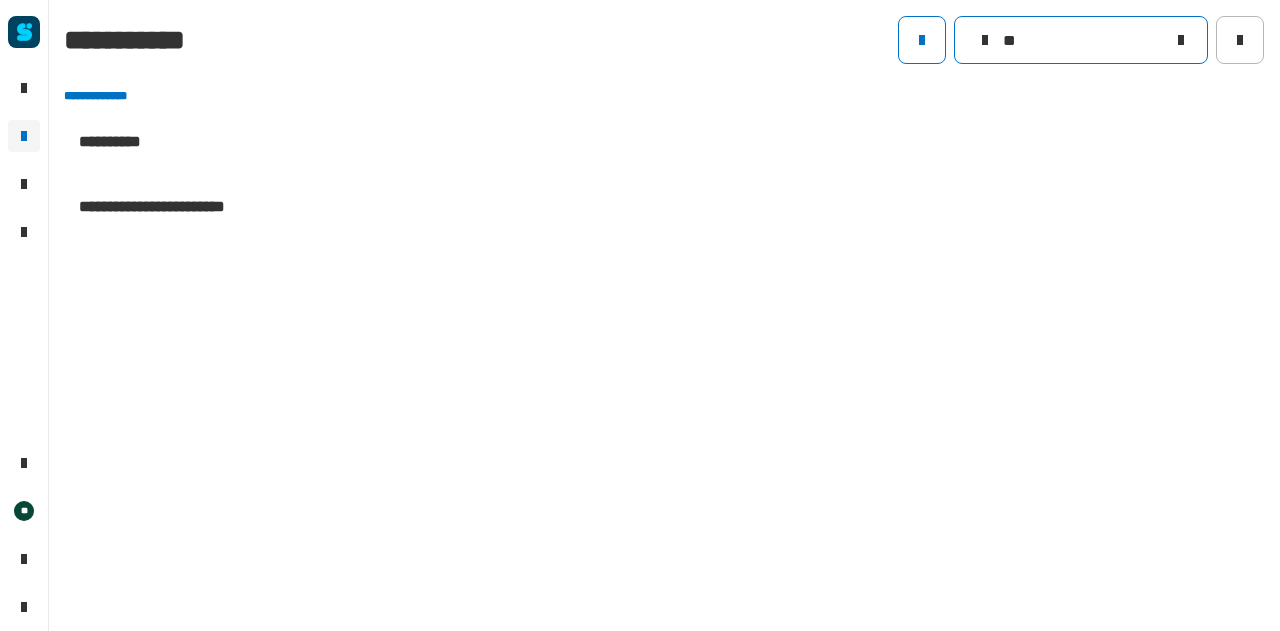 type on "*" 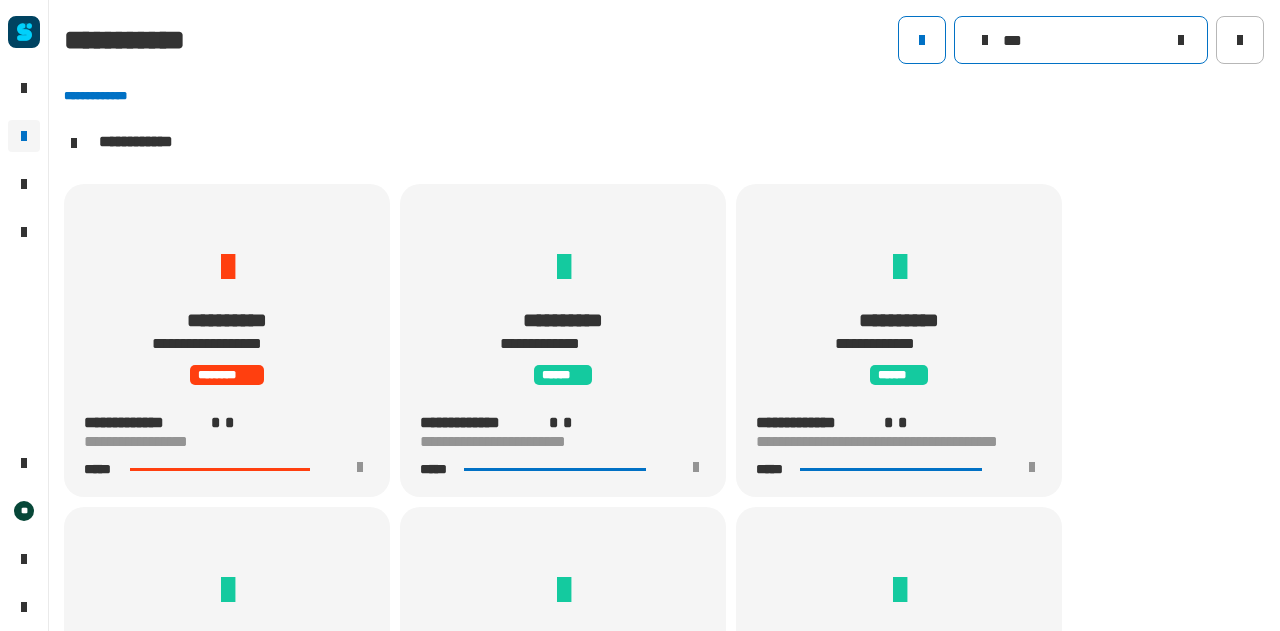 scroll, scrollTop: 1, scrollLeft: 0, axis: vertical 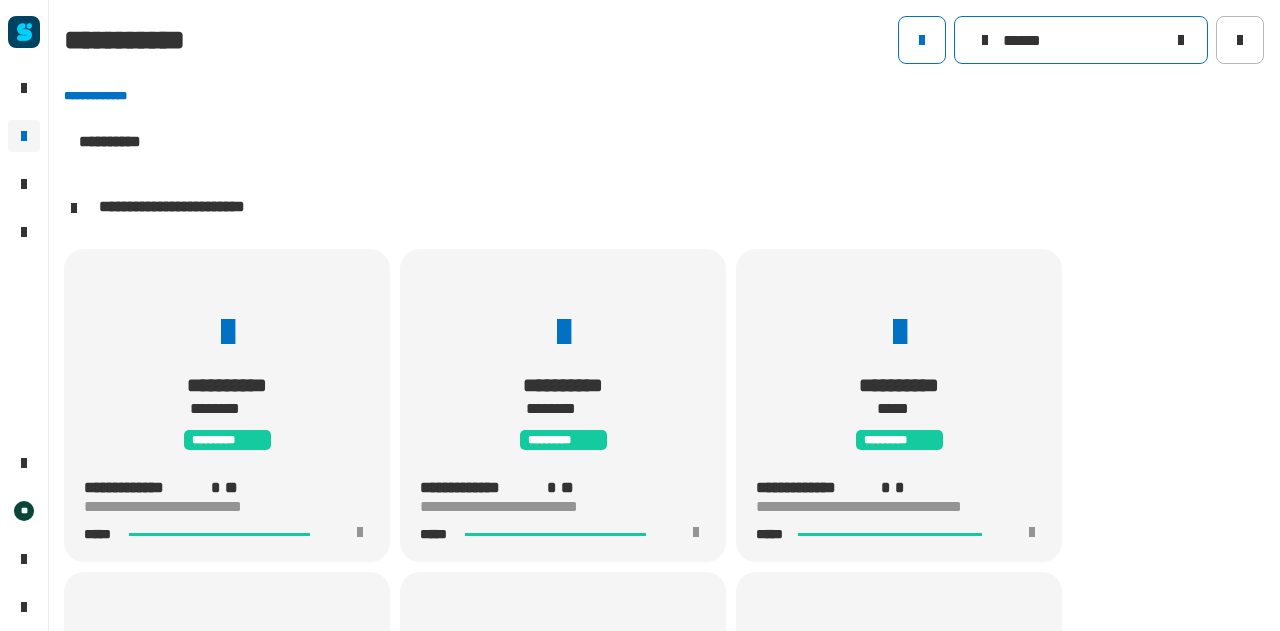 type on "*******" 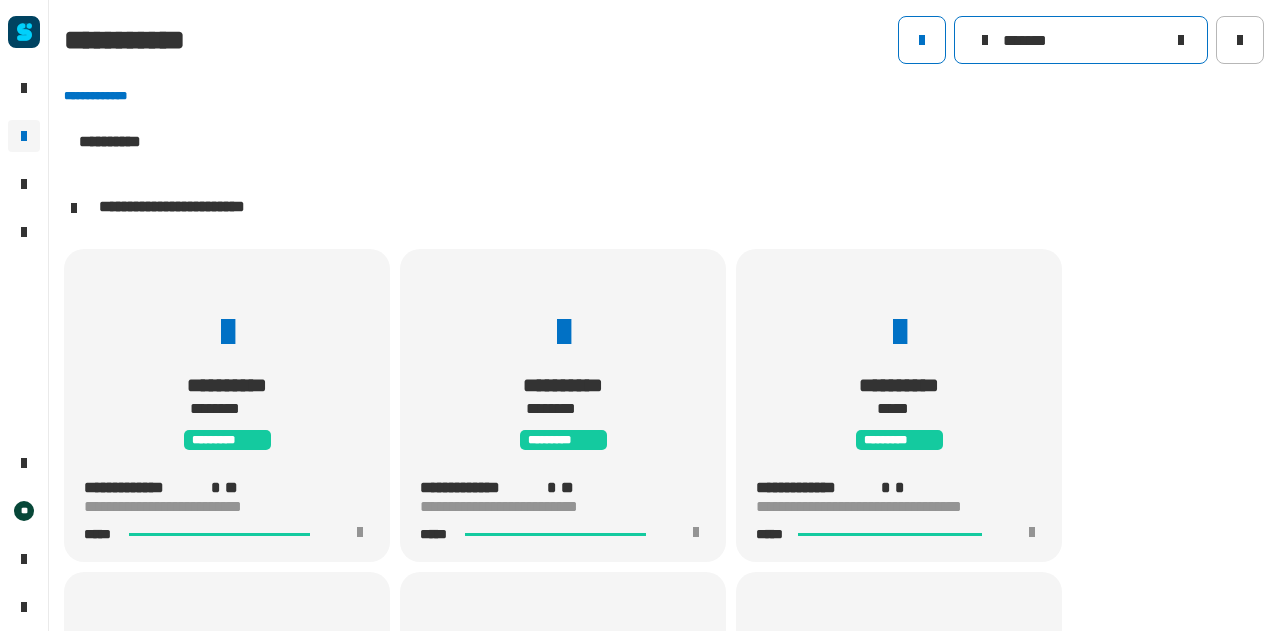 scroll, scrollTop: 1, scrollLeft: 0, axis: vertical 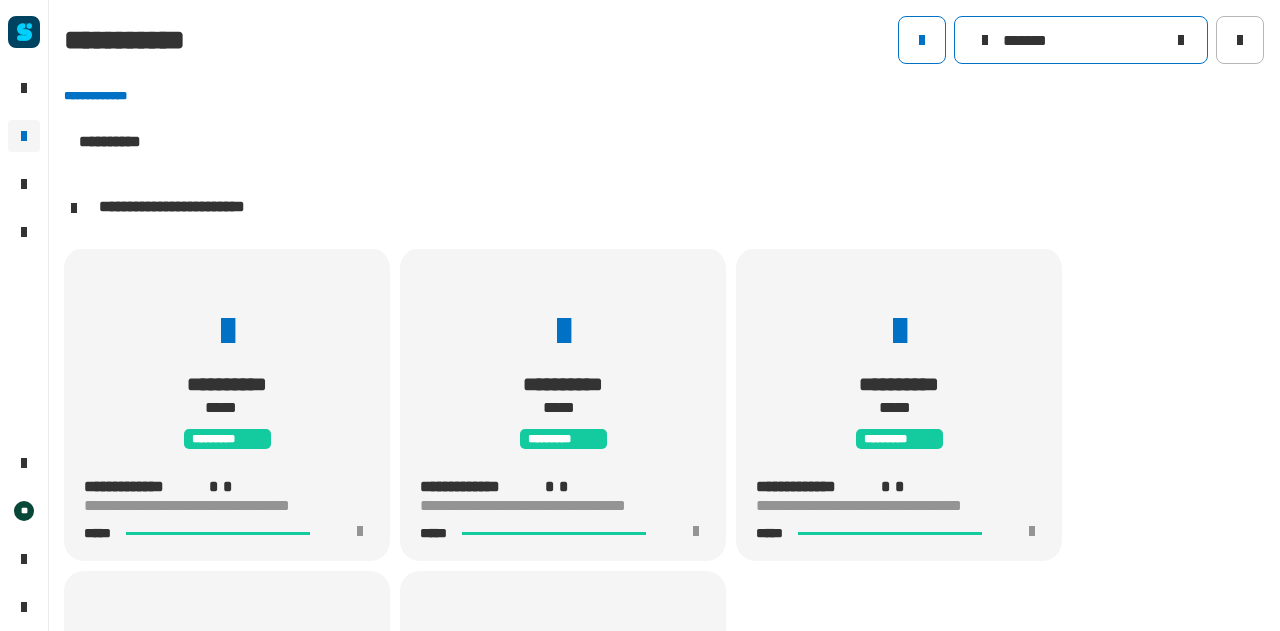 click on "*******" 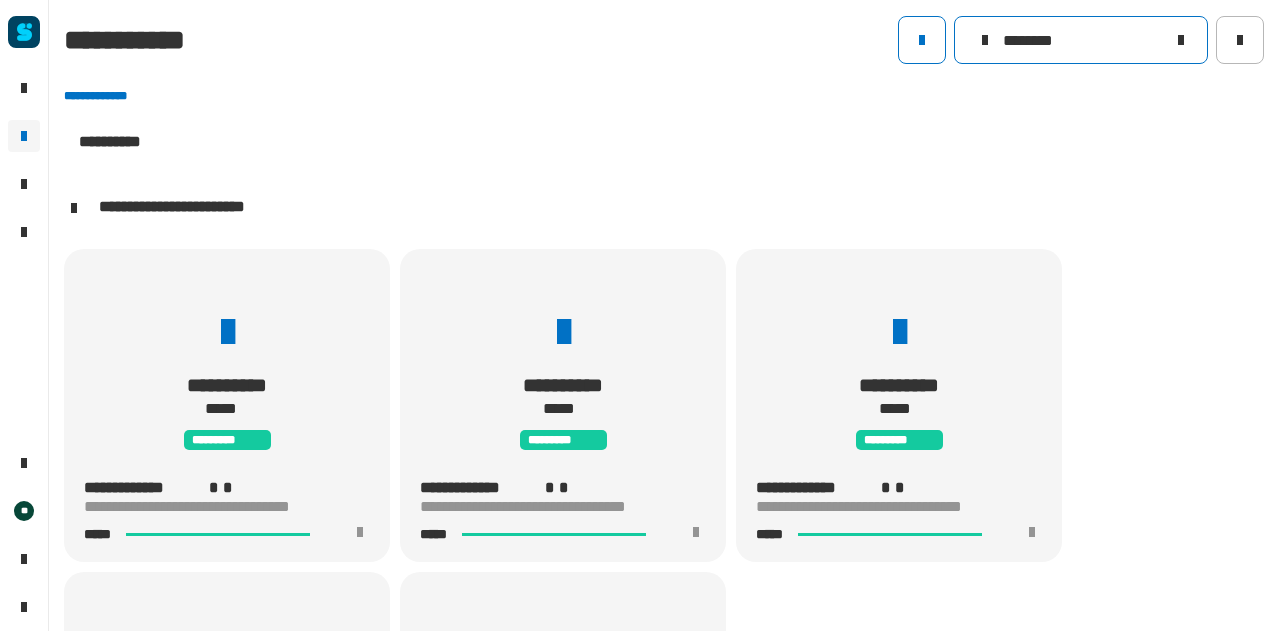 scroll, scrollTop: 4, scrollLeft: 0, axis: vertical 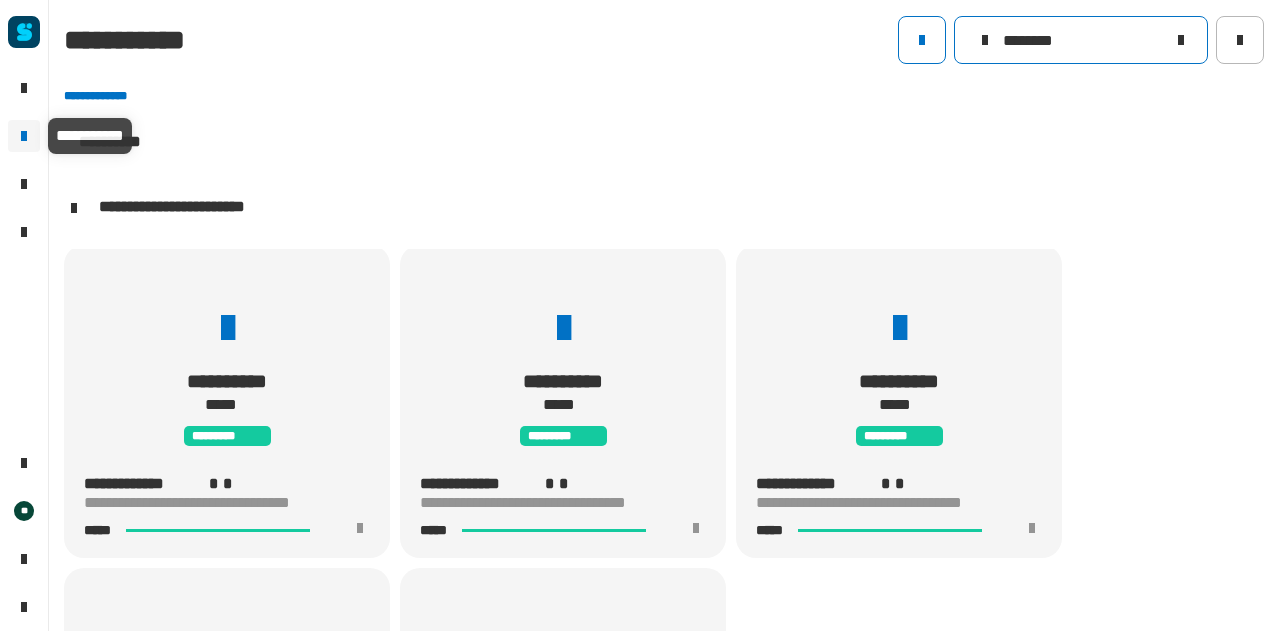 type on "********" 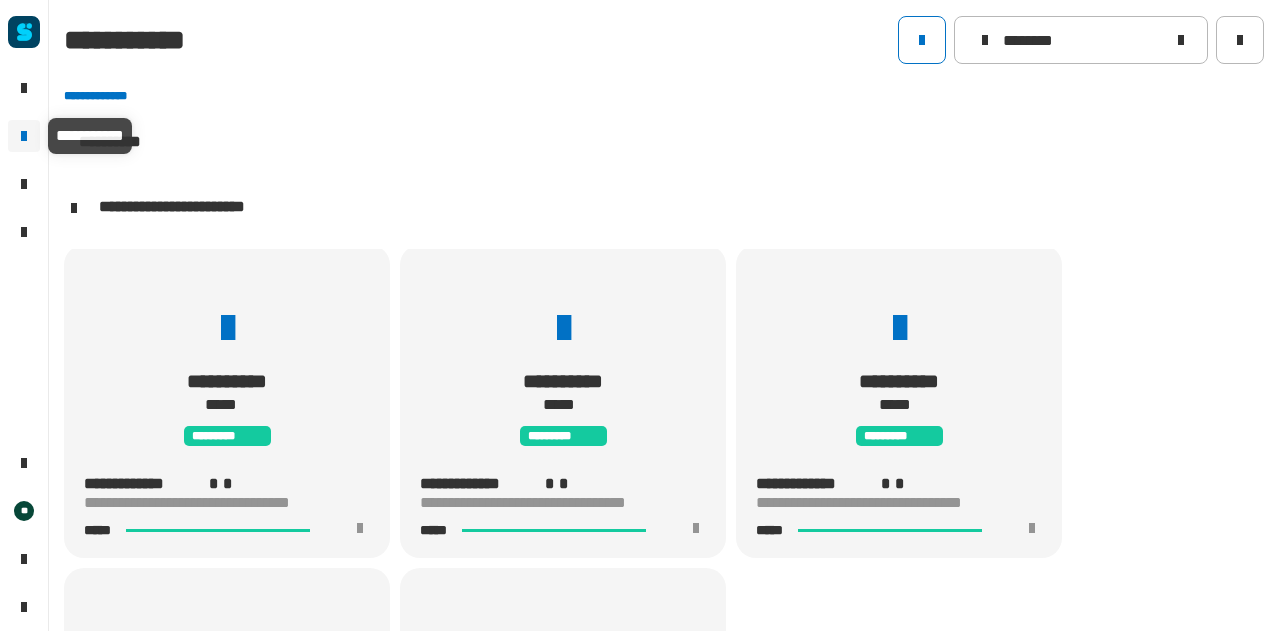 click 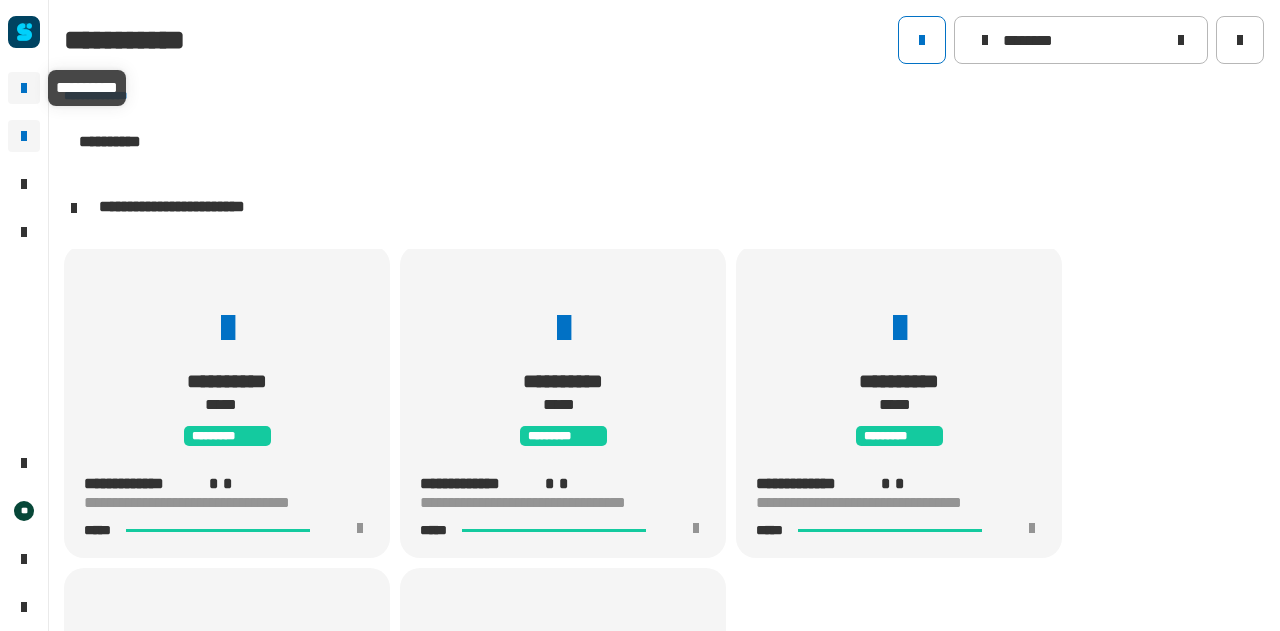 click 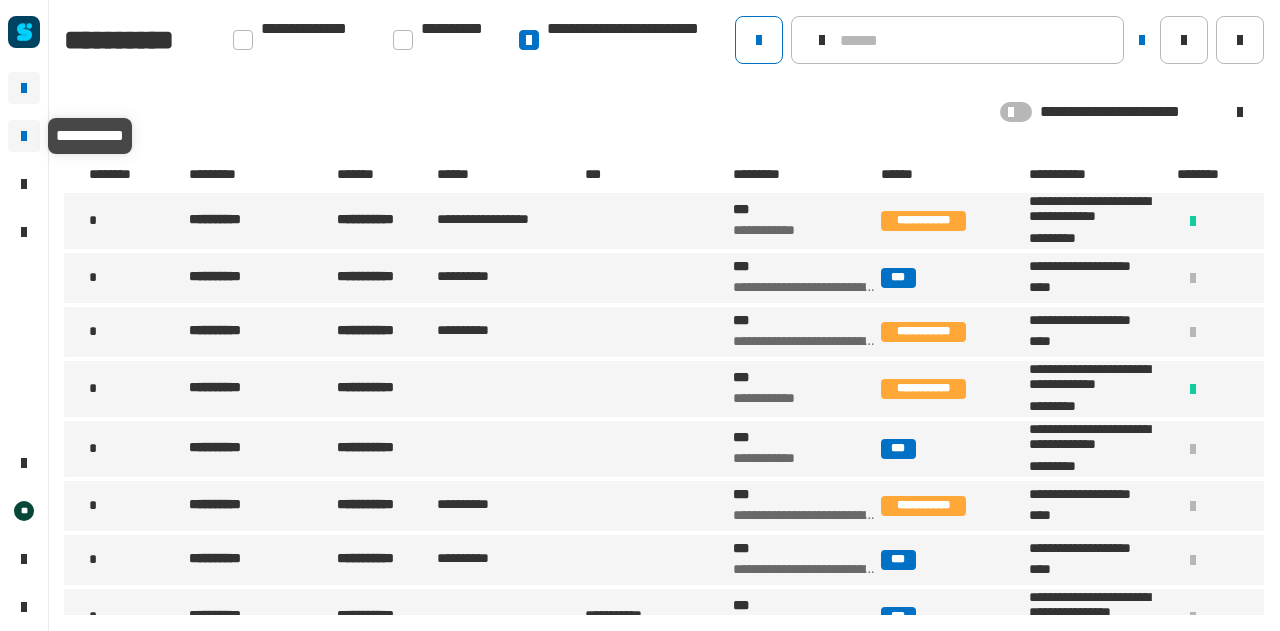 click 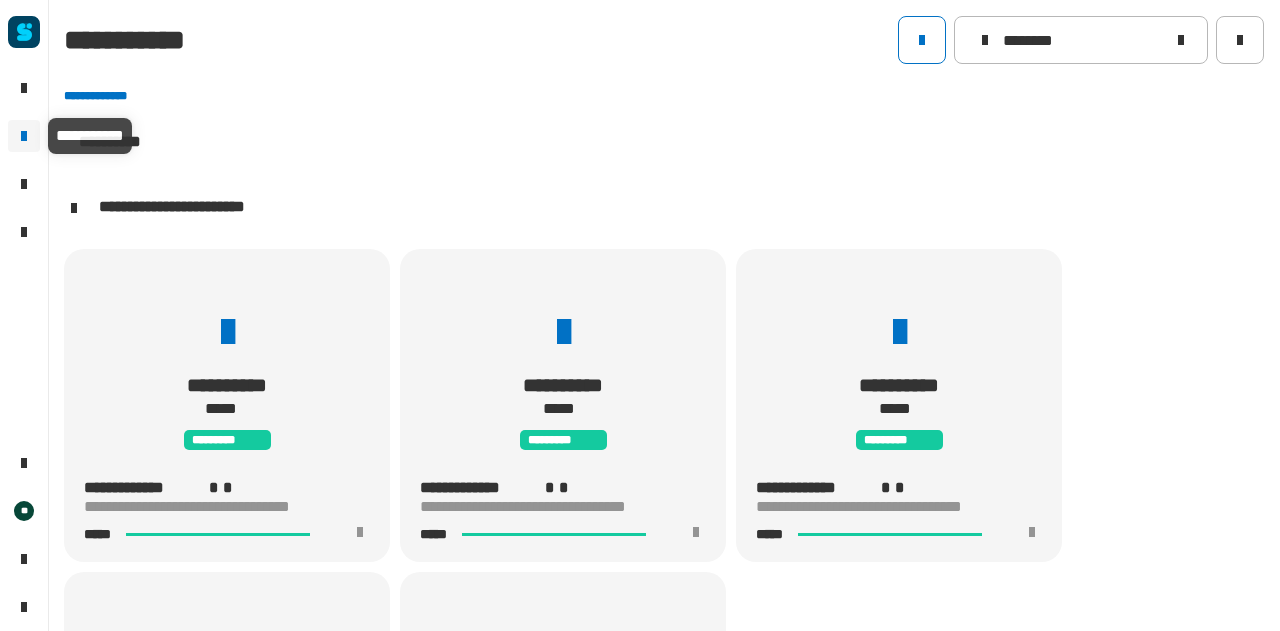 scroll, scrollTop: 1, scrollLeft: 0, axis: vertical 